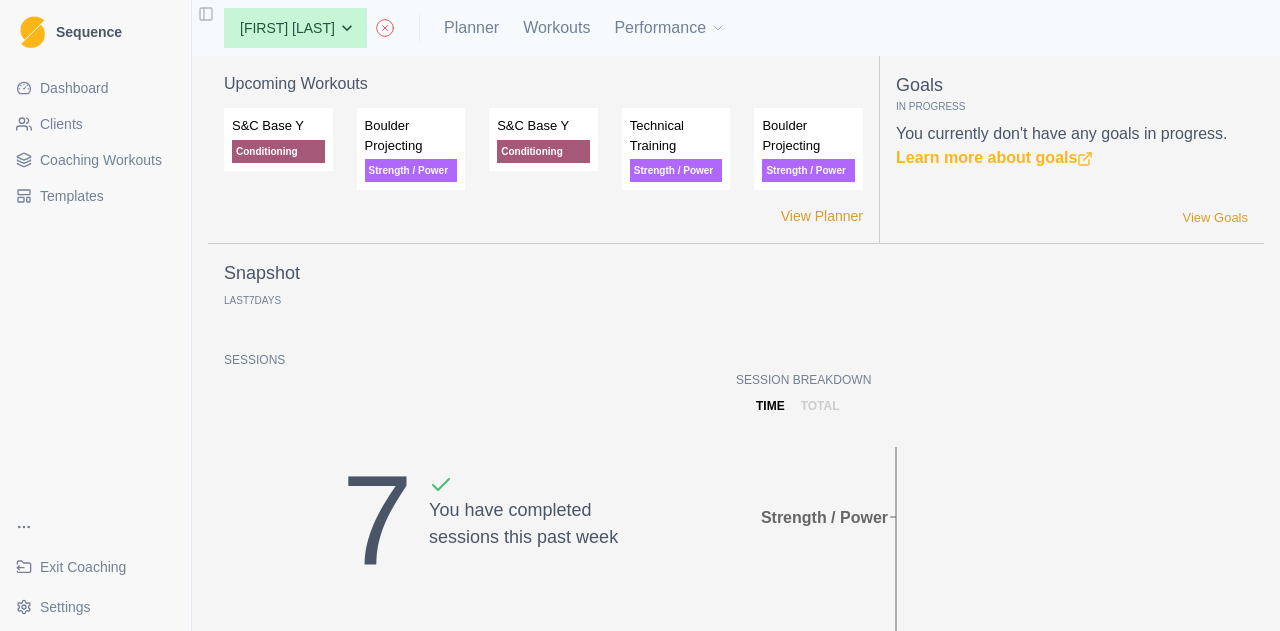 scroll, scrollTop: 0, scrollLeft: 0, axis: both 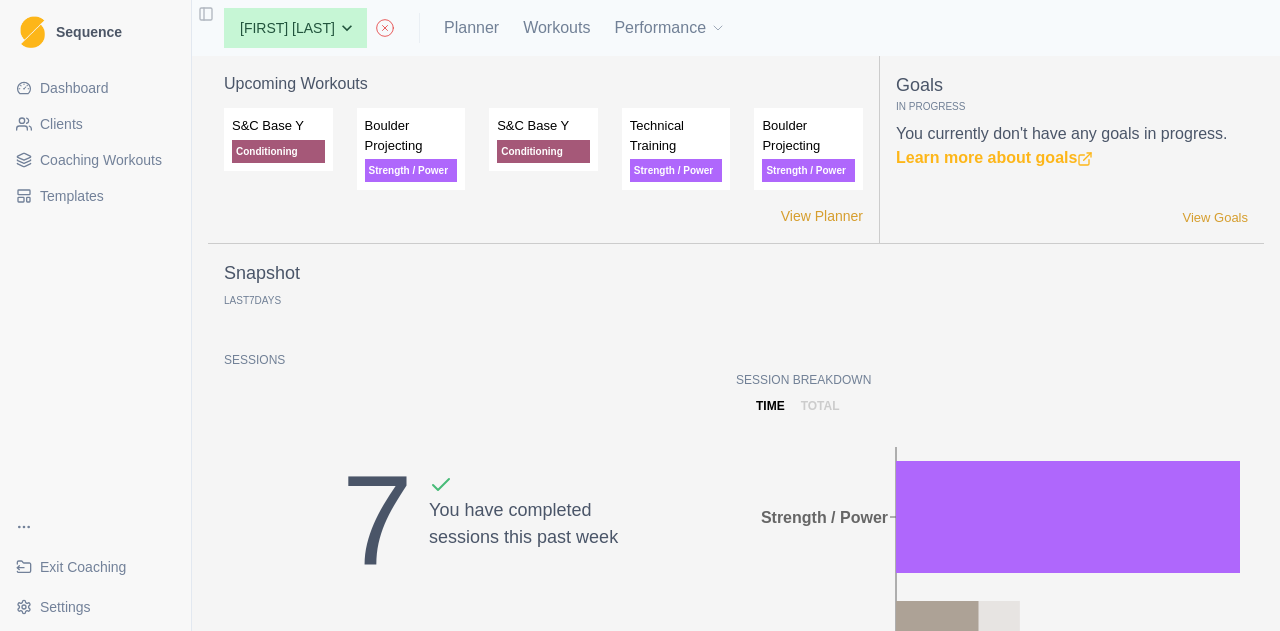 click on "Dashboard" at bounding box center (95, 88) 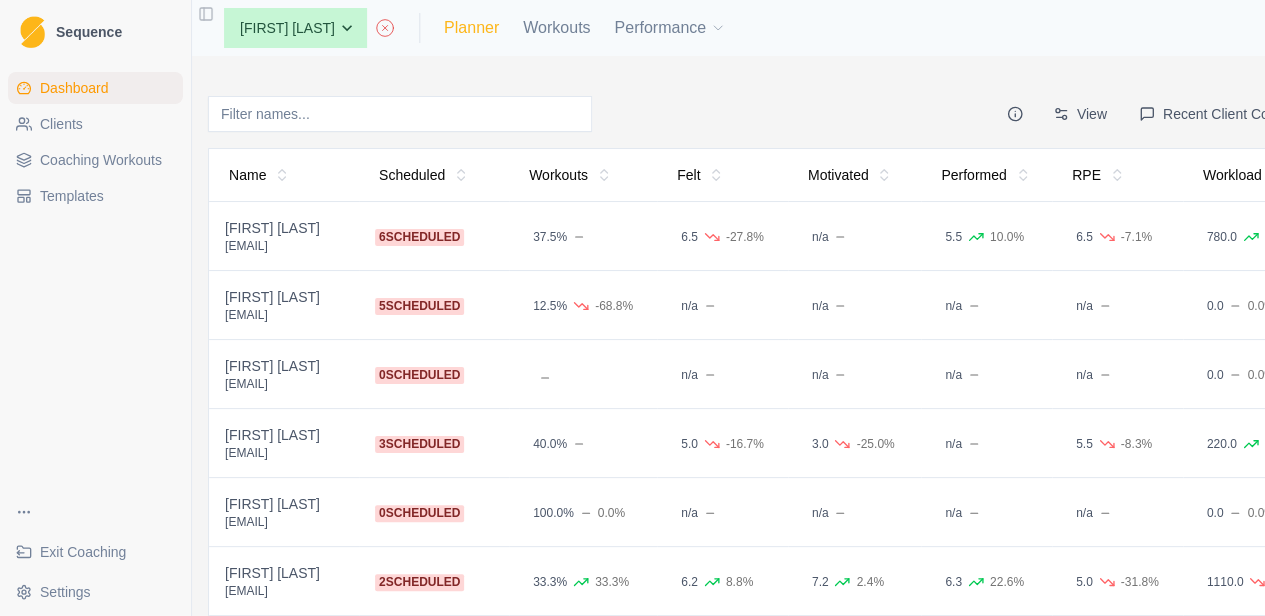 click on "Planner" at bounding box center [471, 28] 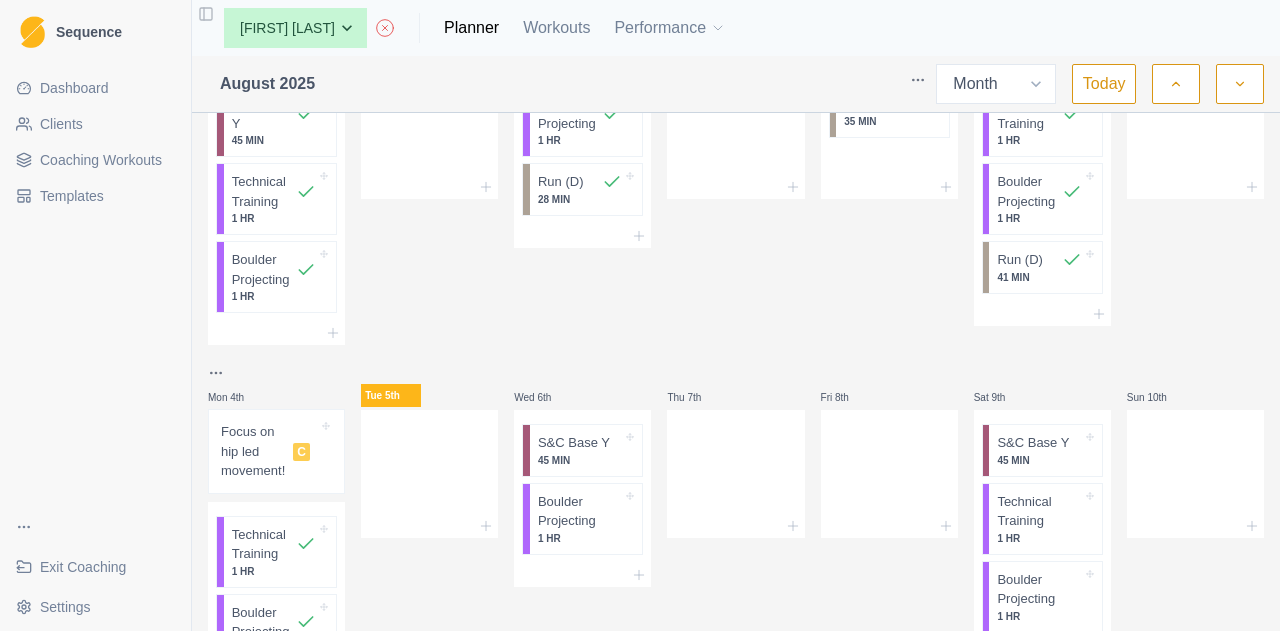 scroll, scrollTop: 200, scrollLeft: 0, axis: vertical 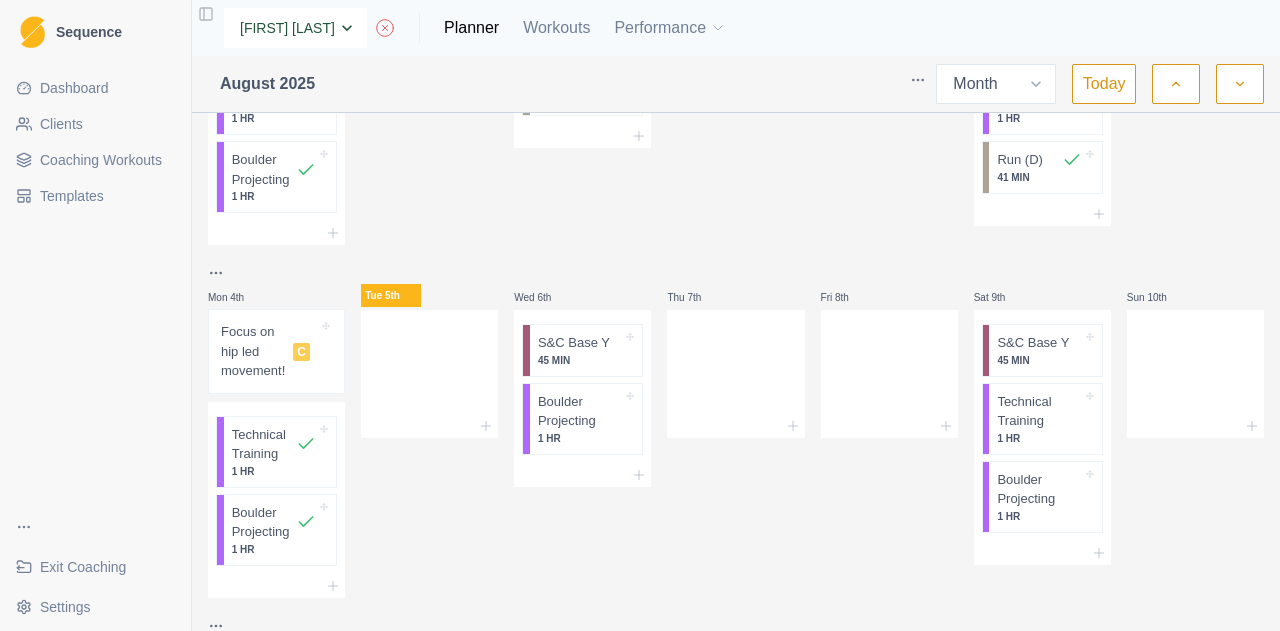 click on "[FIRST] [LAST] [FIRST] [LAST] [FIRST] [LAST] [FIRST] [LAST] [FIRST] [LAST] [FIRST] [LAST] [FIRST] [LAST] [FIRST] [LAST] [FIRST] [LAST] [FIRST] [LAST] [FIRST] [LAST] [FIRST] [LAST] [FIRST] [LAST] [FIRST] [LAST] [FIRST] [LAST] [FIRST] [LAST] [FIRST] [LAST]" at bounding box center (295, 28) 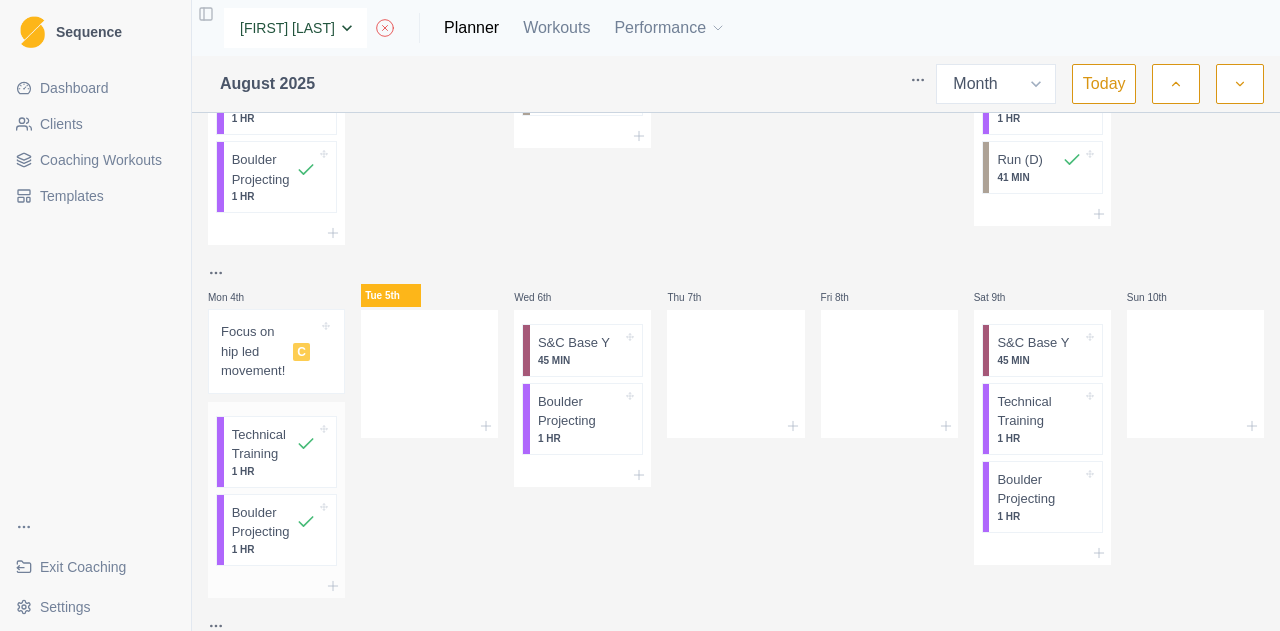 select on "cd512f6a-8841-4833-b5d1-ba7a80b5cb0f" 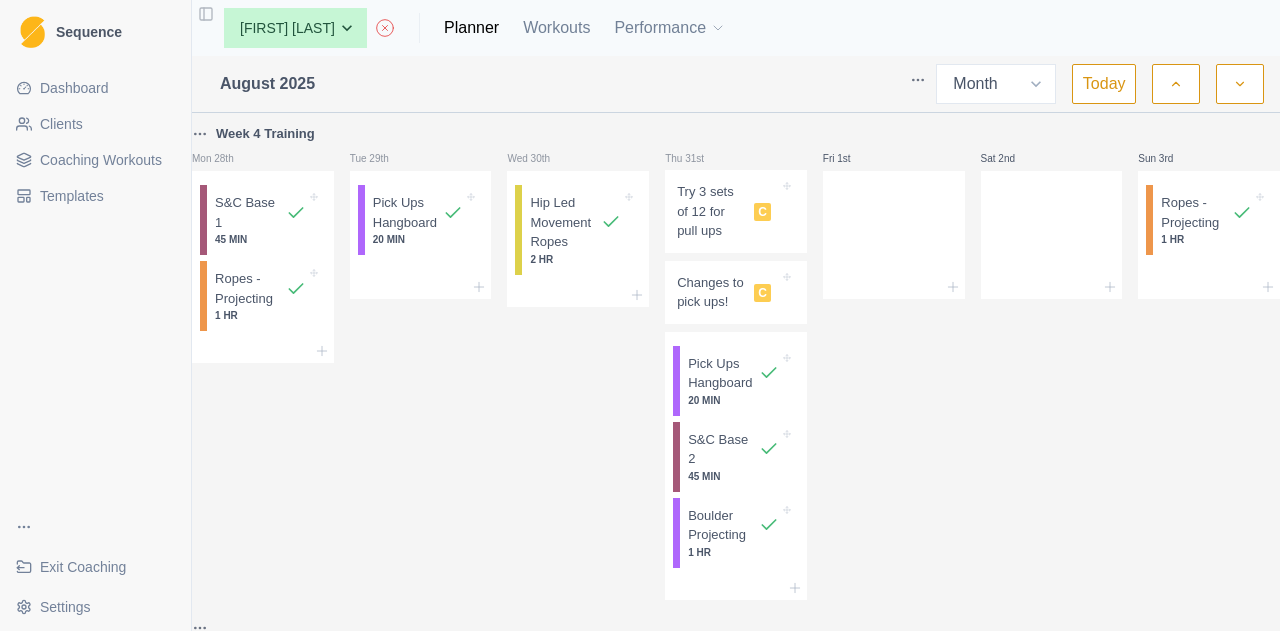 select on "month" 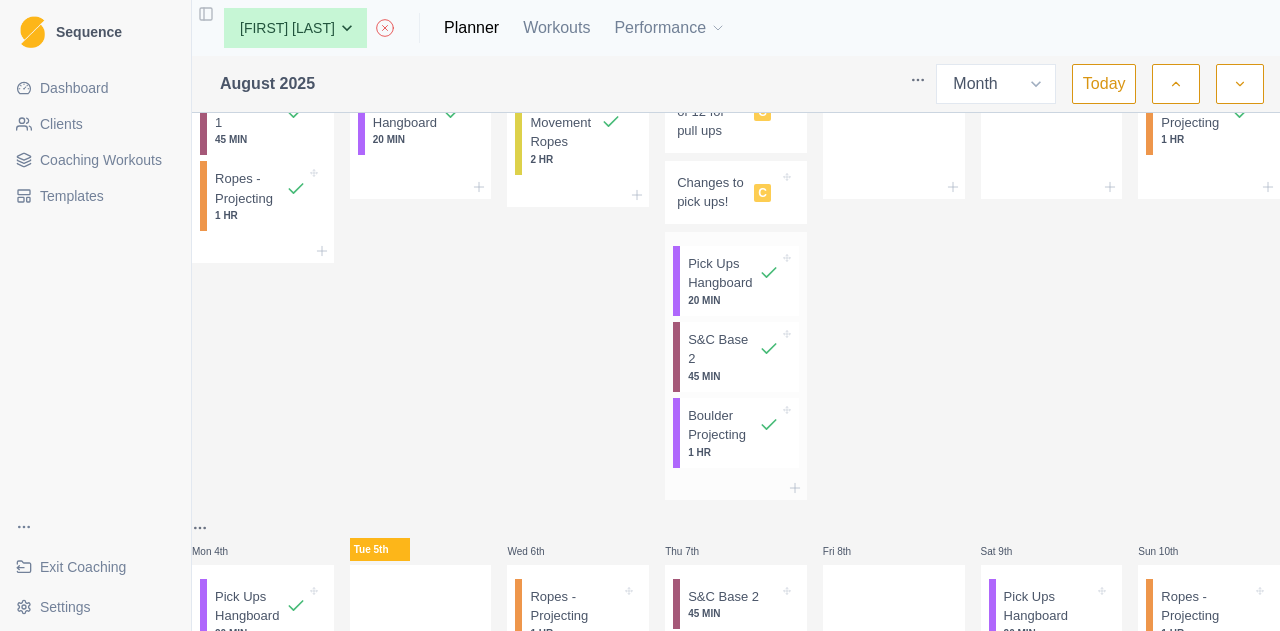 click on "45 MIN" at bounding box center [733, 376] 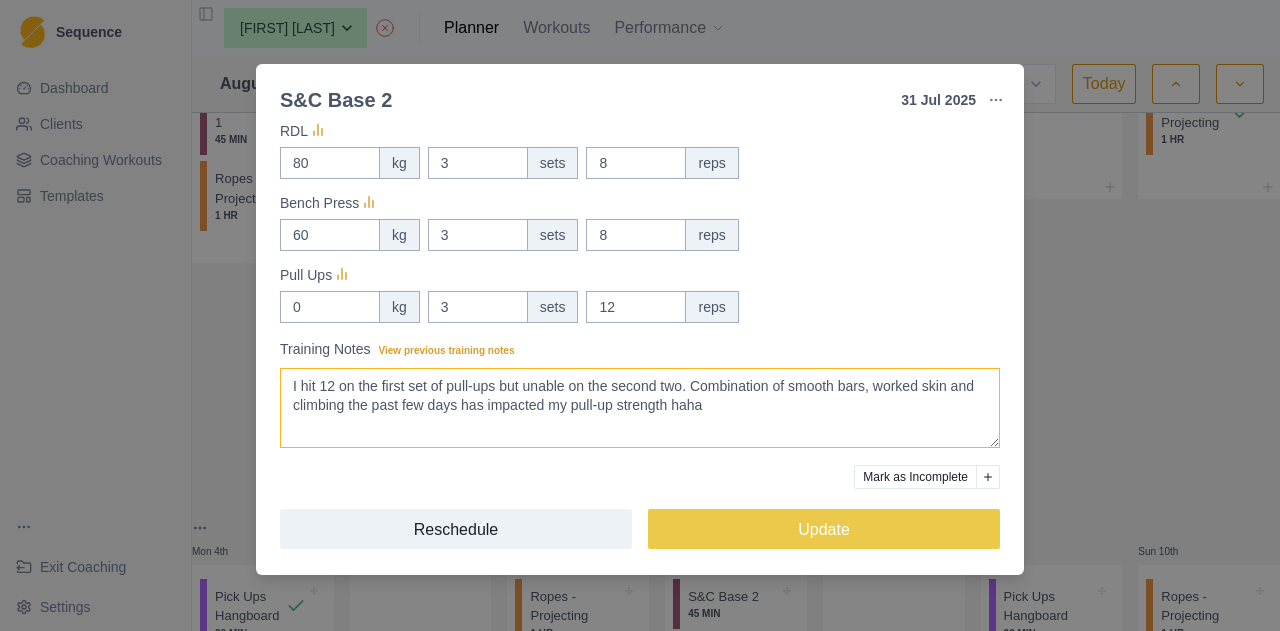 scroll, scrollTop: 371, scrollLeft: 0, axis: vertical 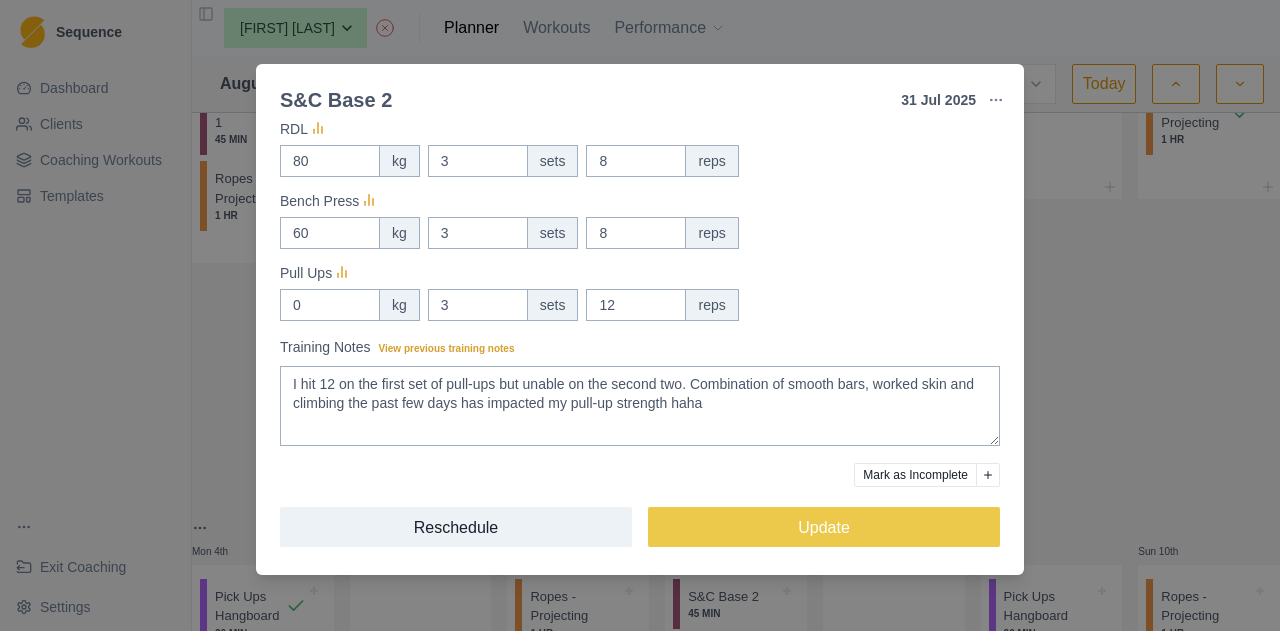 click on "S&C Base 2 31 Jul 2025 Link To Goal View Workout Metrics Edit Original Workout Reschedule Workout Remove From Schedule Conditioning Duration:  45 MIN Pull Ups, Bench Press, RDLs Actual Workout Duration 45 minutes Feeling Clear (1 = Low – 10 = High) 6 Performance Clear (1 = Low – 10 = High) 7 Motivation Clear (1 = Low – 10 = High) 10 RPE Clear (1 = Low – 10 = High) 10 Measures RDL 80 kg 3 sets 8 reps Bench Press 60 kg 3 sets 8 reps Pull Ups 0 kg 3 sets 12 reps Training Notes View previous training notes I hit 12 on the first set of pull-ups but unable on the second two. Combination of smooth bars, worked skin and climbing the past few days has impacted my pull-up strength haha Mark as Incomplete Reschedule Update" at bounding box center [640, 315] 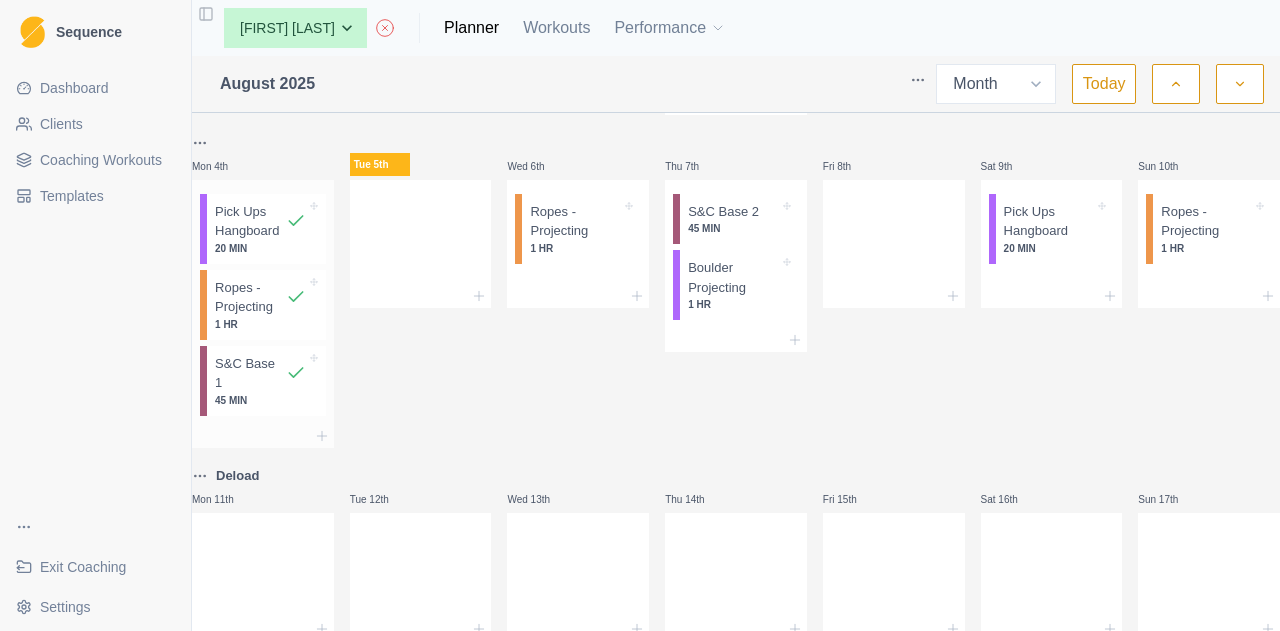 scroll, scrollTop: 600, scrollLeft: 0, axis: vertical 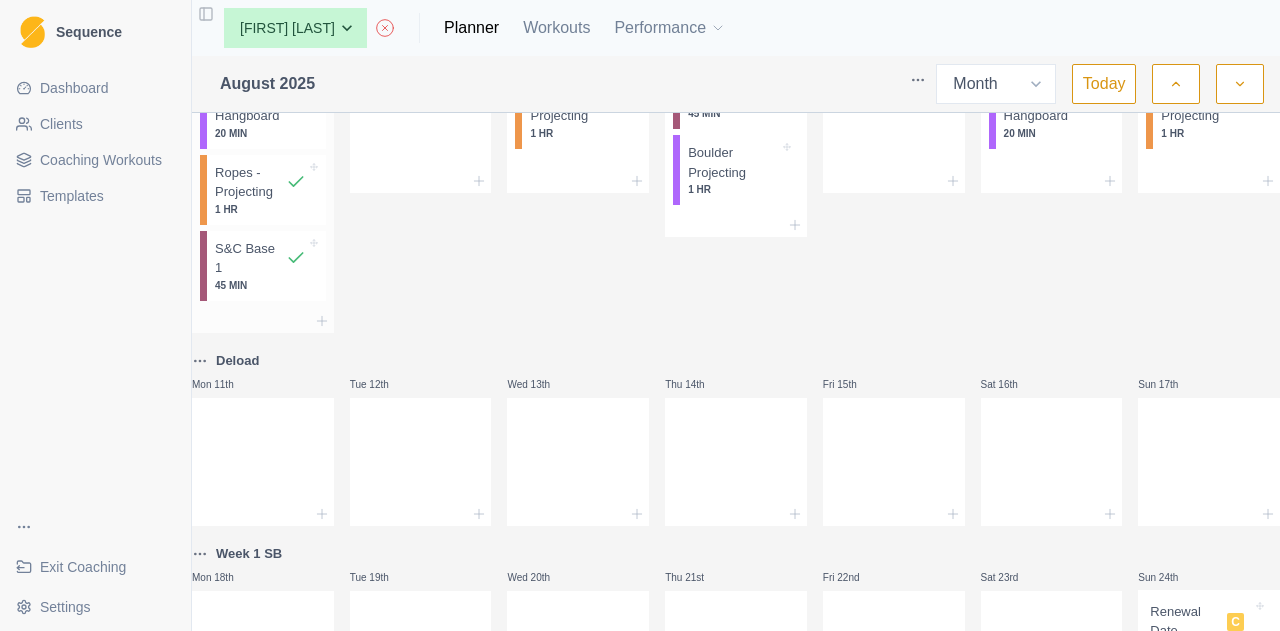 click on "S&C Base 1 45 MIN" at bounding box center [266, 266] 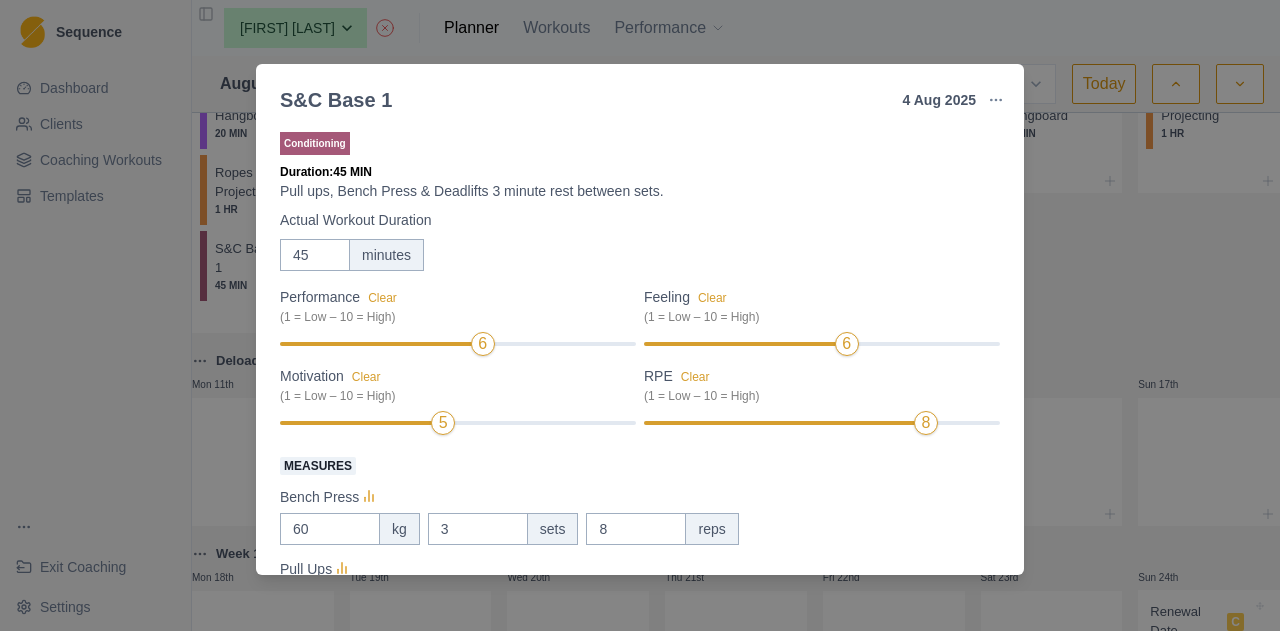 scroll, scrollTop: 300, scrollLeft: 0, axis: vertical 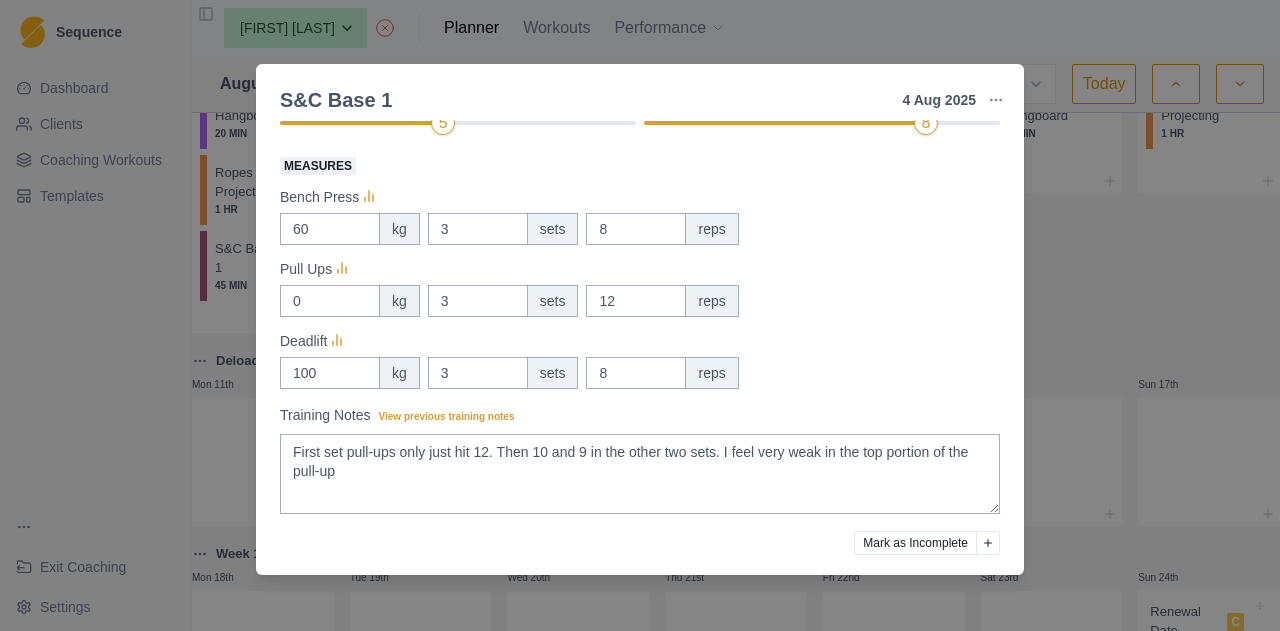 click on "S&C Base 1 4 Aug 2025 Link To Goal View Workout Metrics Edit Original Workout Reschedule Workout Remove From Schedule Conditioning Duration:  45 MIN Pull ups, Bench Press & Deadlifts
3 minute rest between sets.  Actual Workout Duration 45 minutes Performance Clear (1 = Low – 10 = High) 6 Feeling Clear (1 = Low – 10 = High) 6 Motivation Clear (1 = Low – 10 = High) 5 RPE Clear (1 = Low – 10 = High) 8 Measures Bench Press 60 kg 3 sets 8 reps Pull Ups 0 kg 3 sets 12 reps Deadlift 100 kg 3 sets 8 reps Training Notes View previous training notes First set pull-ups only just hit 12. Then 10 and 9 in the other two sets. I feel very weak in the top portion of the pull-up  Mark as Incomplete Reschedule Update" at bounding box center [640, 315] 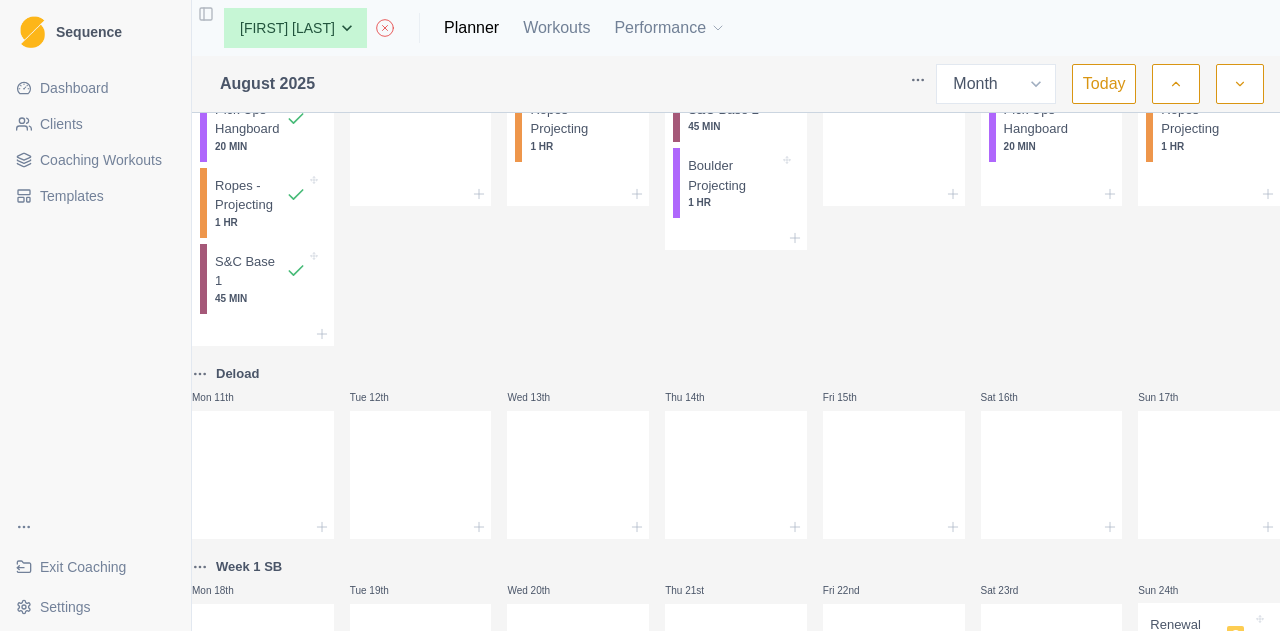 scroll, scrollTop: 800, scrollLeft: 0, axis: vertical 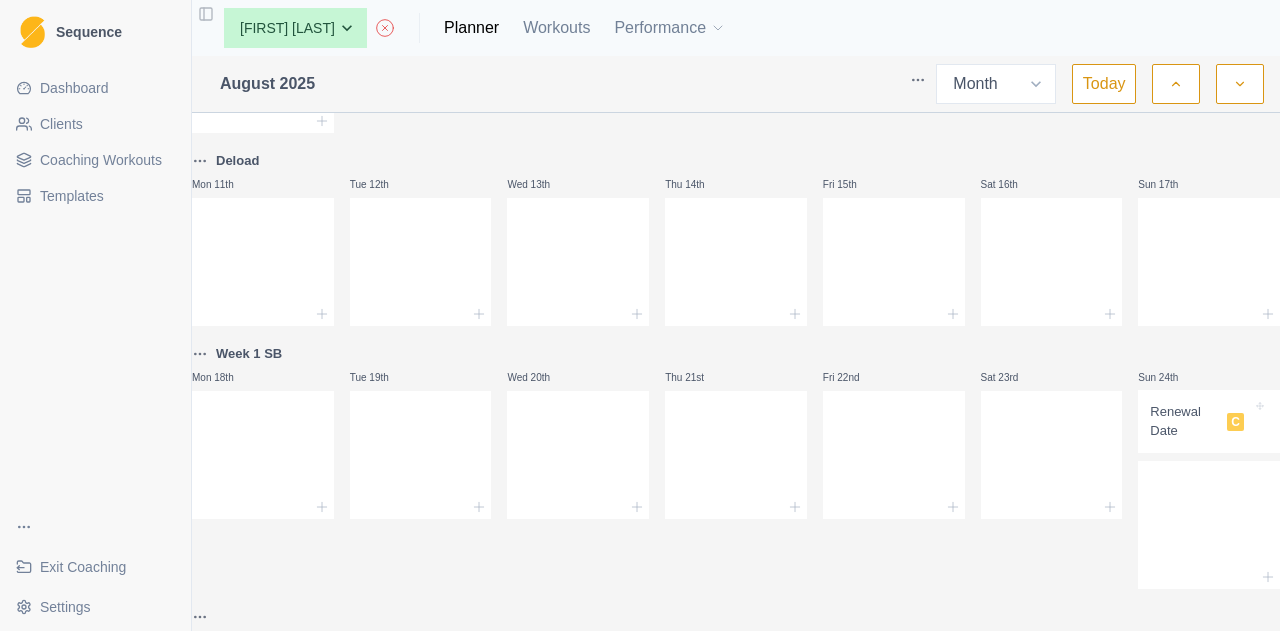 click 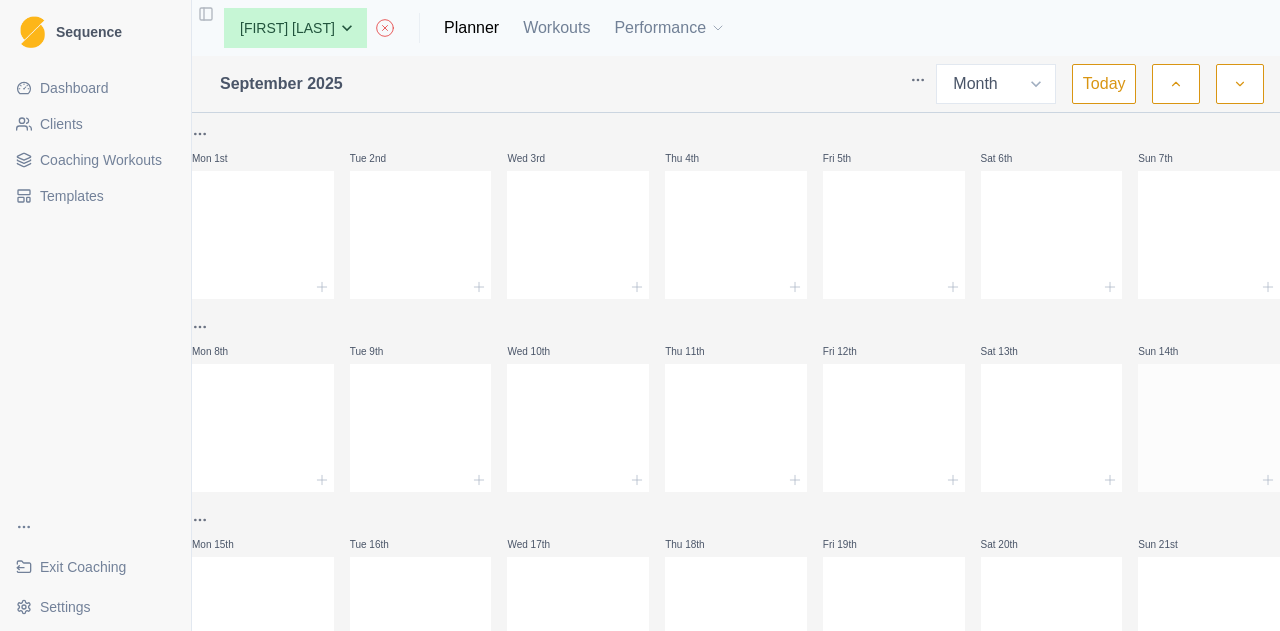 scroll, scrollTop: 200, scrollLeft: 0, axis: vertical 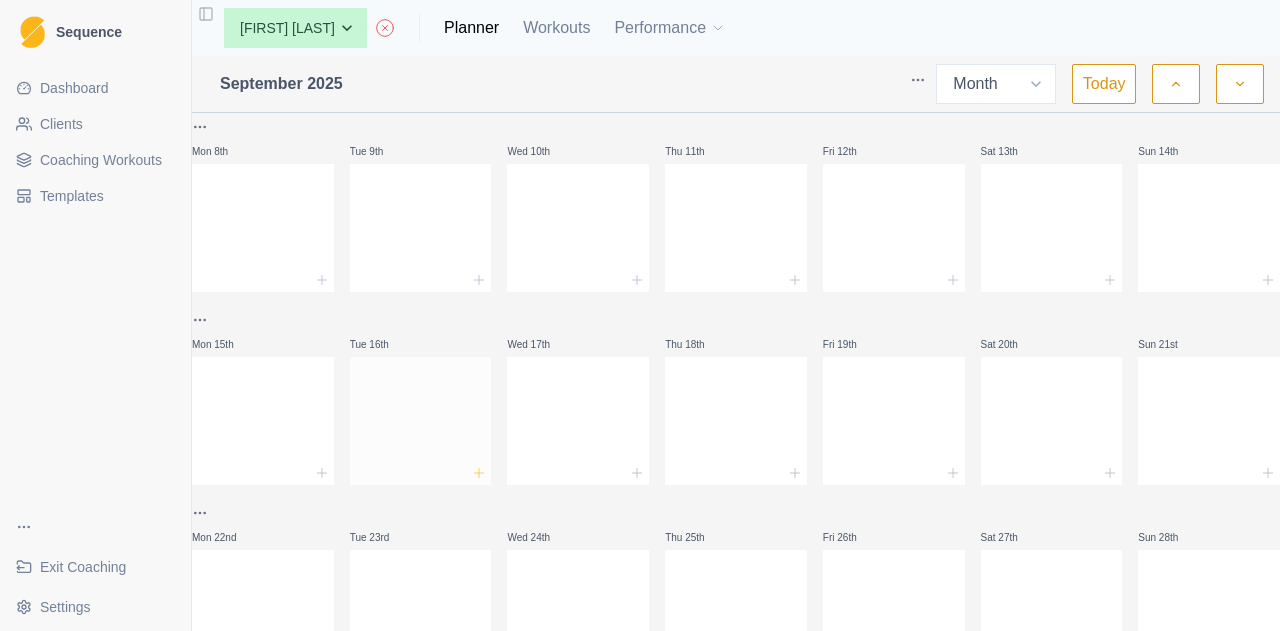 click 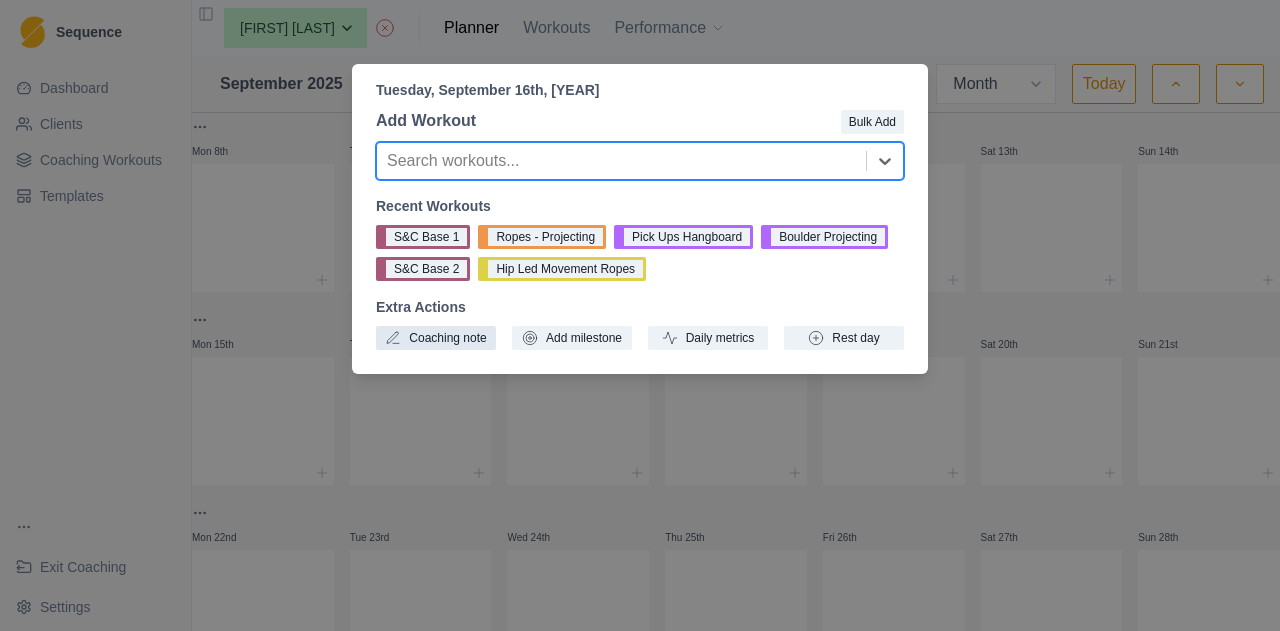click on "Coaching note" at bounding box center (436, 338) 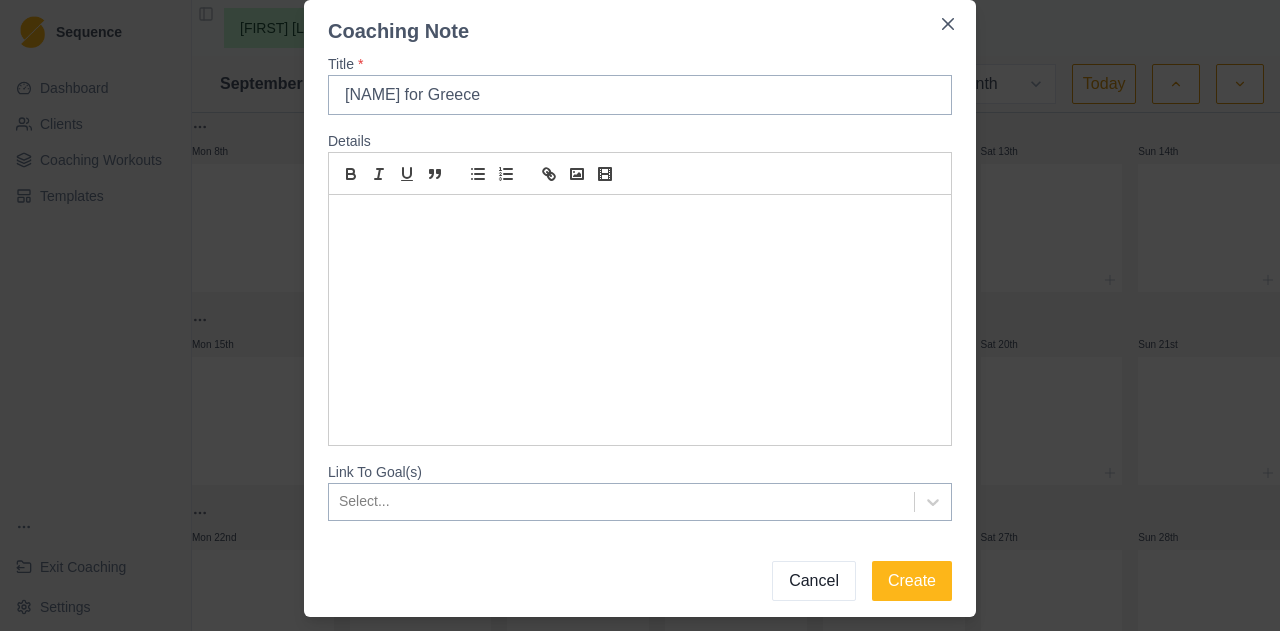 scroll, scrollTop: 112, scrollLeft: 0, axis: vertical 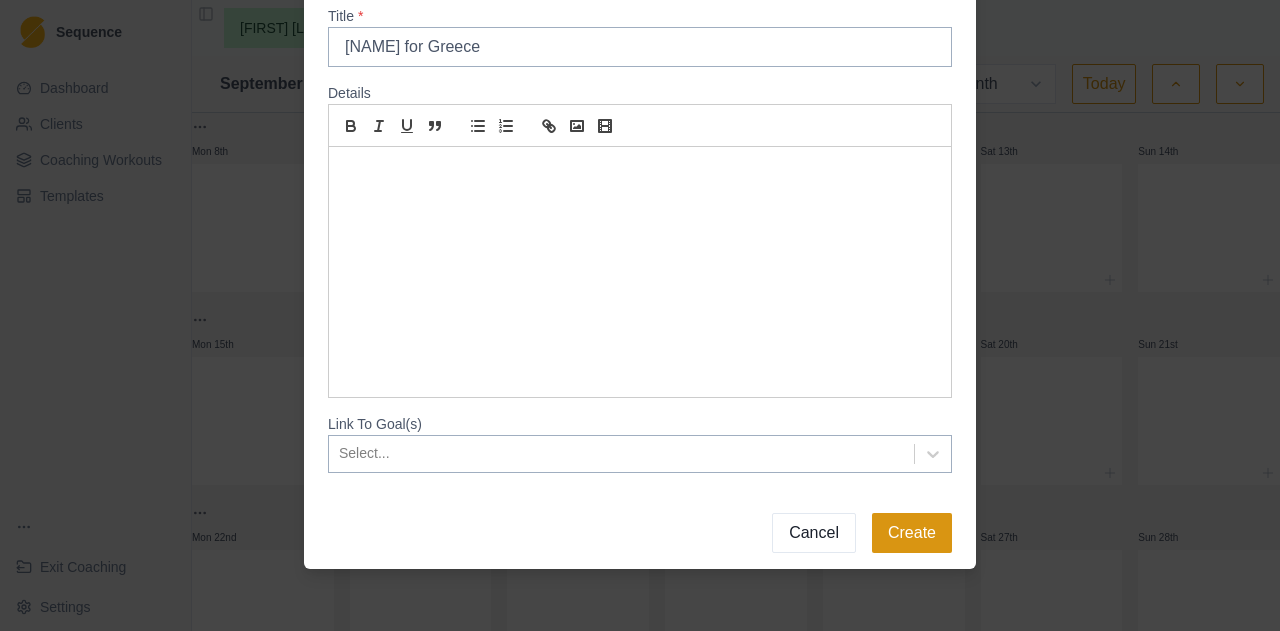 type on "Leave for Greece" 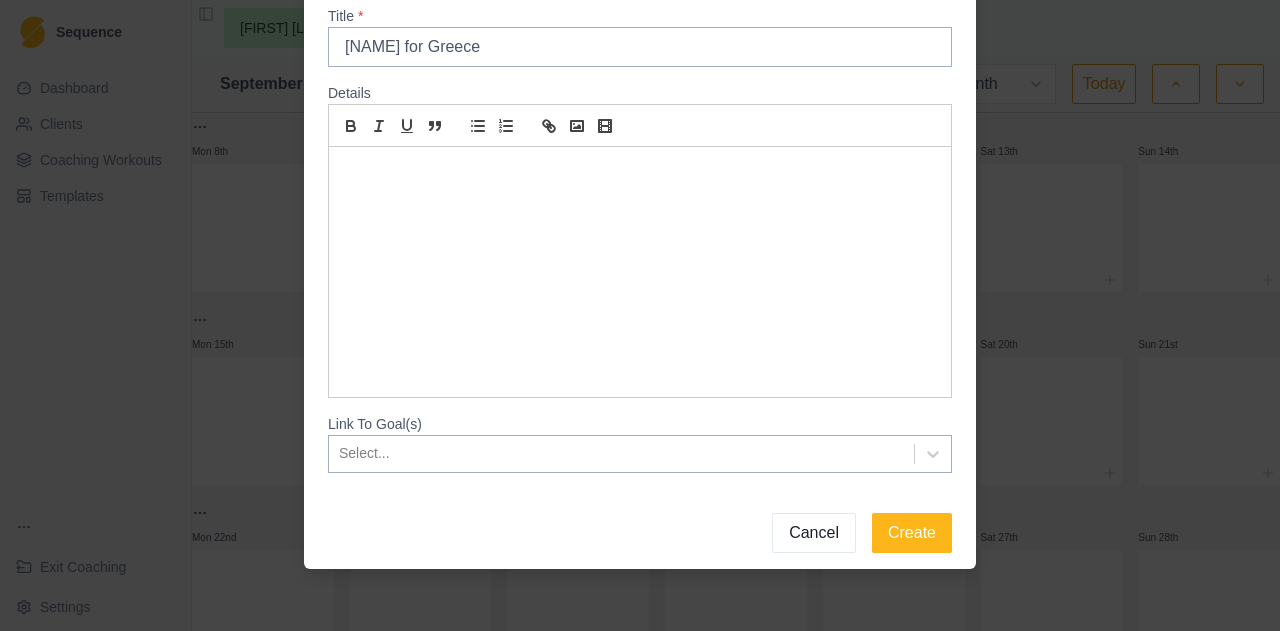 scroll, scrollTop: 0, scrollLeft: 0, axis: both 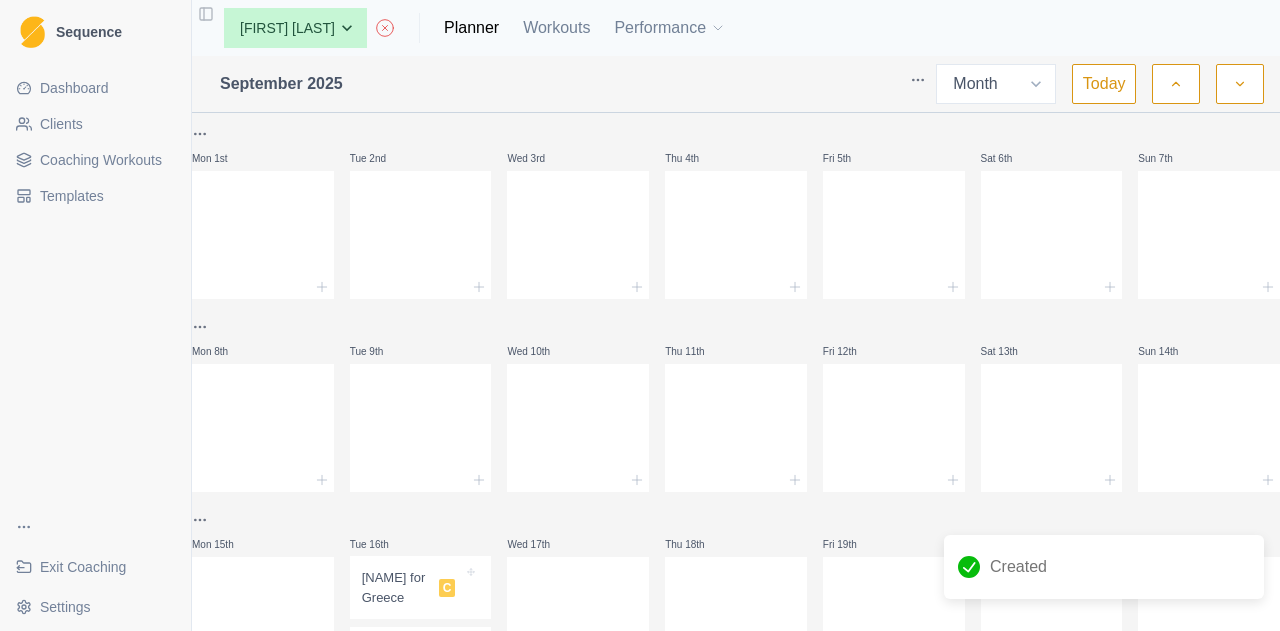 click at bounding box center [1176, 84] 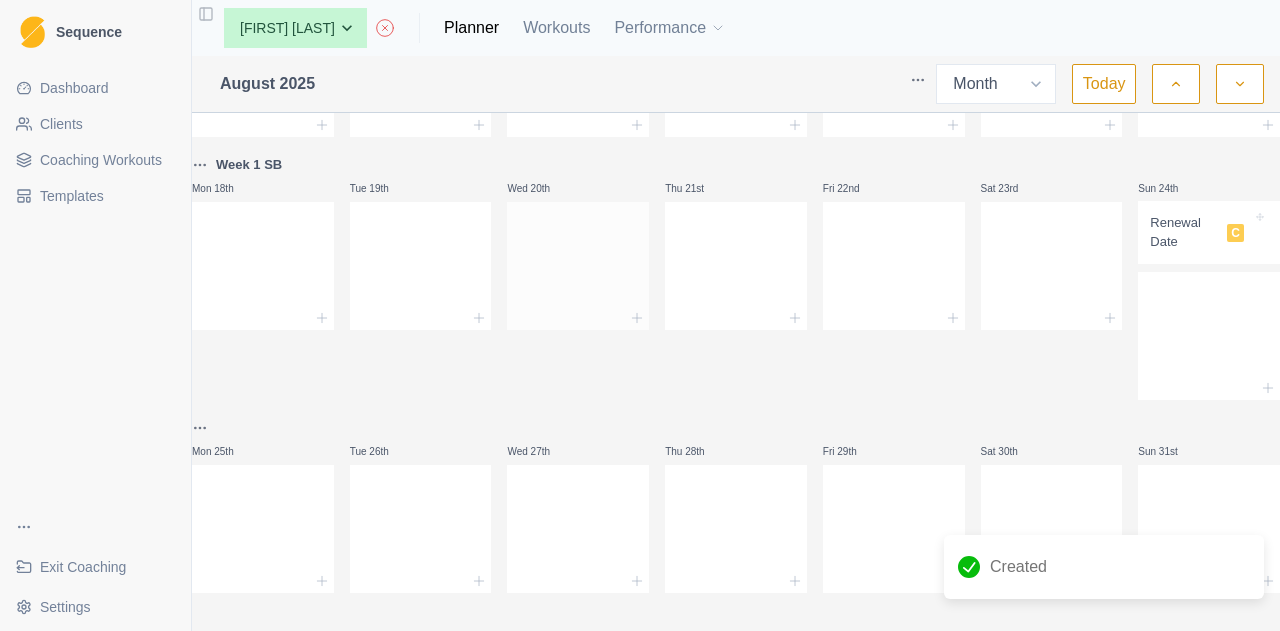 scroll, scrollTop: 1076, scrollLeft: 0, axis: vertical 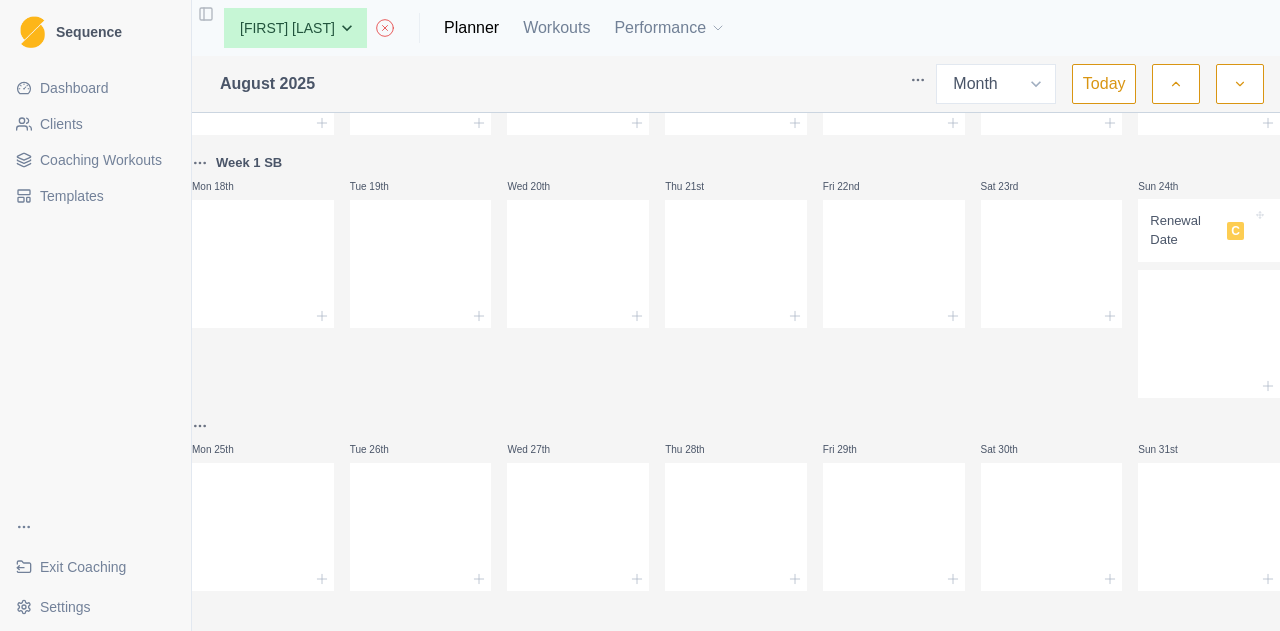 click on "Sequence Dashboard Clients Coaching Workouts Templates Exit Coaching Settings Toggle Sidebar None Alex Dees Ashwin Param Ben Colton Billy Zulkifli Isaac Waugh Jem Rolland Jimmy Justina Chan Luke Danzig Max Brogan Meg Hobson Michael O'Reilly Nick Ray Poppy Taylor Taj Madden Tim Coultas Planner Workouts Performance August 2025 Week Month Today Week 4 Training Mon 28th S&C Base 1 45 MIN Ropes - Projecting 1 HR Tue 29th Pick Ups Hangboard 20 MIN Wed 30th Hip Led Movement Ropes 2 HR Thu 31st Try 3 sets of 12 for pull ups  C Changes to pick ups! C Pick Ups Hangboard 20 MIN S&C Base 2 45 MIN Boulder  Projecting 1 HR Fri 1st Sat 2nd Sun 3rd Ropes - Projecting 1 HR Mon 4th Pick Ups Hangboard 20 MIN Ropes - Projecting 1 HR S&C Base 1 45 MIN Tue 5th Wed 6th Ropes - Projecting 1 HR Thu 7th S&C Base 2 45 MIN Boulder  Projecting 1 HR Fri 8th Sat 9th Pick Ups Hangboard 20 MIN Sun 10th Ropes - Projecting 1 HR Deload Mon 11th Tue 12th Wed 13th Thu 14th Fri 15th Sat 16th Sun 17th Week 1 SB Mon 18th Tue 19th C" at bounding box center [640, 315] 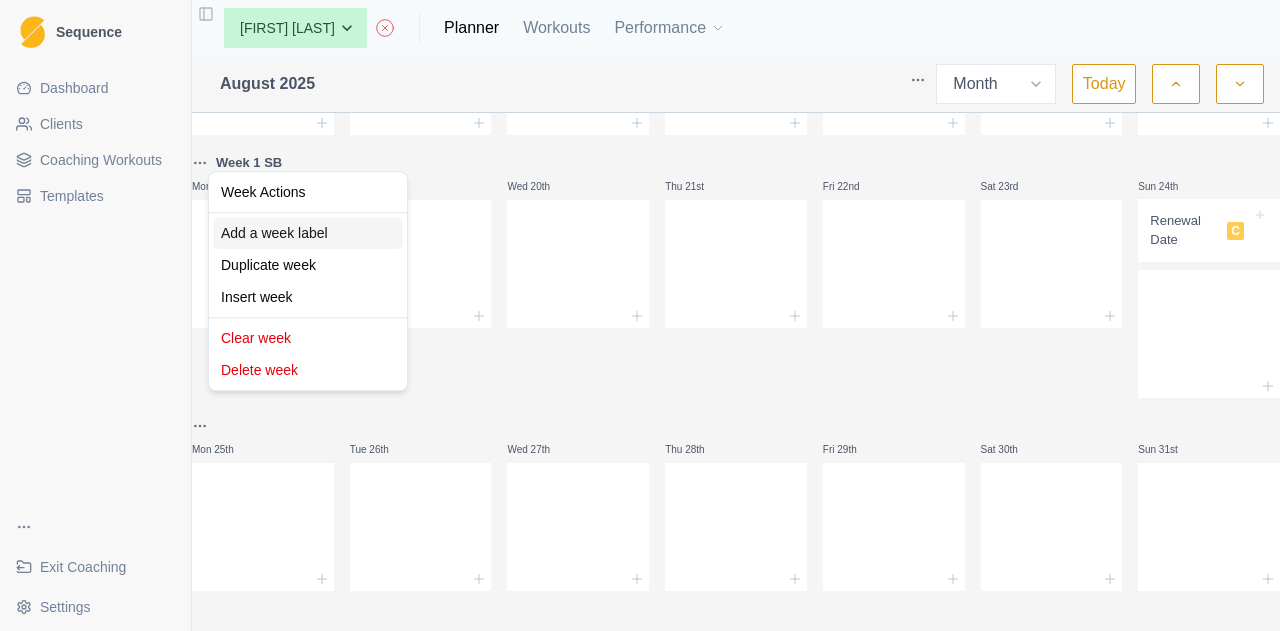 click on "Add a week label" at bounding box center (308, 233) 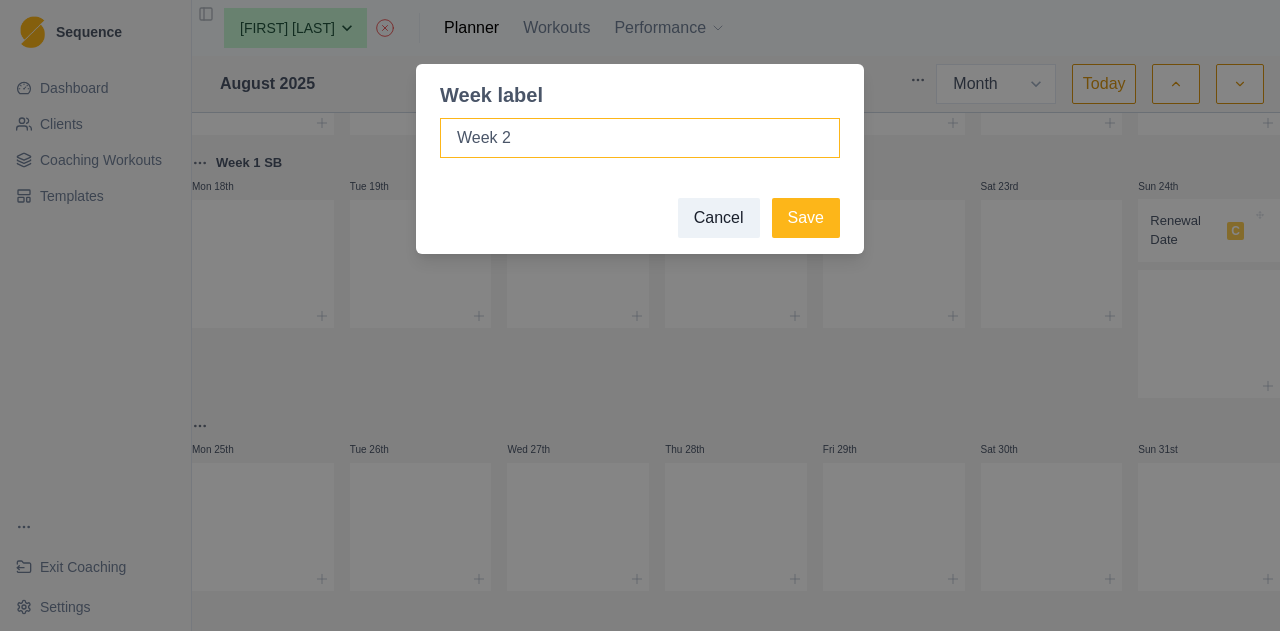 type on "Week 2" 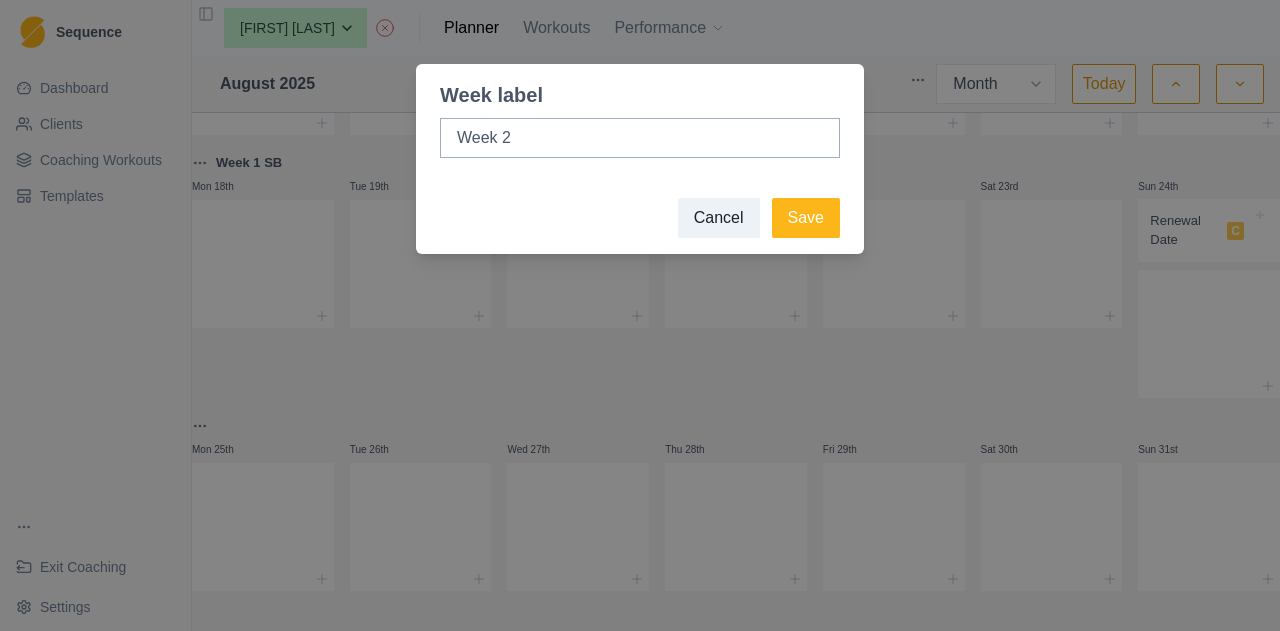 click on "Cancel Save" at bounding box center [640, 218] 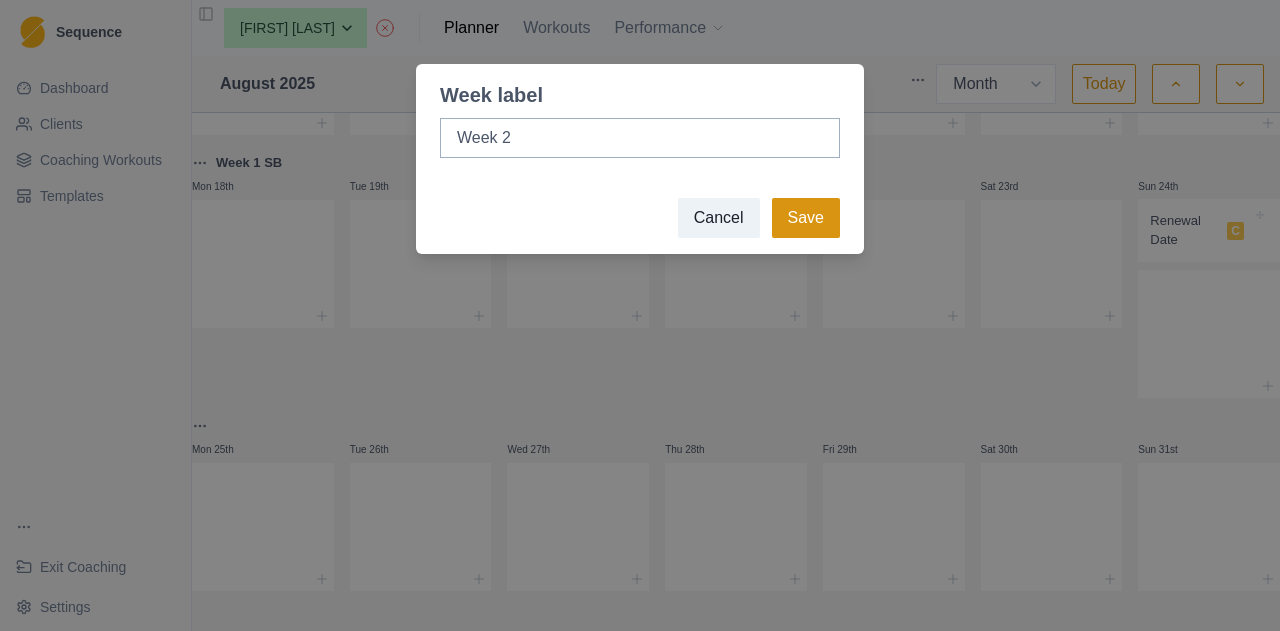 click on "Save" at bounding box center [806, 218] 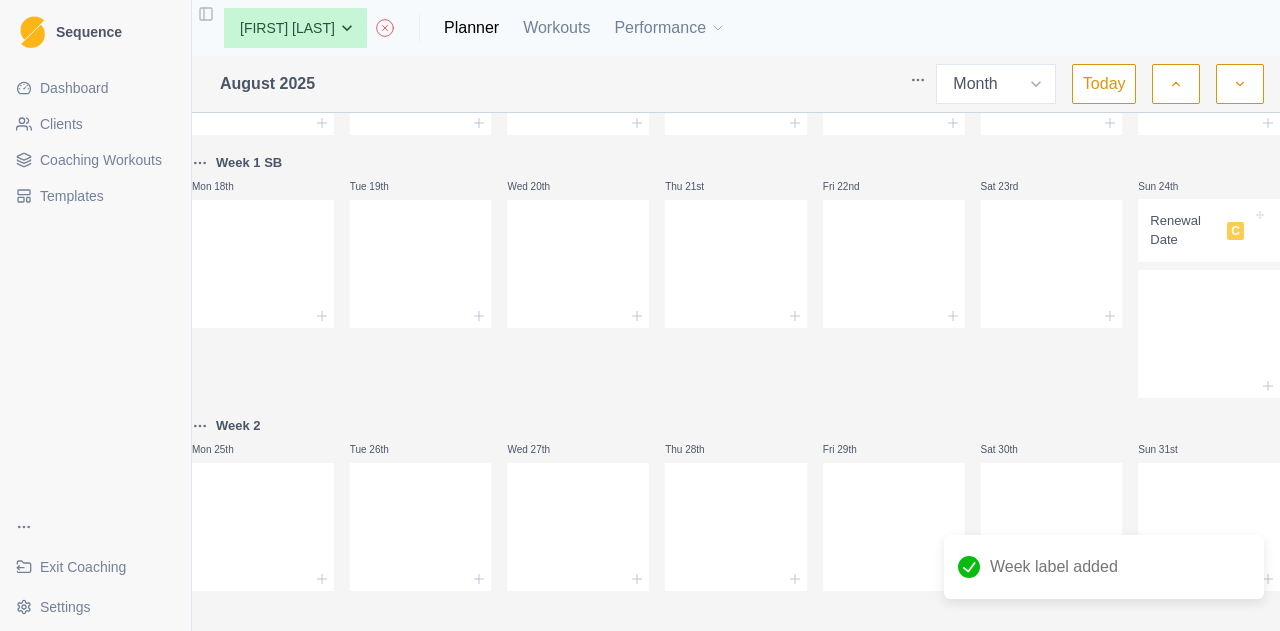 click at bounding box center (1240, 84) 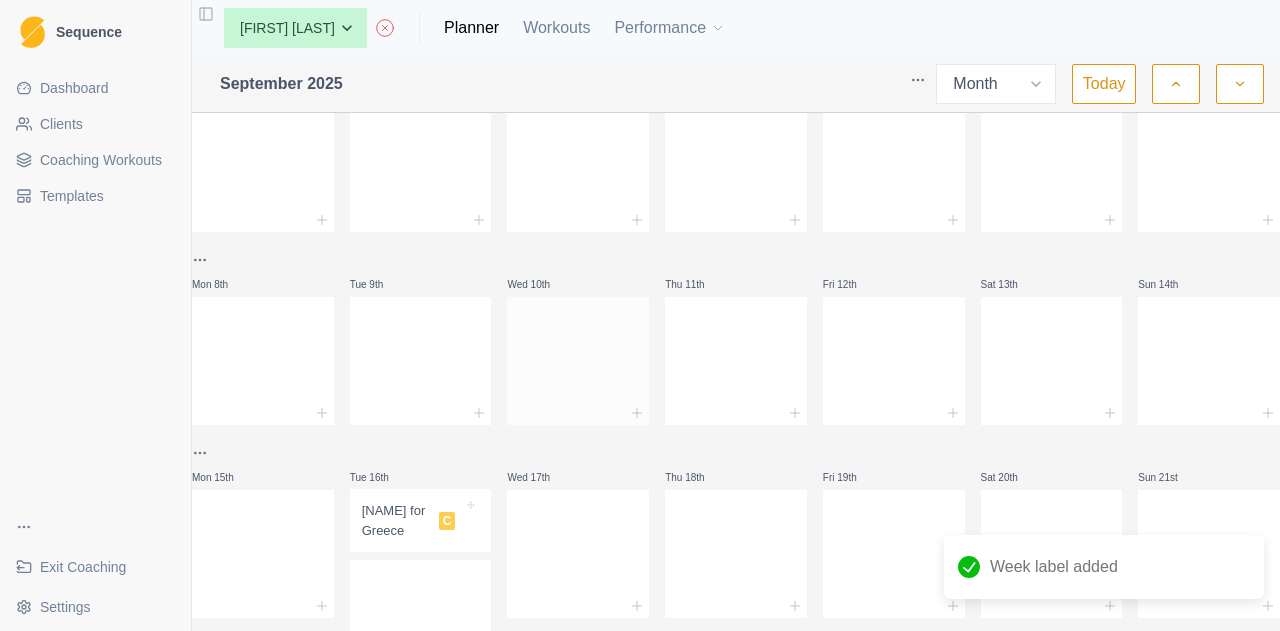 scroll, scrollTop: 0, scrollLeft: 0, axis: both 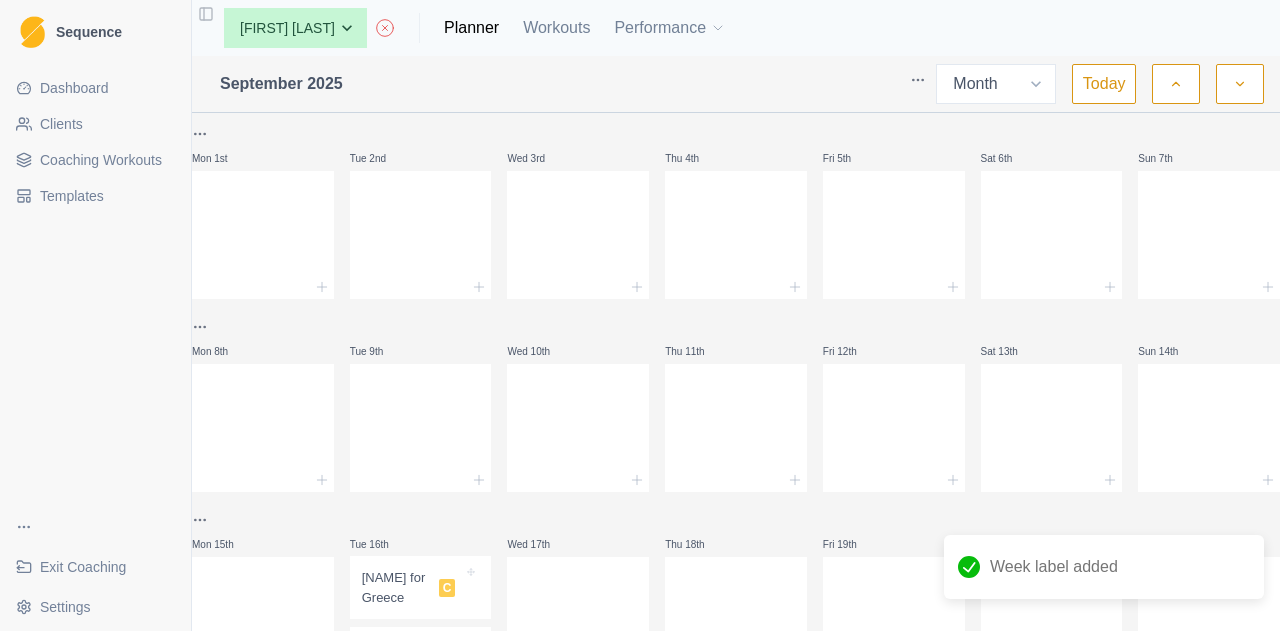 click 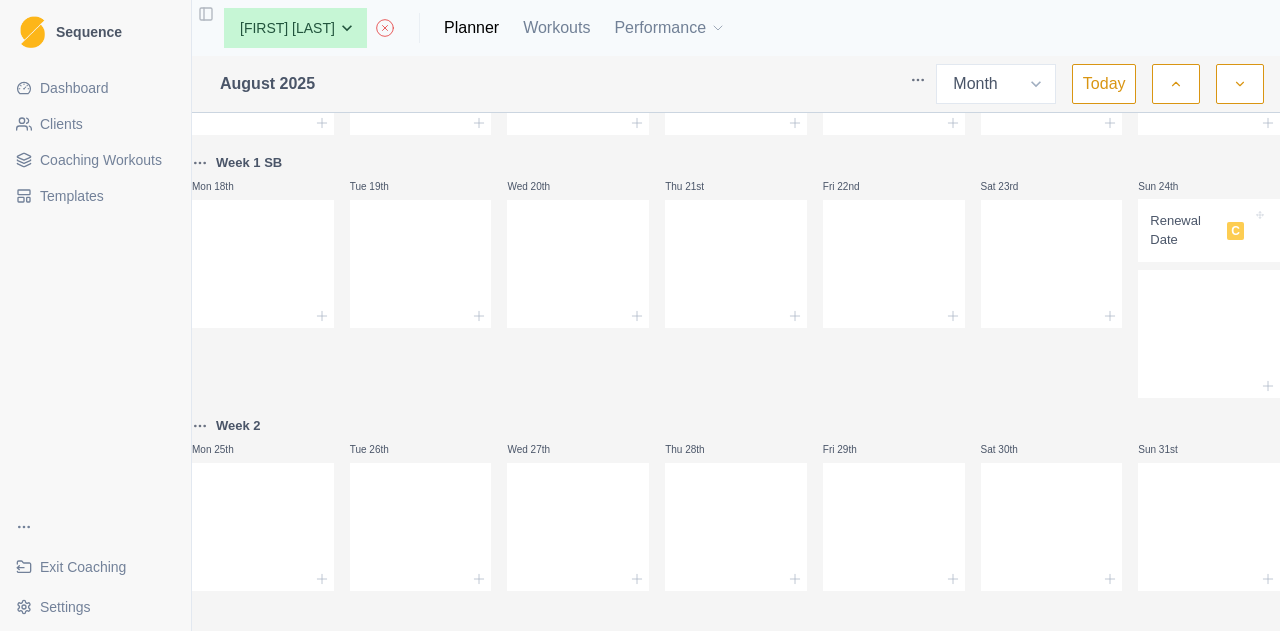 scroll, scrollTop: 1076, scrollLeft: 0, axis: vertical 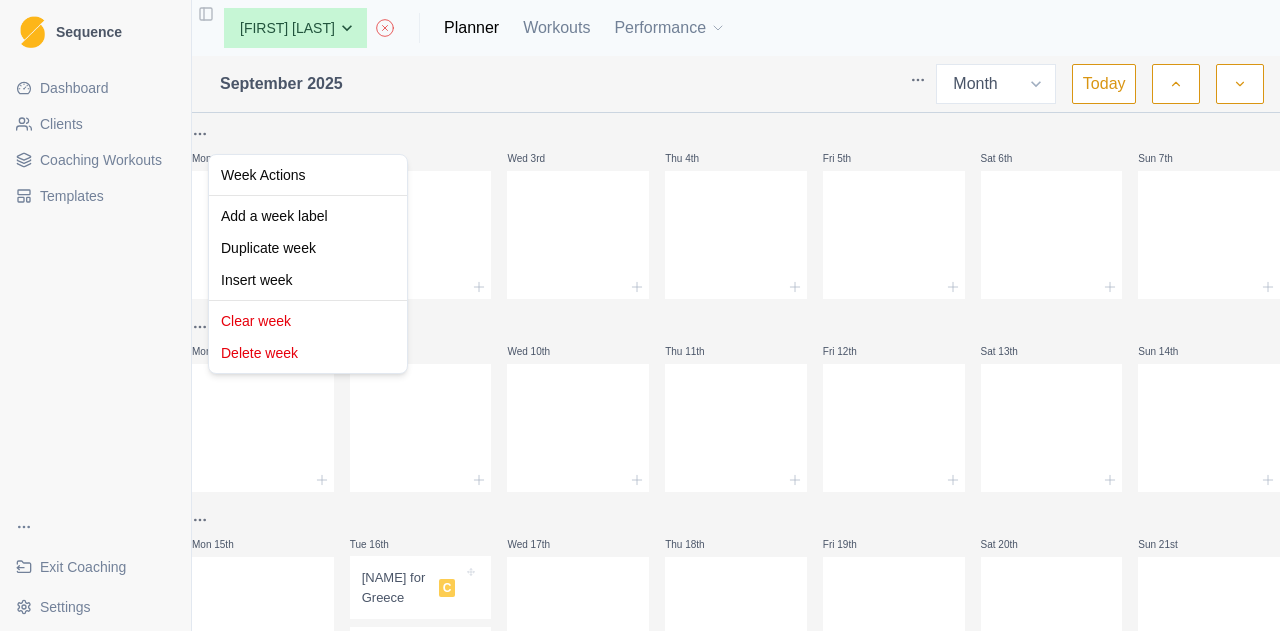 click on "Sequence Dashboard Clients Coaching Workouts Templates Exit Coaching Settings Toggle Sidebar None Alex Dees Ashwin Param Ben Colton Billy Zulkifli Isaac Waugh Jem Rolland Jimmy Justina Chan Luke Danzig Max Brogan Meg Hobson Michael O'Reilly Nick Ray Poppy Taylor Taj Madden Tim Coultas Planner Workouts Performance September 2025 Week Month Today Mon 1st Tue 2nd Wed 3rd Thu 4th Fri 5th Sat 6th Sun 7th Mon 8th Tue 9th Wed 10th Thu 11th Fri 12th Sat 13th Sun 14th Mon 15th Tue 16th Leave for Greece C Wed 17th Thu 18th Fri 19th Sat 20th Sun 21st Mon 22nd Tue 23rd Wed 24th Thu 25th Fri 26th Sat 27th Sun 28th Mon 29th Tue 30th Wed 1st Thu 2nd Fri 3rd Sat 4th Sun 5th
Metrics Goals Tests
Press space bar to start a drag.
When dragging you can use the arrow keys to move the item around and escape to cancel.
Some screen readers may require you to be in focus mode or to use your pass through key
Week Actions Add a week label Duplicate week Insert week Clear week Delete week" at bounding box center (640, 315) 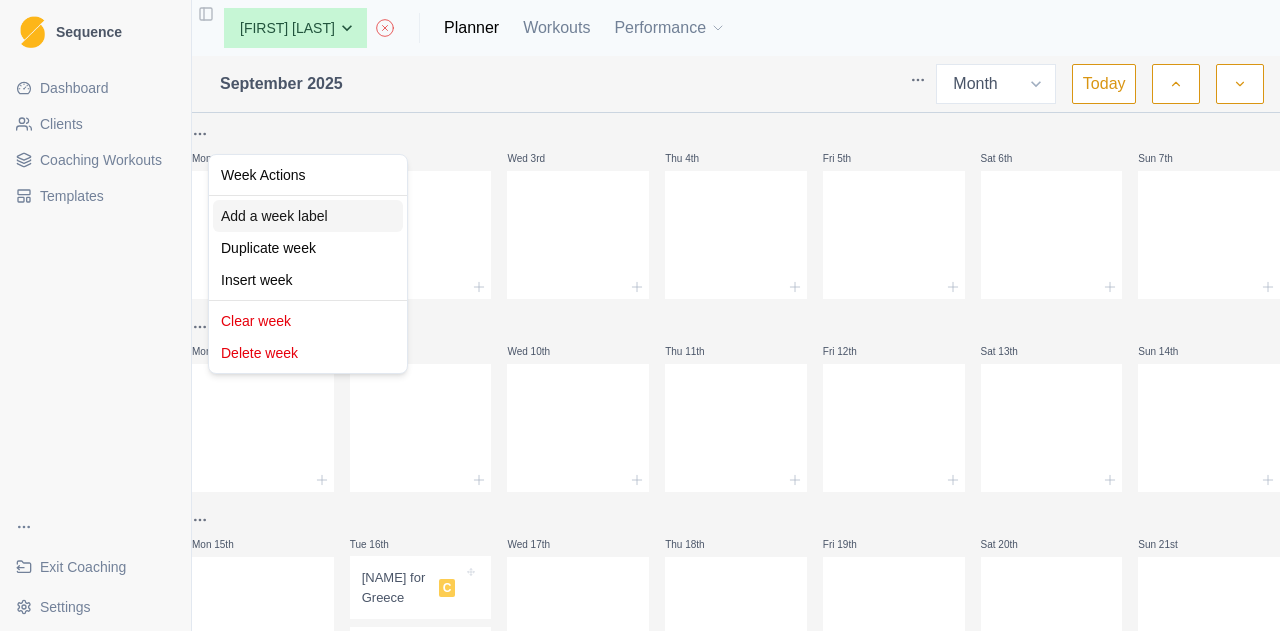click on "Add a week label" at bounding box center (308, 216) 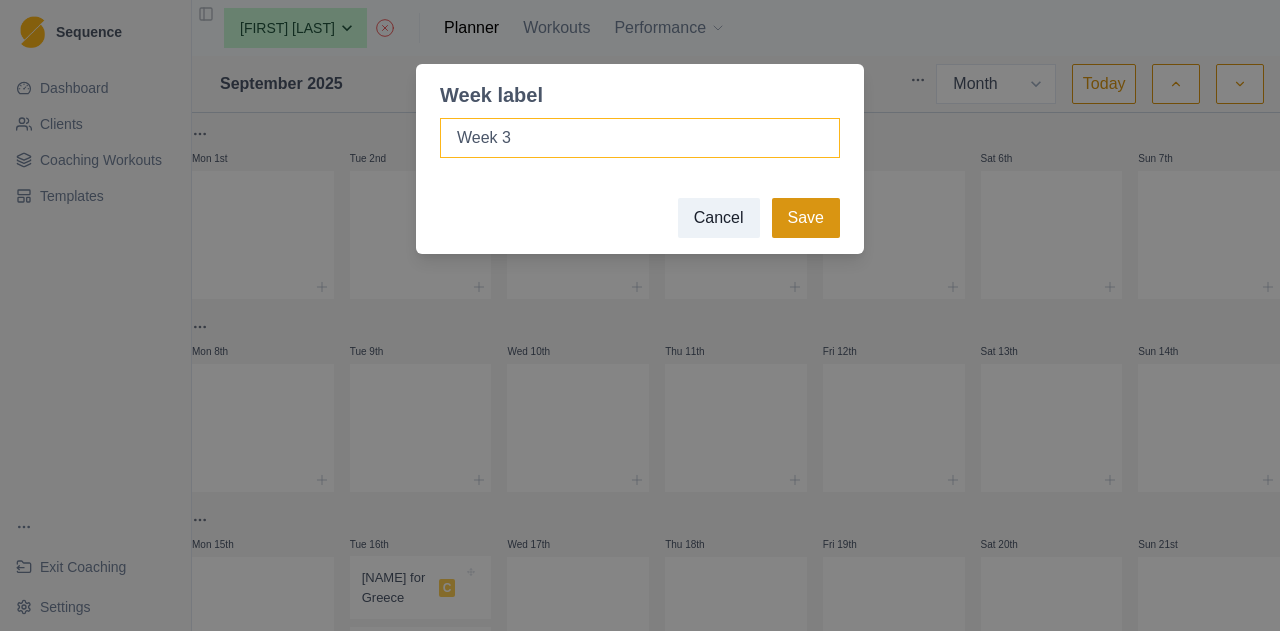 type on "Week 3" 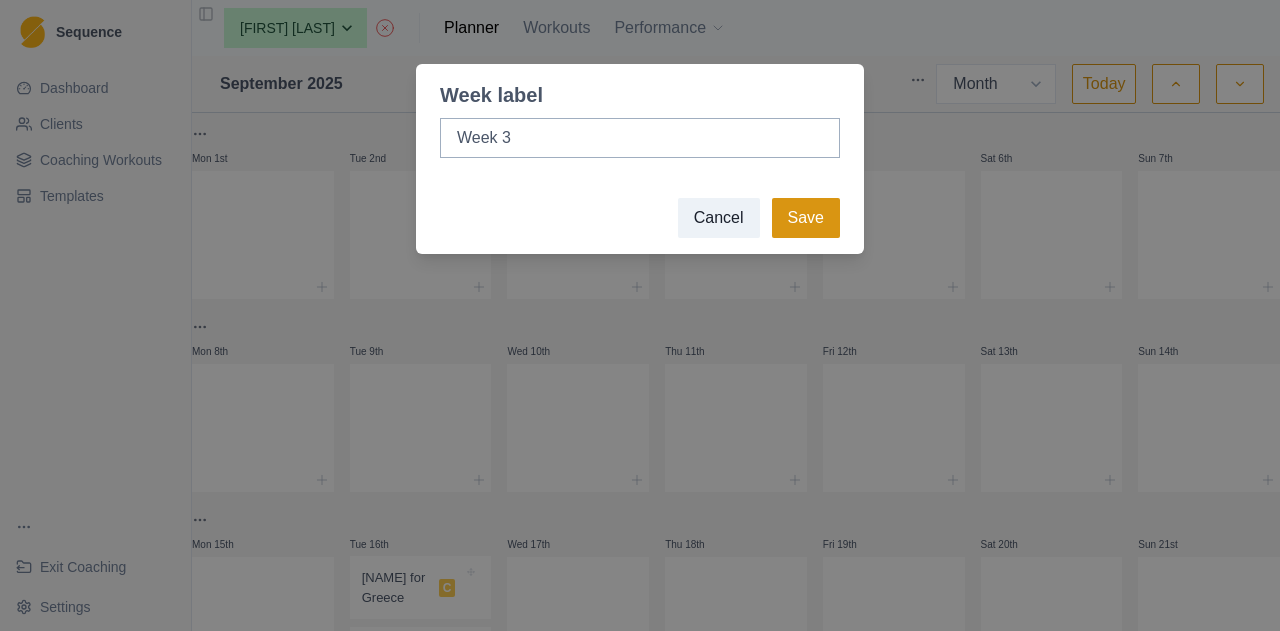 click on "Save" at bounding box center [806, 218] 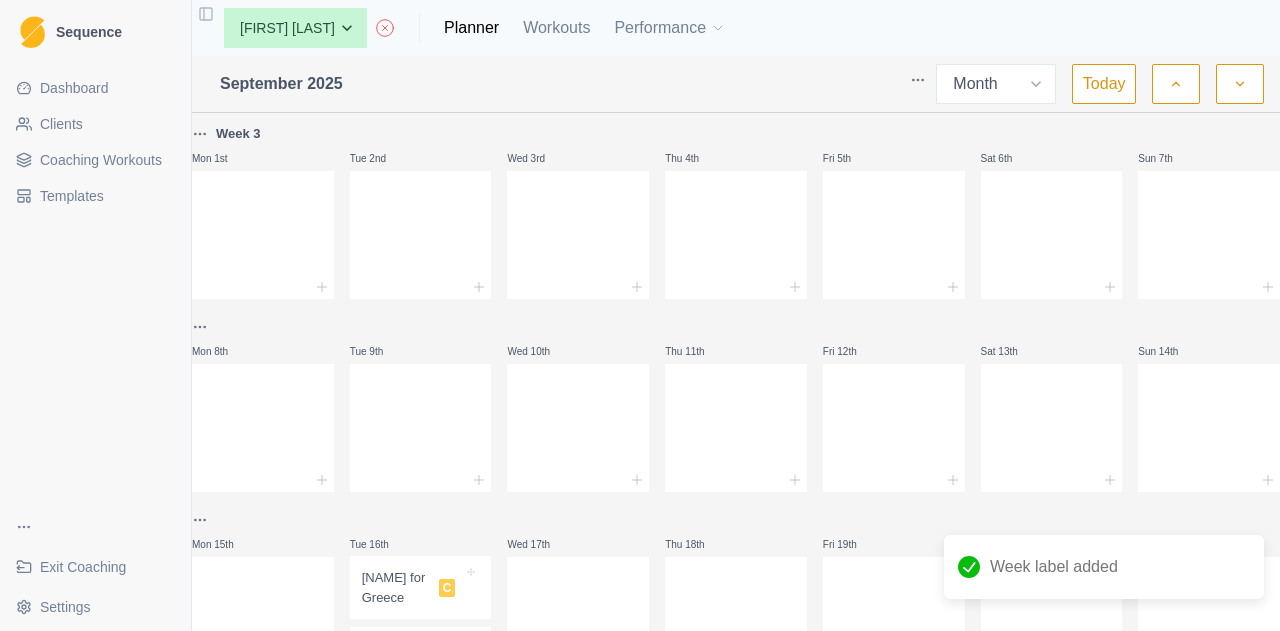 click on "Sequence Dashboard Clients Coaching Workouts Templates Exit Coaching Settings Toggle Sidebar None Alex Dees Ashwin Param Ben Colton Billy Zulkifli Isaac Waugh Jem Rolland Jimmy Justina Chan Luke Danzig Max Brogan Meg Hobson Michael O'Reilly Nick Ray Poppy Taylor Taj Madden Tim Coultas Planner Workouts Performance September 2025 Week Month Today Week 3 Mon 1st Tue 2nd Wed 3rd Thu 4th Fri 5th Sat 6th Sun 7th Mon 8th Tue 9th Wed 10th Thu 11th Fri 12th Sat 13th Sun 14th Mon 15th Tue 16th Leave for Greece C Wed 17th Thu 18th Fri 19th Sat 20th Sun 21st Mon 22nd Tue 23rd Wed 24th Thu 25th Fri 26th Sat 27th Sun 28th Mon 29th Tue 30th Wed 1st Thu 2nd Fri 3rd Sat 4th Sun 5th Week label added
Metrics Goals Tests
Press space bar to start a drag.
When dragging you can use the arrow keys to move the item around and escape to cancel.
Some screen readers may require you to be in focus mode or to use your pass through key" at bounding box center (640, 315) 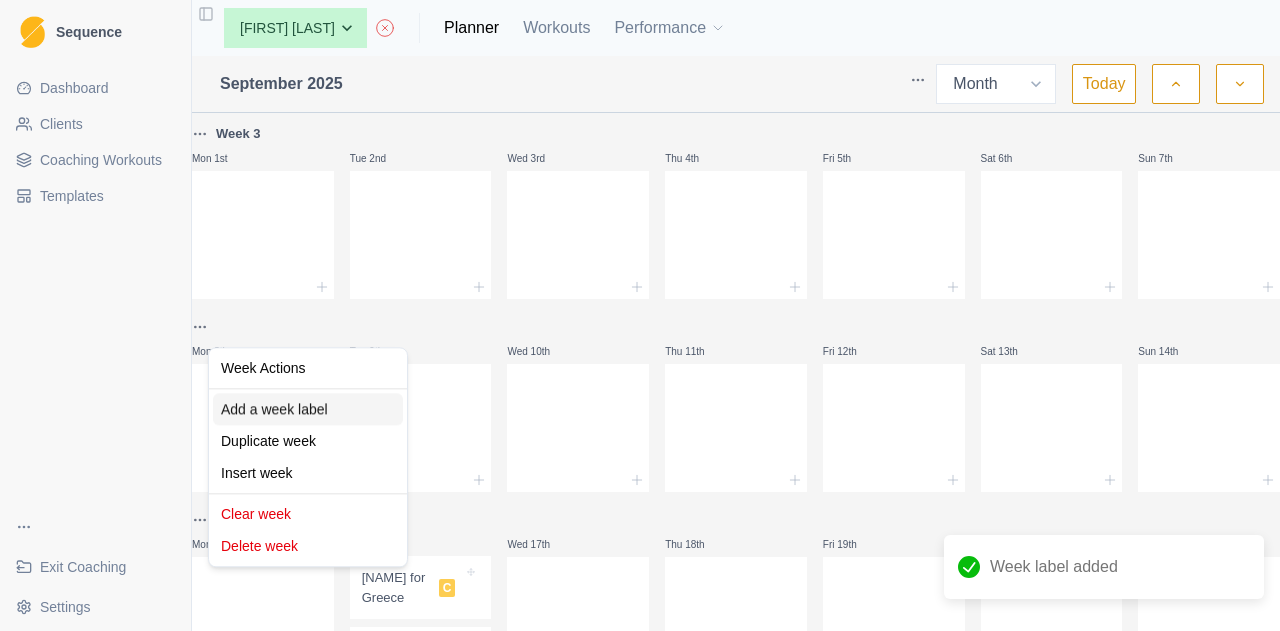 click on "Add a week label" at bounding box center (308, 409) 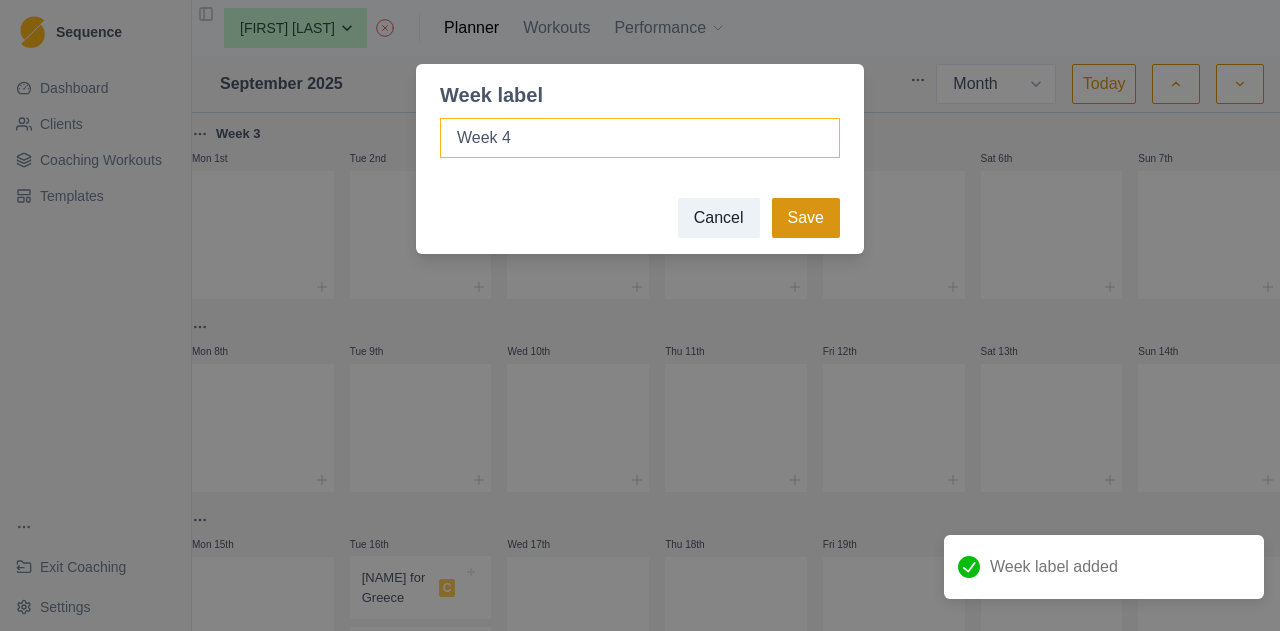 type on "Week 4" 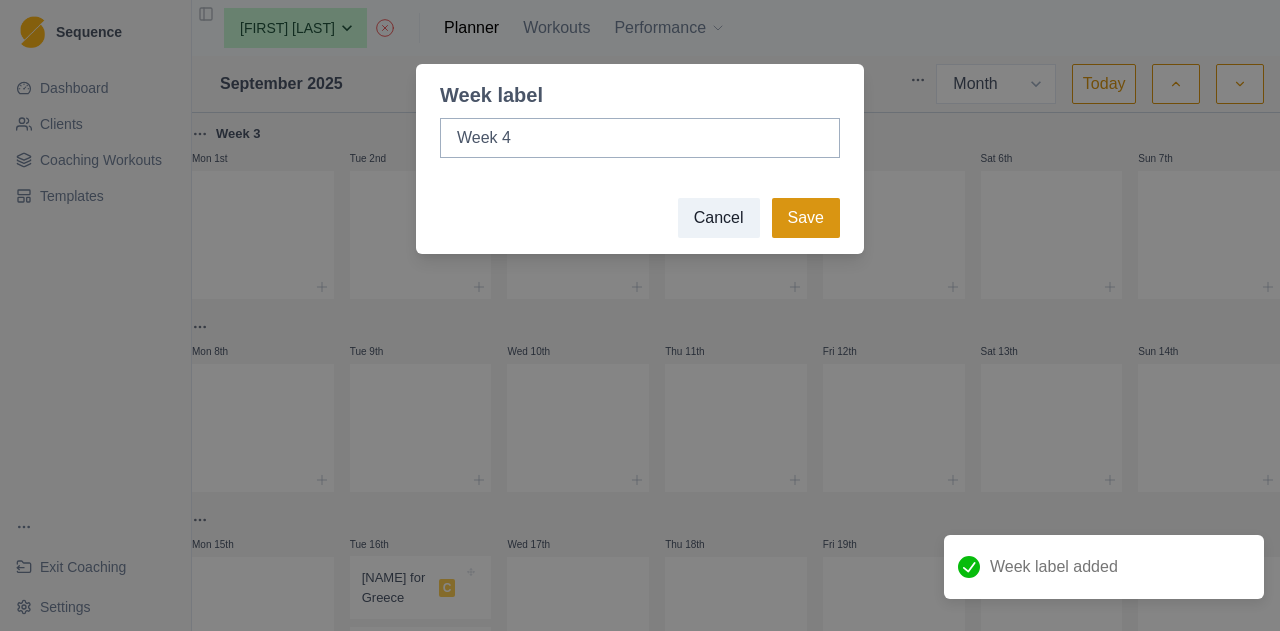 click on "Save" at bounding box center [806, 218] 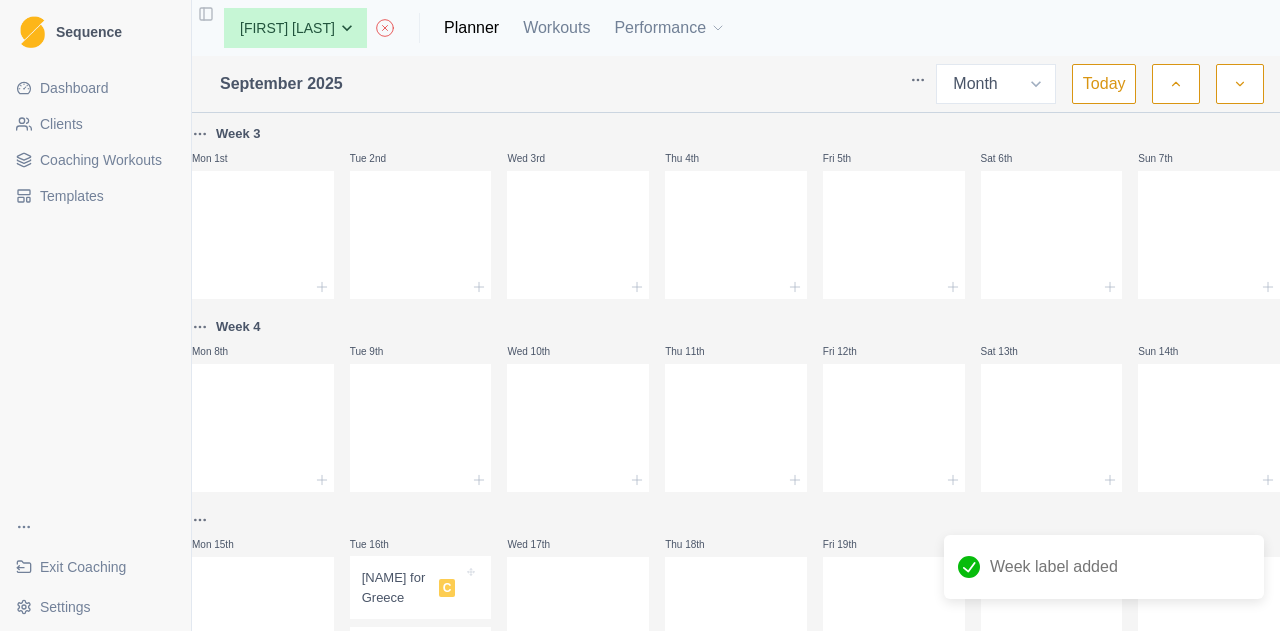 click 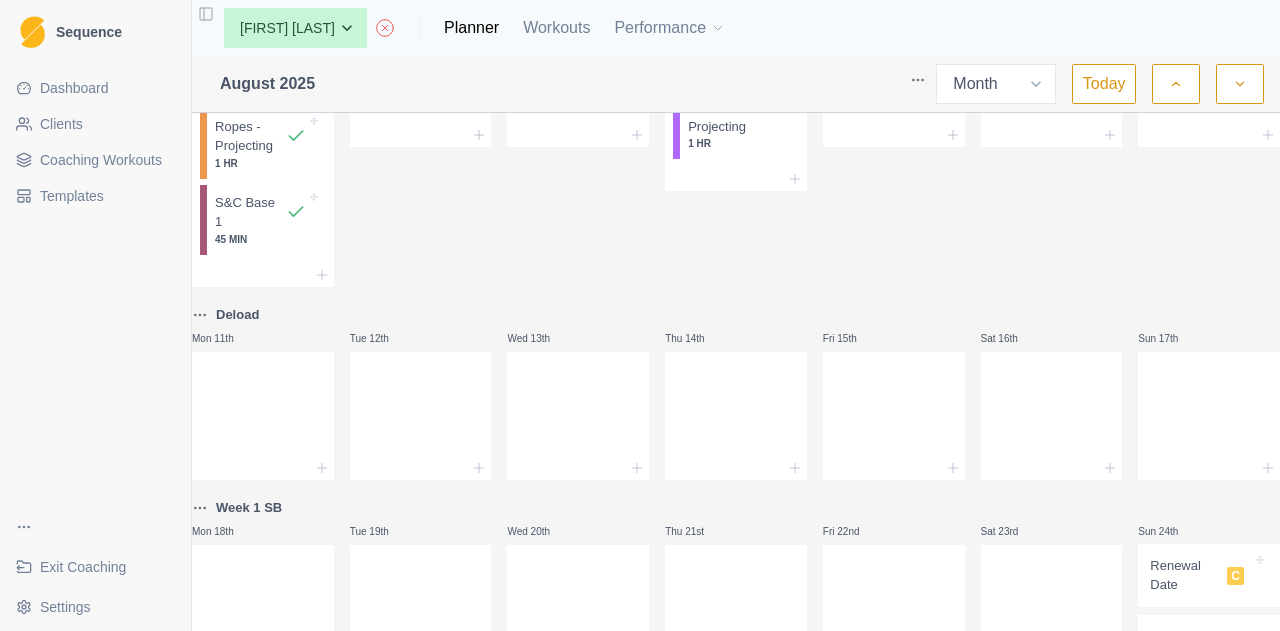 scroll, scrollTop: 400, scrollLeft: 0, axis: vertical 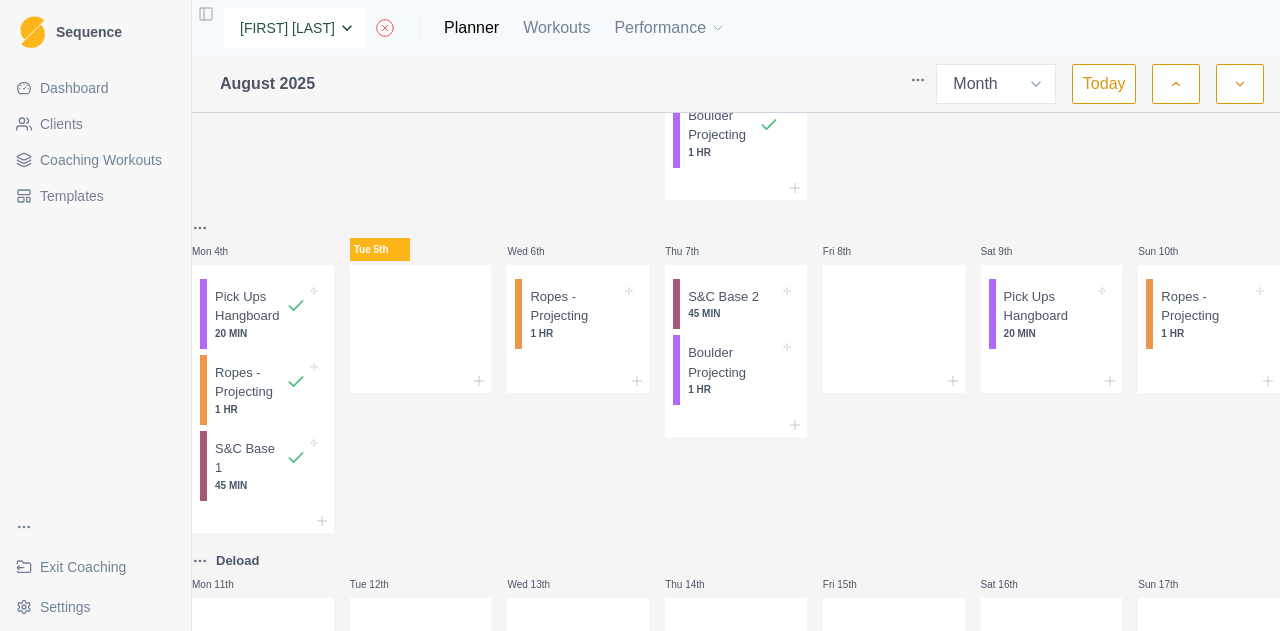 click on "None Alex Dees Ashwin Param Ben Colton Billy Zulkifli Isaac Waugh Jem Rolland Jimmy Justina Chan Luke Danzig Max Brogan Meg Hobson Michael O'Reilly Nick Ray Poppy Taylor Taj Madden Tim Coultas" at bounding box center [295, 28] 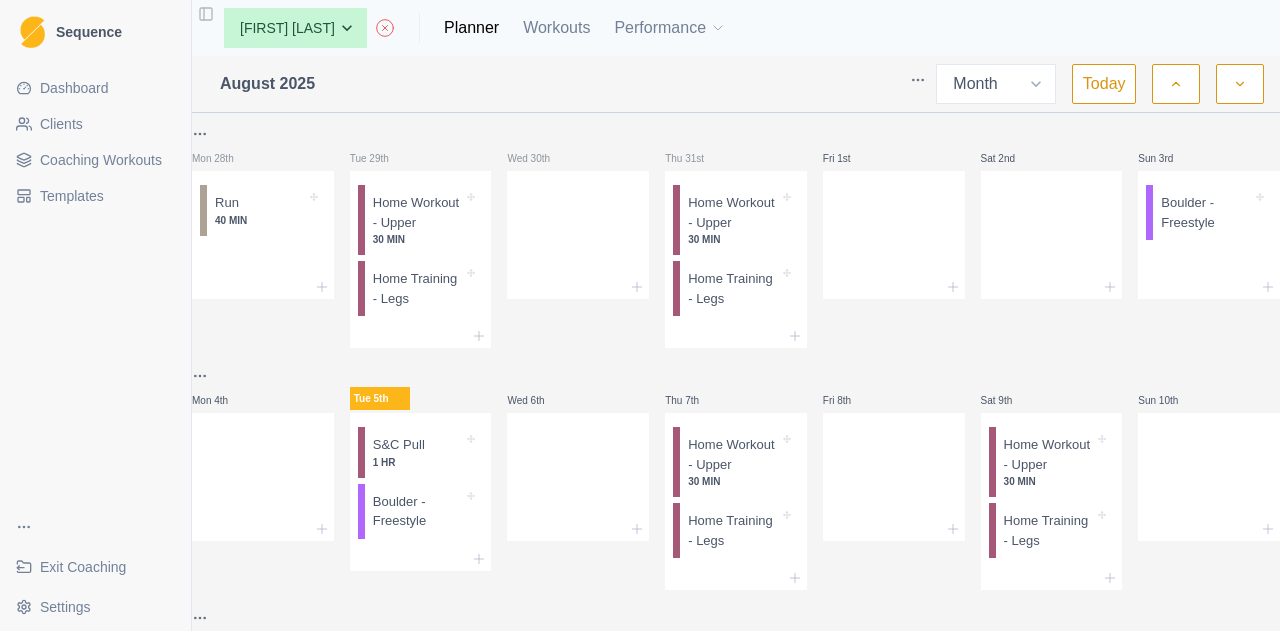 select on "month" 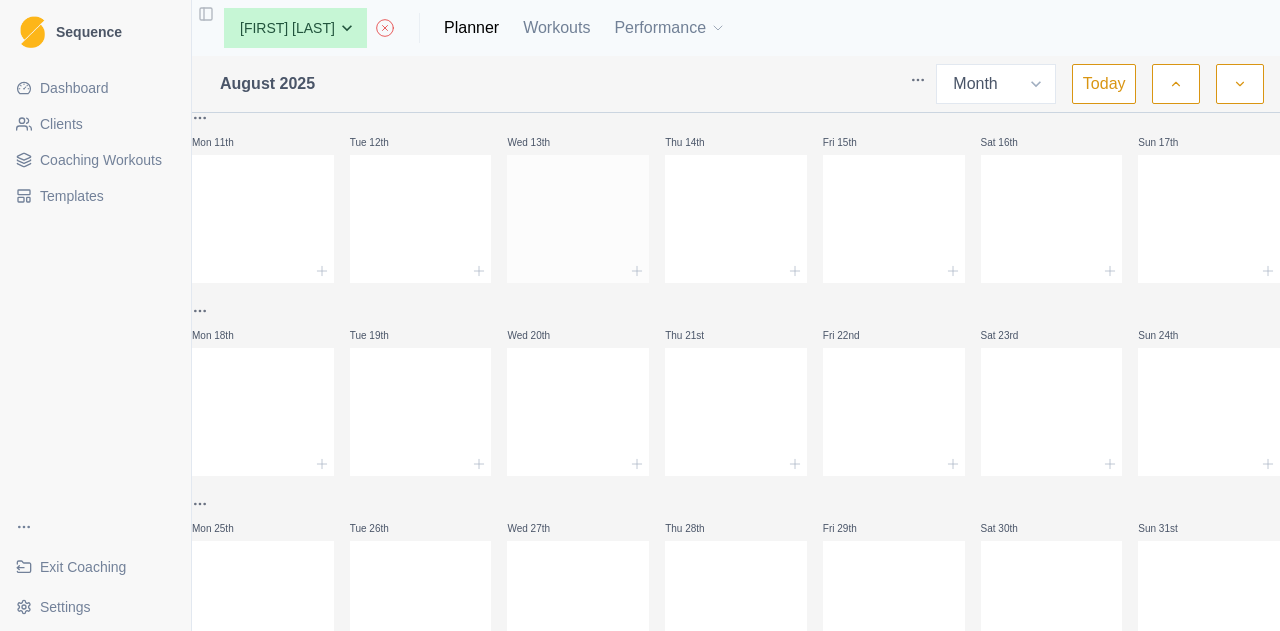 scroll, scrollTop: 0, scrollLeft: 0, axis: both 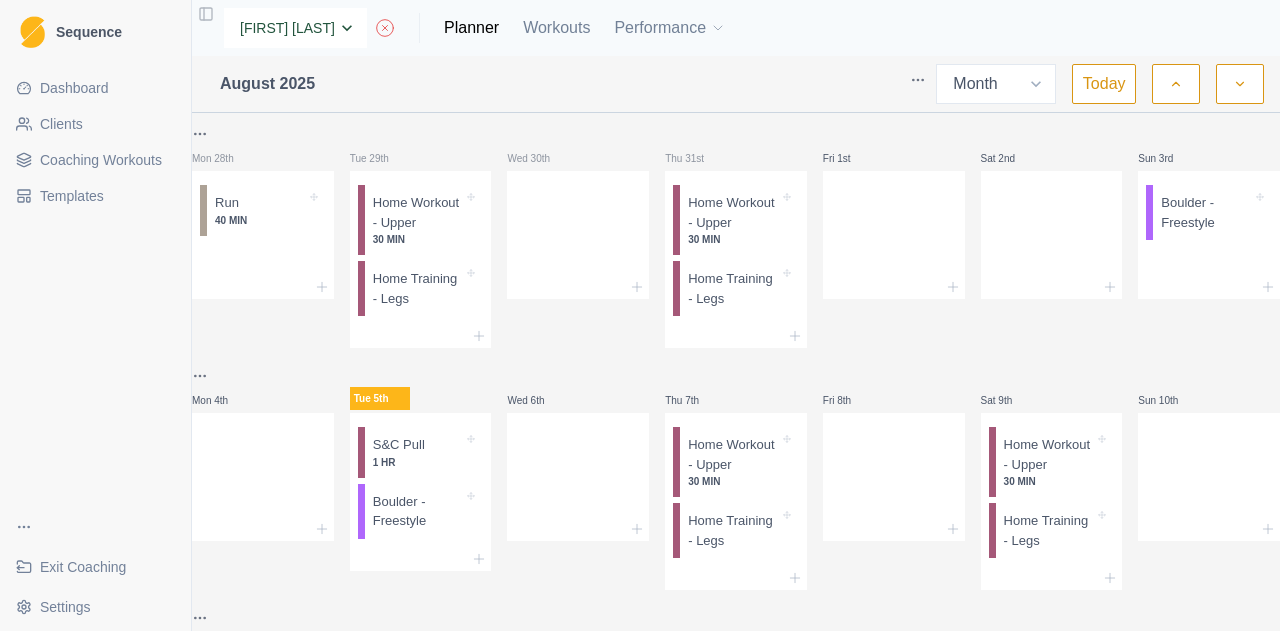 click on "[FIRST] [LAST] [FIRST] [LAST] [FIRST] [LAST] [FIRST] [LAST] [FIRST] [LAST] [FIRST] [LAST] [FIRST] [LAST] [FIRST] [LAST] [FIRST] [LAST] [FIRST] [LAST] [FIRST] [LAST] [FIRST] [LAST] [FIRST] [LAST] [FIRST] [LAST] [FIRST] [LAST] [FIRST] [LAST]" at bounding box center (295, 28) 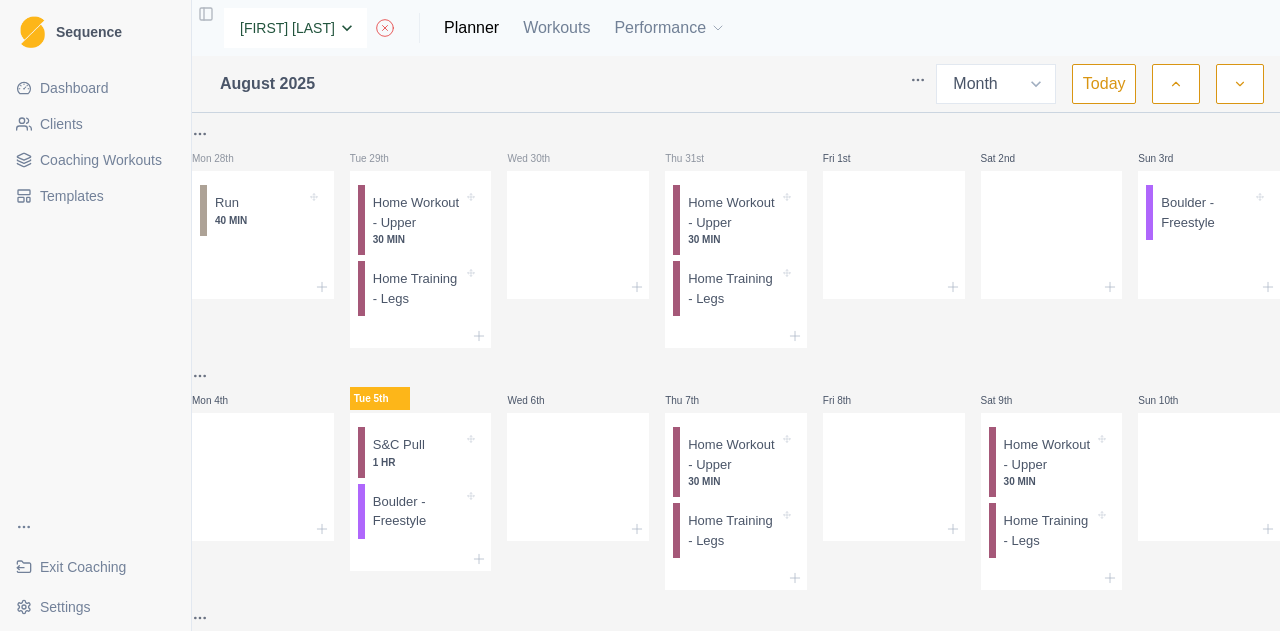 click on "[FIRST] [LAST] [FIRST] [LAST] [FIRST] [LAST] [FIRST] [LAST] [FIRST] [LAST] [FIRST] [LAST] [FIRST] [LAST] [FIRST] [LAST] [FIRST] [LAST] [FIRST] [LAST] [FIRST] [LAST] [FIRST] [LAST] [FIRST] [LAST] [FIRST] [LAST] [FIRST] [LAST] [FIRST] [LAST]" at bounding box center (295, 28) 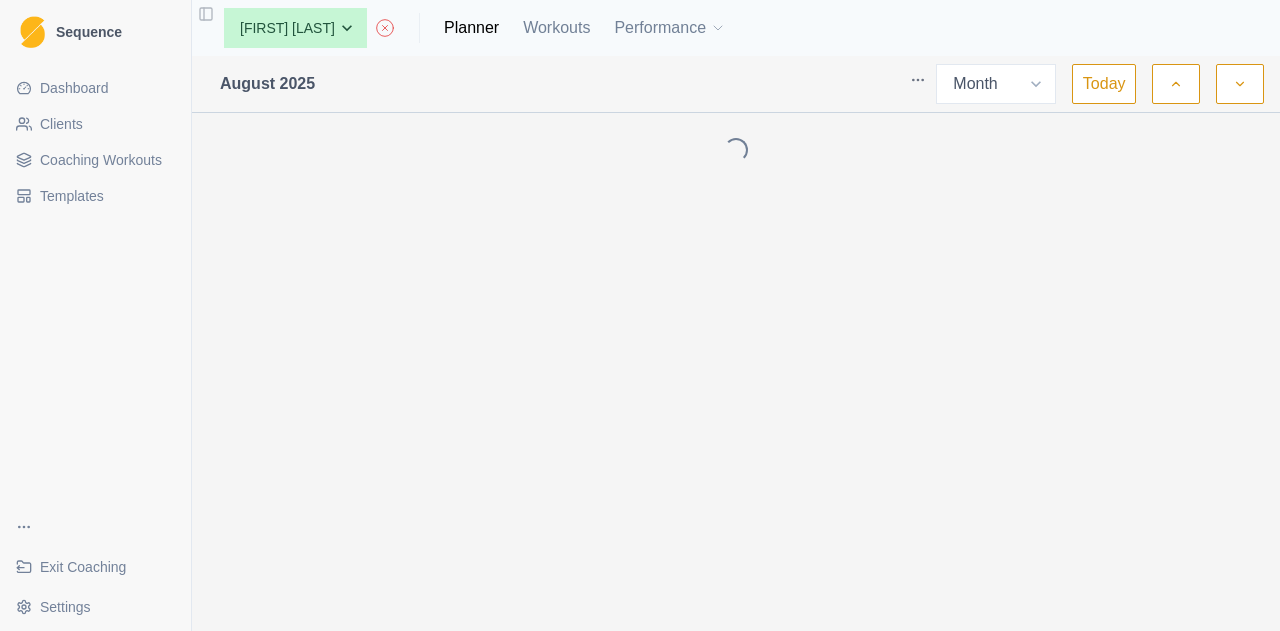 select on "month" 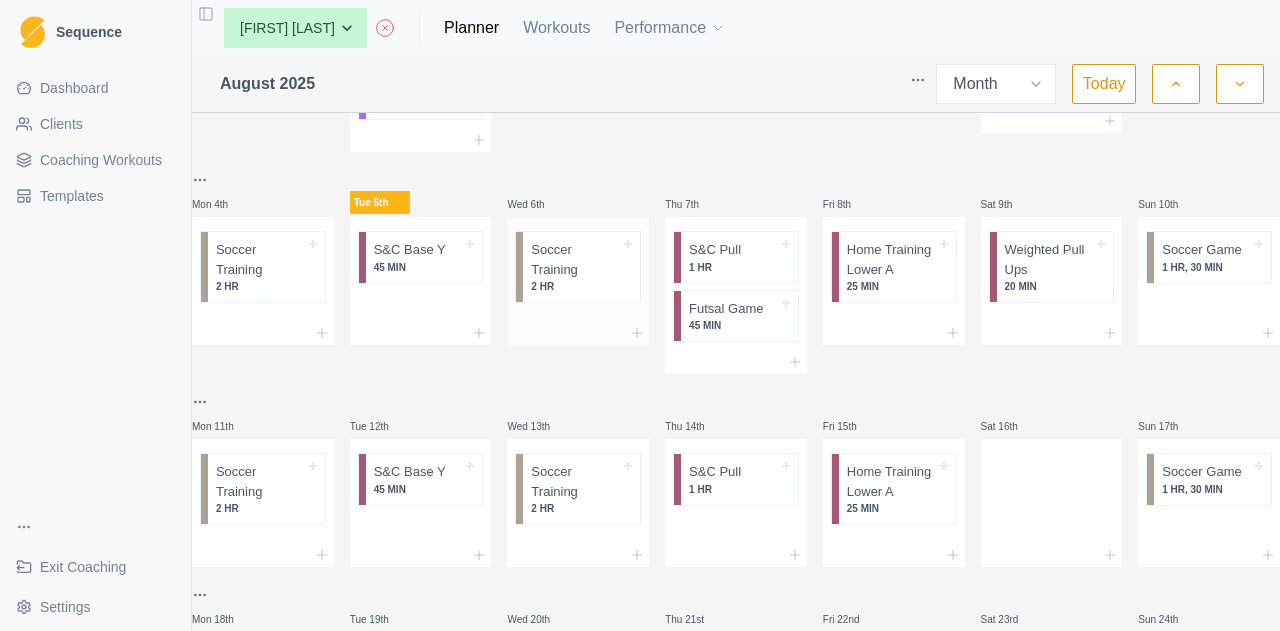 scroll, scrollTop: 0, scrollLeft: 0, axis: both 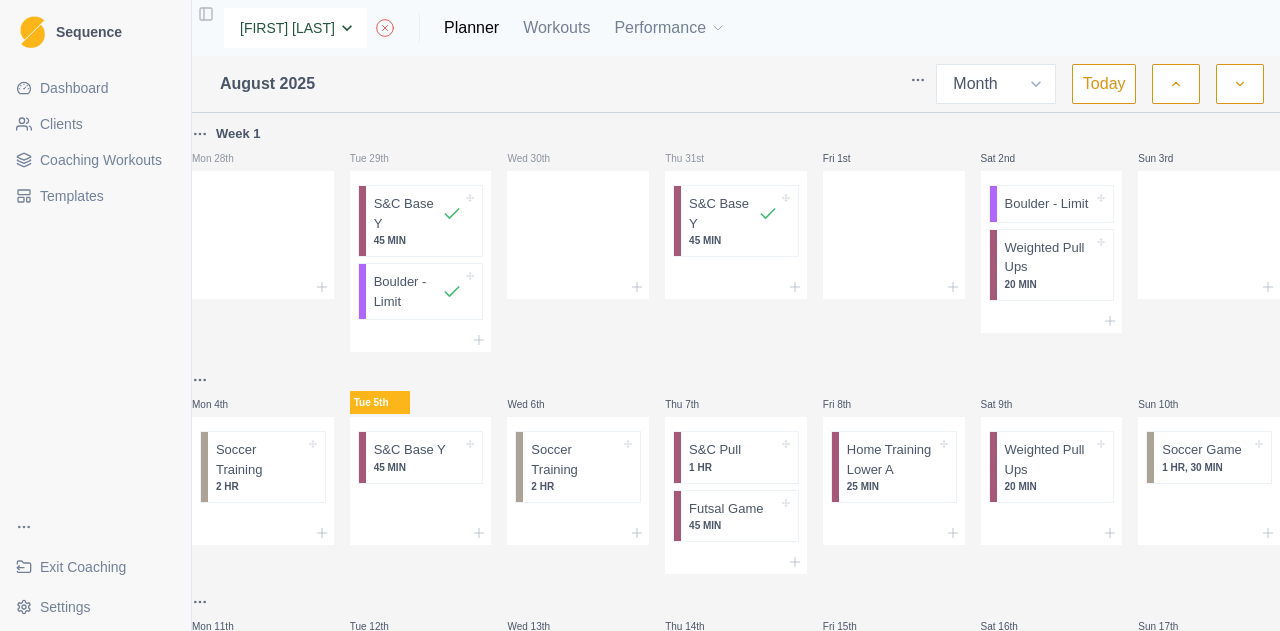 click on "[FIRST] [LAST] [FIRST] [LAST] [FIRST] [LAST] [FIRST] [LAST] [FIRST] [LAST] [FIRST] [LAST] [FIRST] [LAST] [FIRST] [LAST] [FIRST] [LAST] [FIRST] [LAST] [FIRST] [LAST] [FIRST] [LAST] [FIRST] [LAST] [FIRST] [LAST] [FIRST] [LAST] [FIRST] [LAST]" at bounding box center [295, 28] 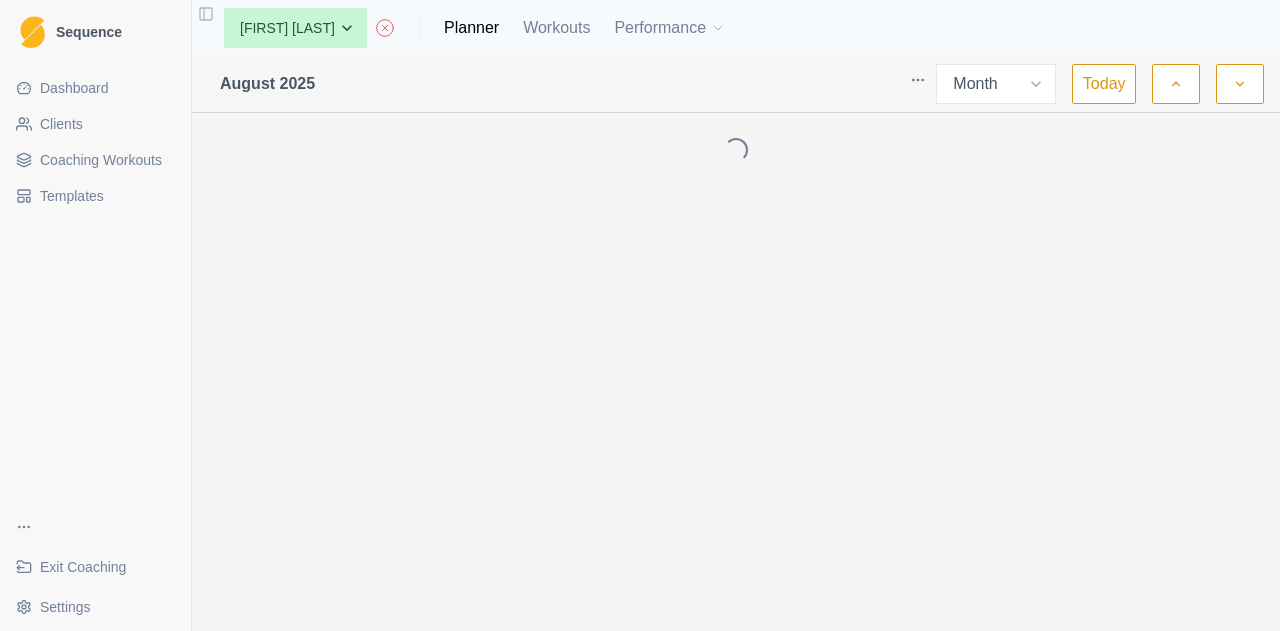 select on "month" 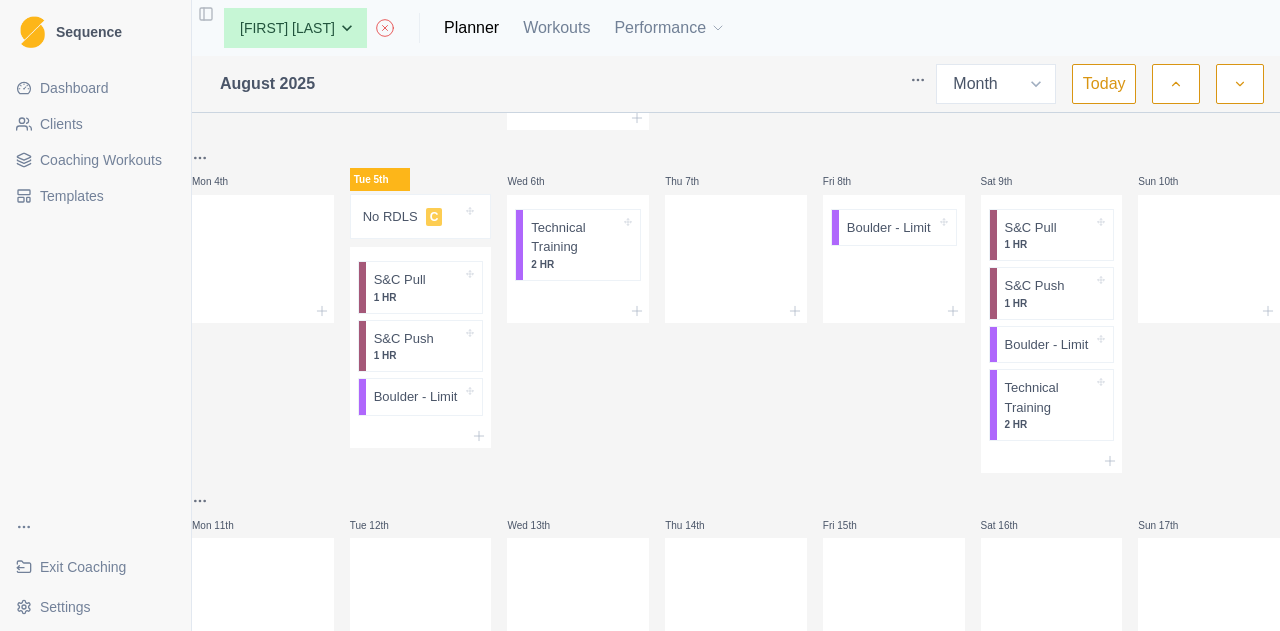 scroll, scrollTop: 400, scrollLeft: 0, axis: vertical 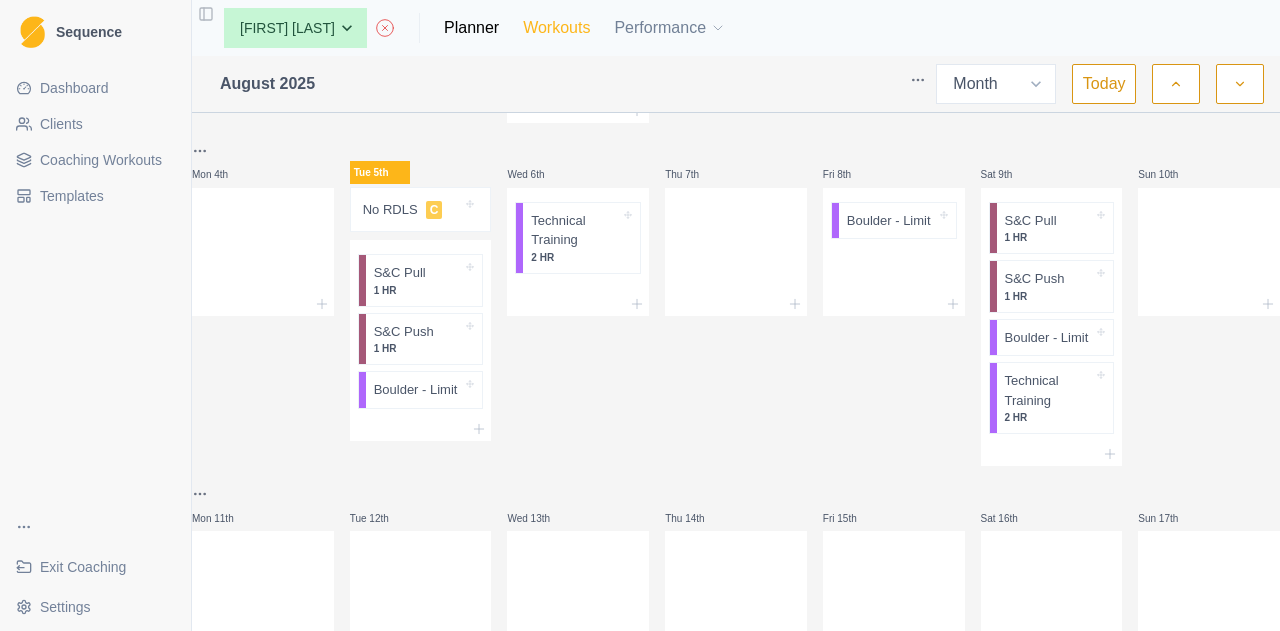 click on "Workouts" at bounding box center [556, 28] 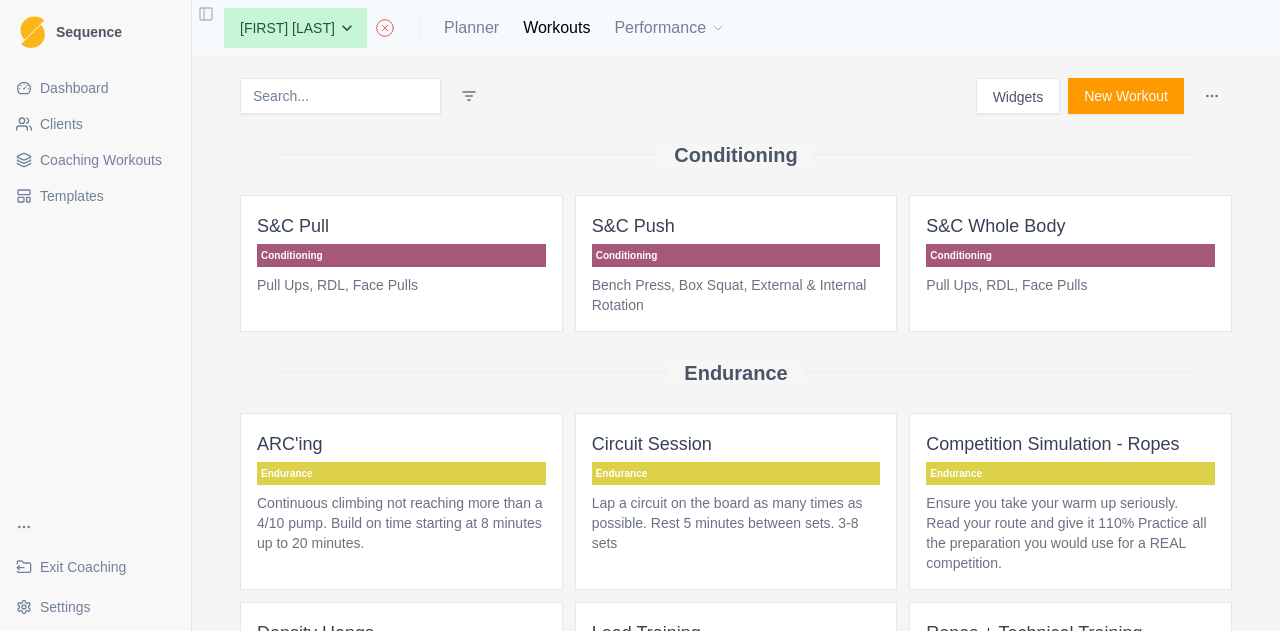 scroll, scrollTop: 0, scrollLeft: 0, axis: both 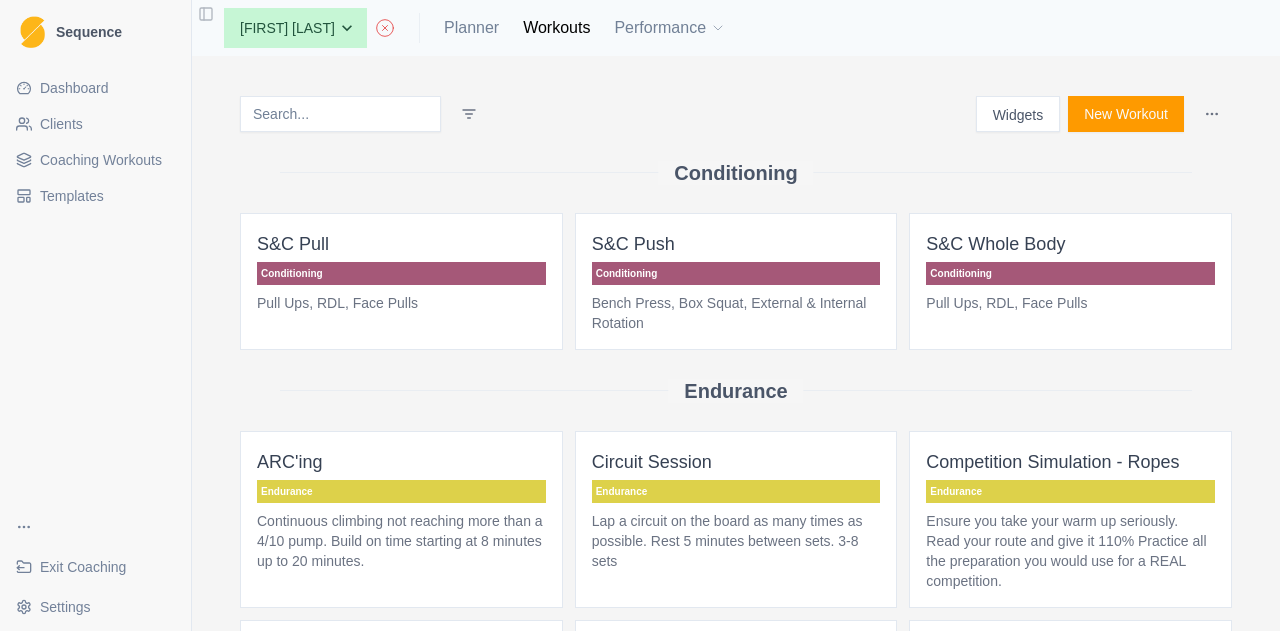click on "New Workout" at bounding box center [1126, 114] 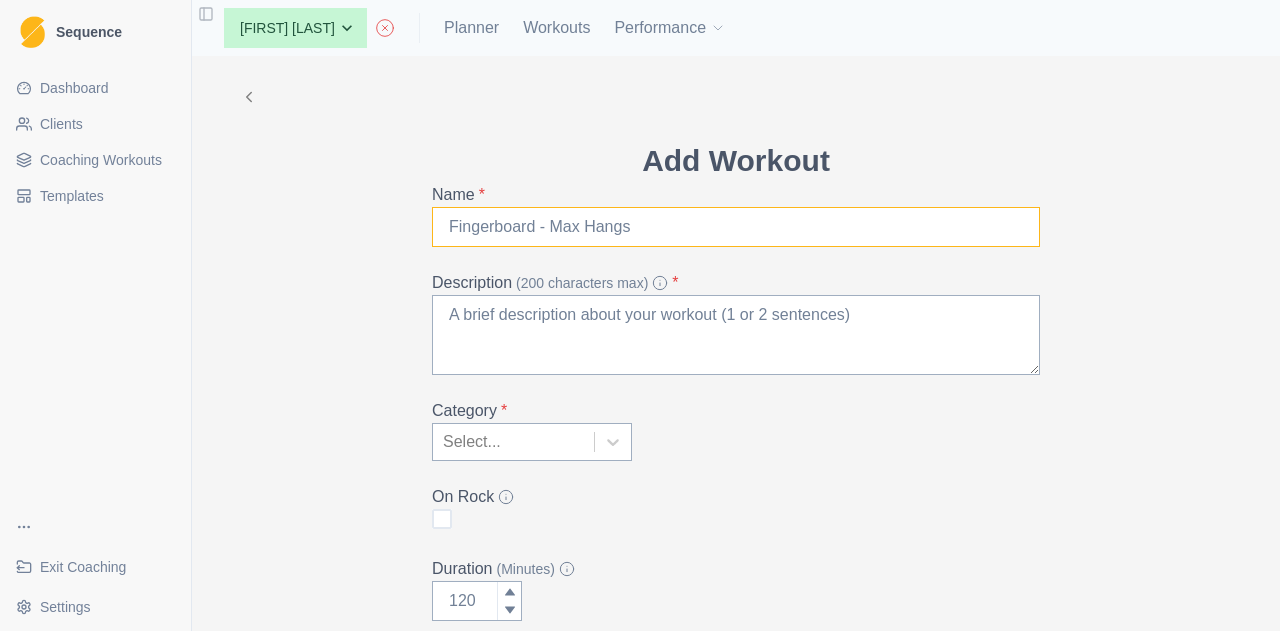 click on "Name *" at bounding box center (736, 227) 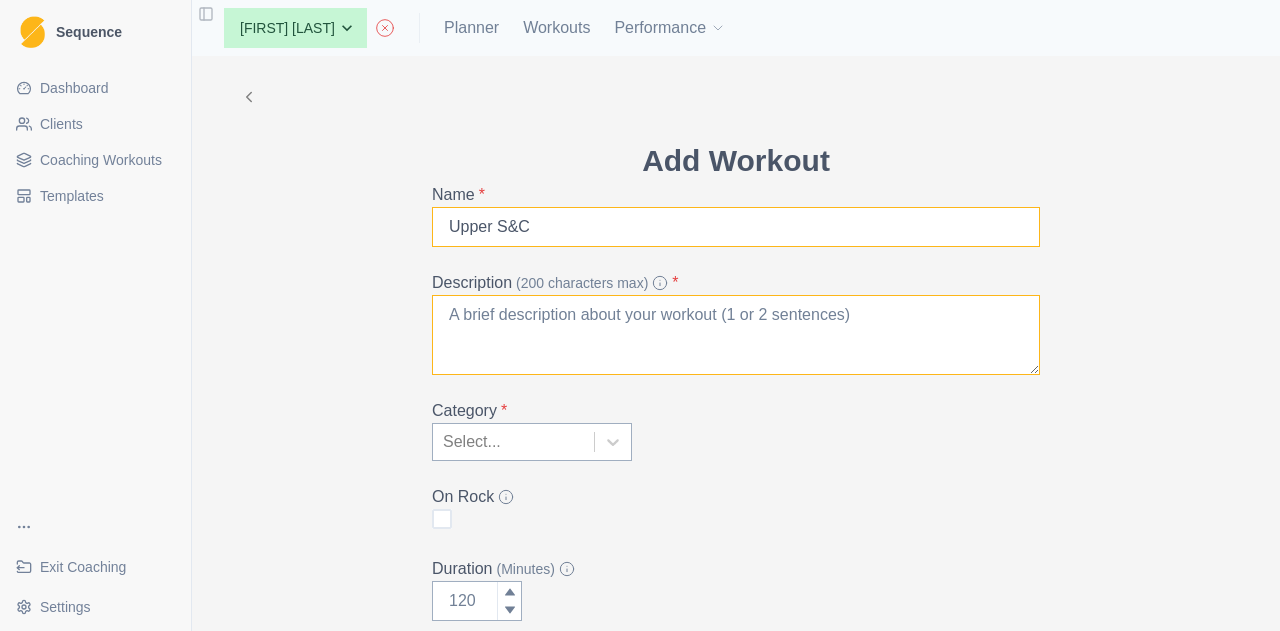 type on "Upper S&C" 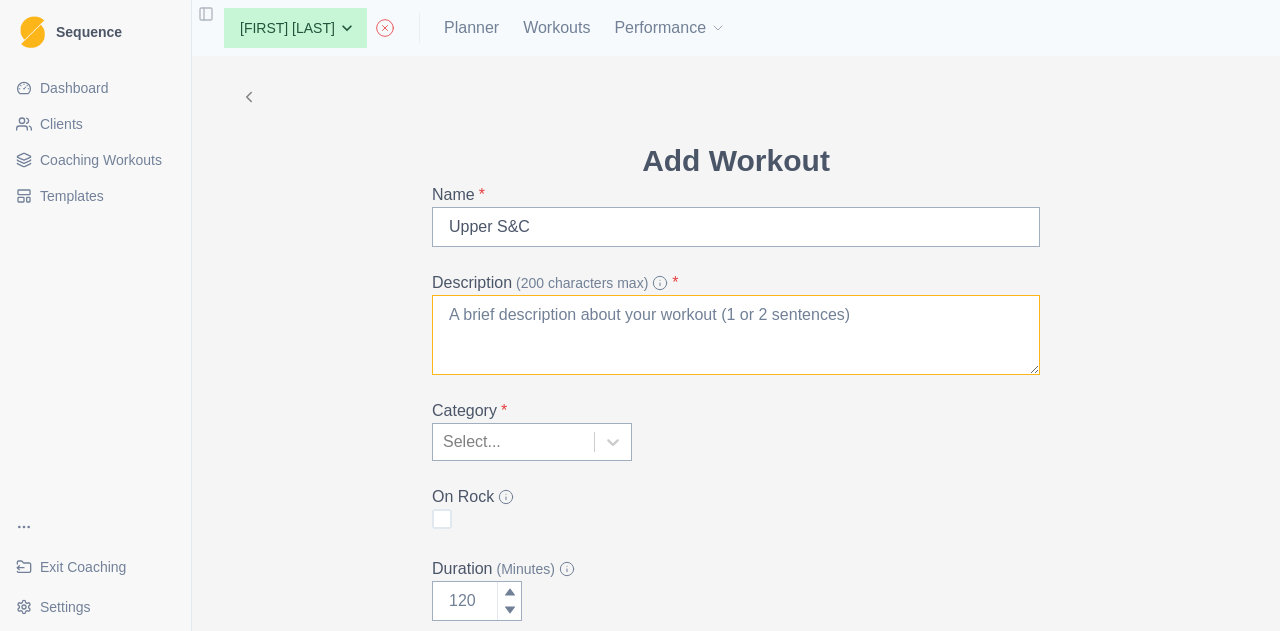 click on "Description   (200 characters max) *" at bounding box center (736, 335) 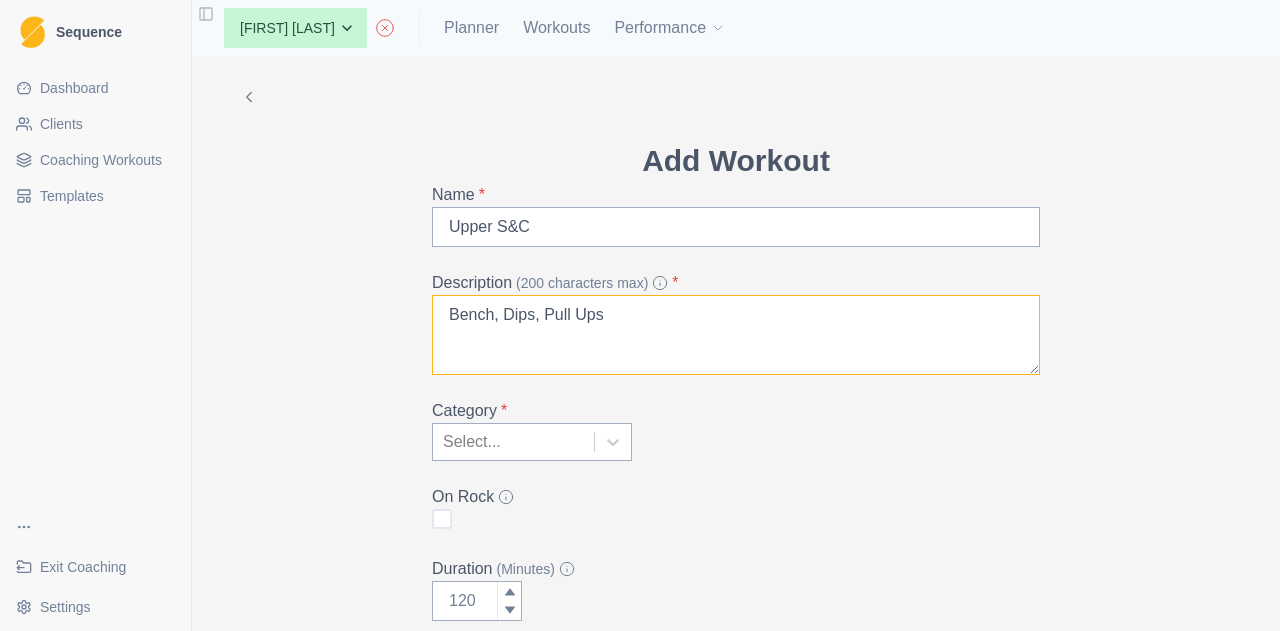 click on "Bench, Dips, Pull Ups" at bounding box center [736, 335] 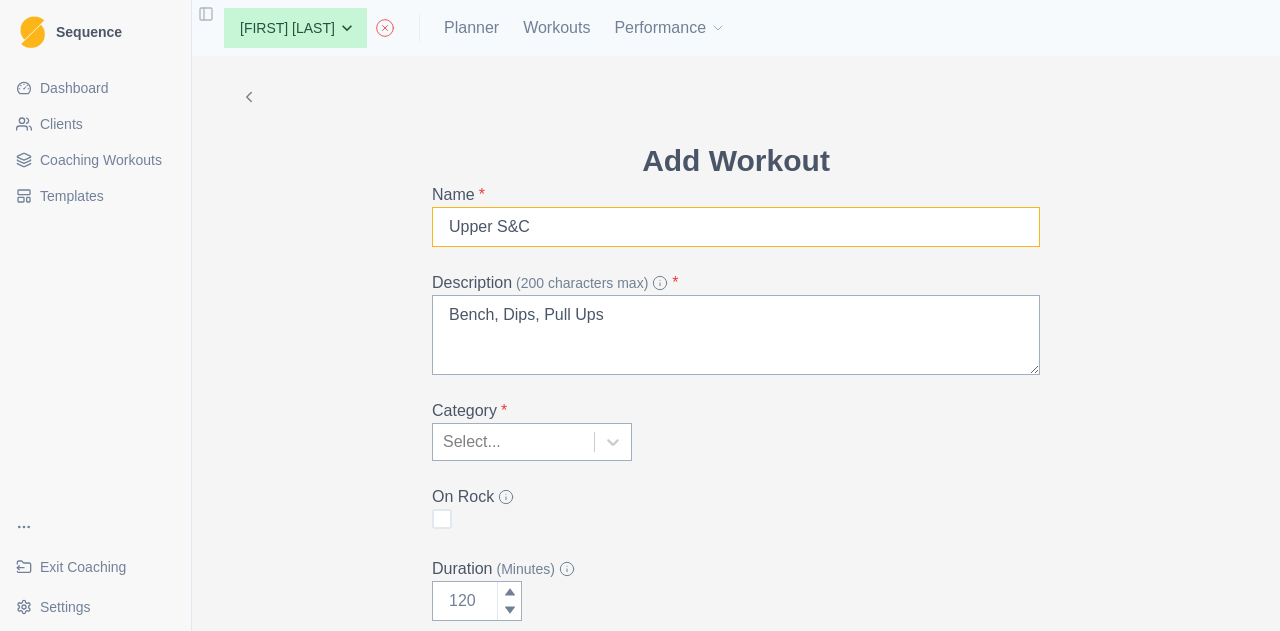 click on "Upper S&C" at bounding box center (736, 227) 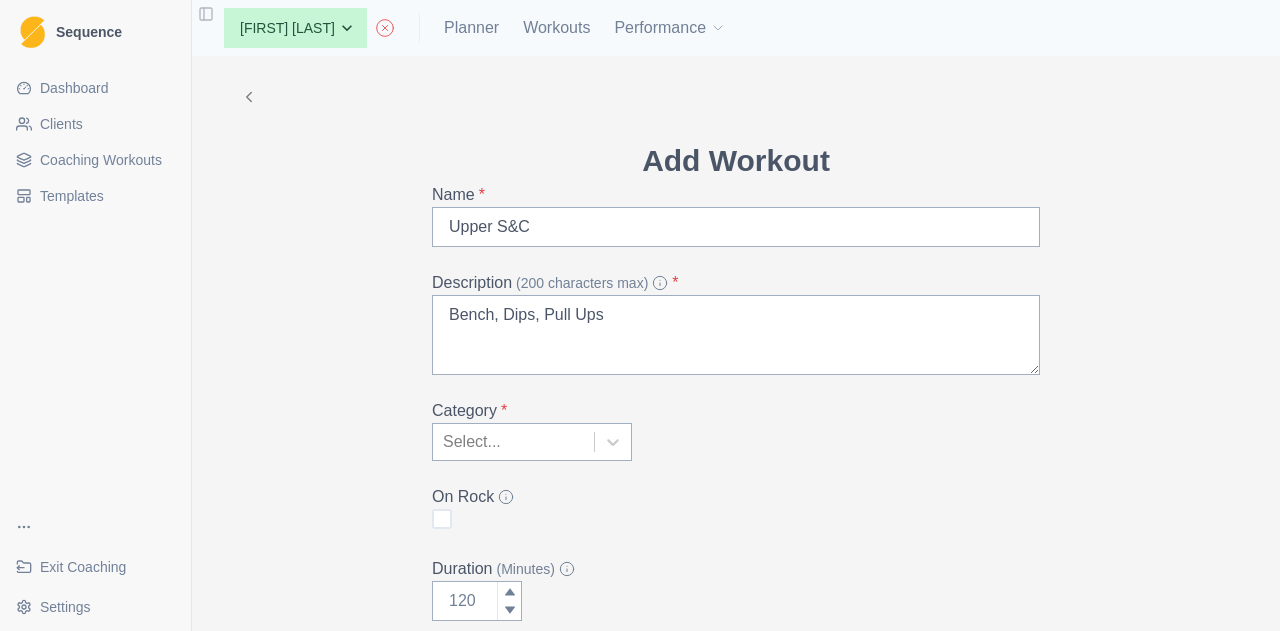click on "Add Workout Name * Upper S&C Description   (200 characters max) * Bench, Dips, Pull Ups Category * Select... On Rock Duration   (Minutes) Widgets Add Widget Extra Details (detailed instructions, add videos, images, etc) Cancel Create" at bounding box center [736, 448] 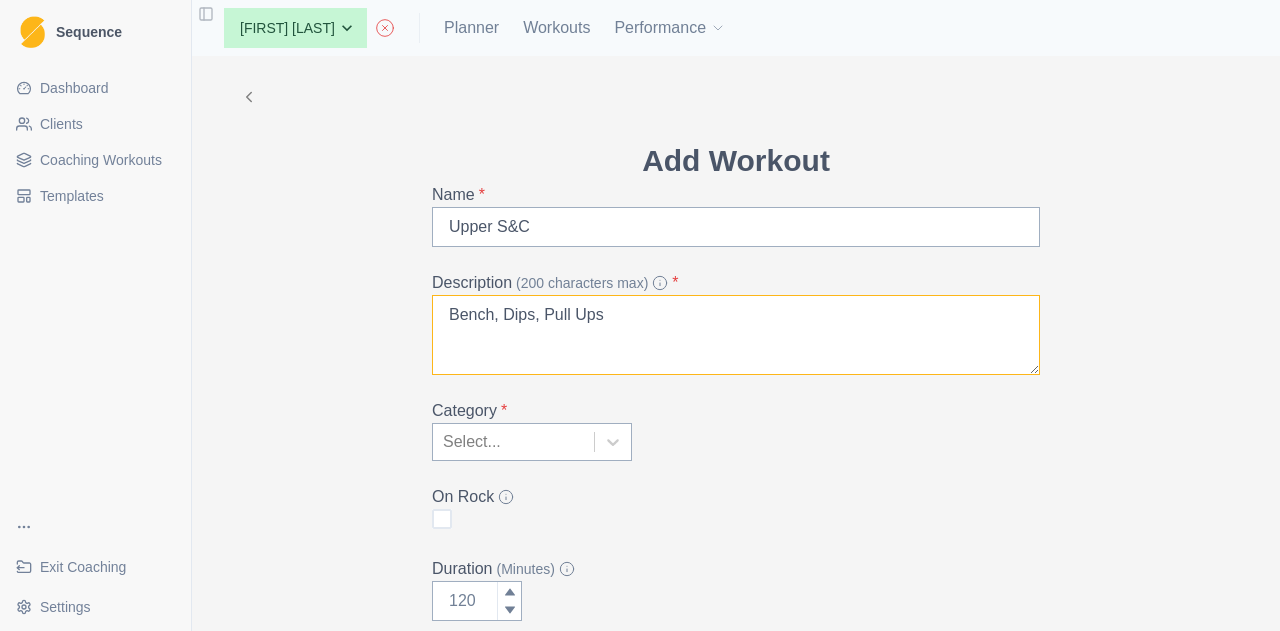 click on "Bench, Dips, Pull Ups" at bounding box center (736, 335) 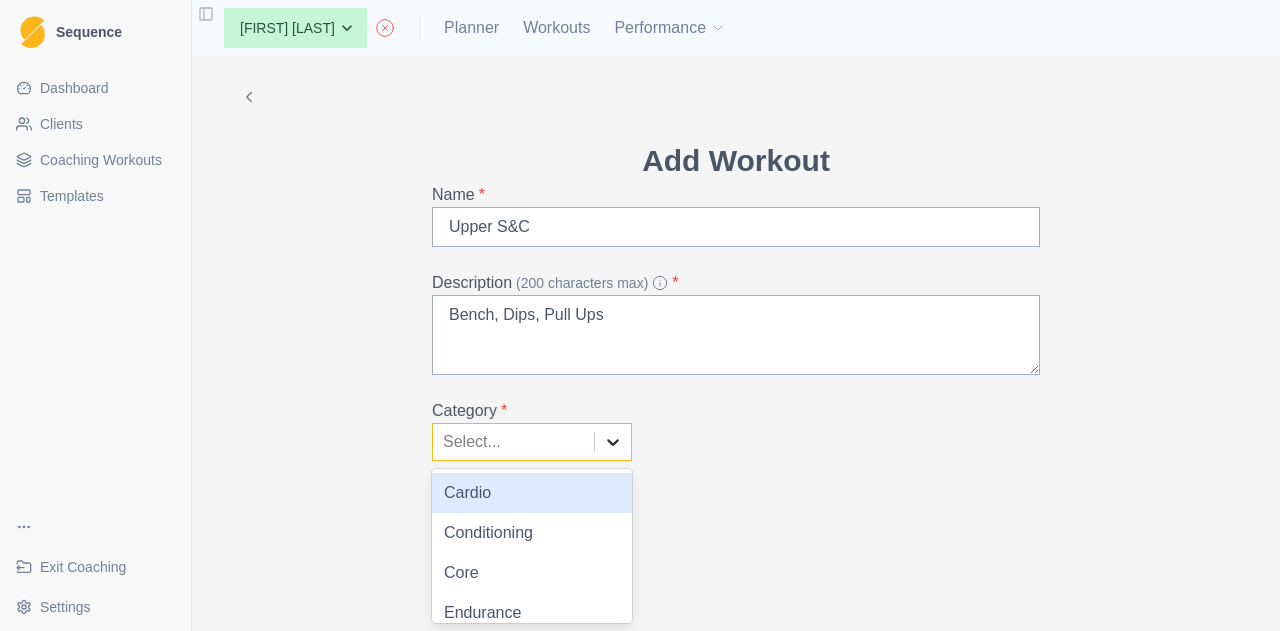 click at bounding box center (613, 442) 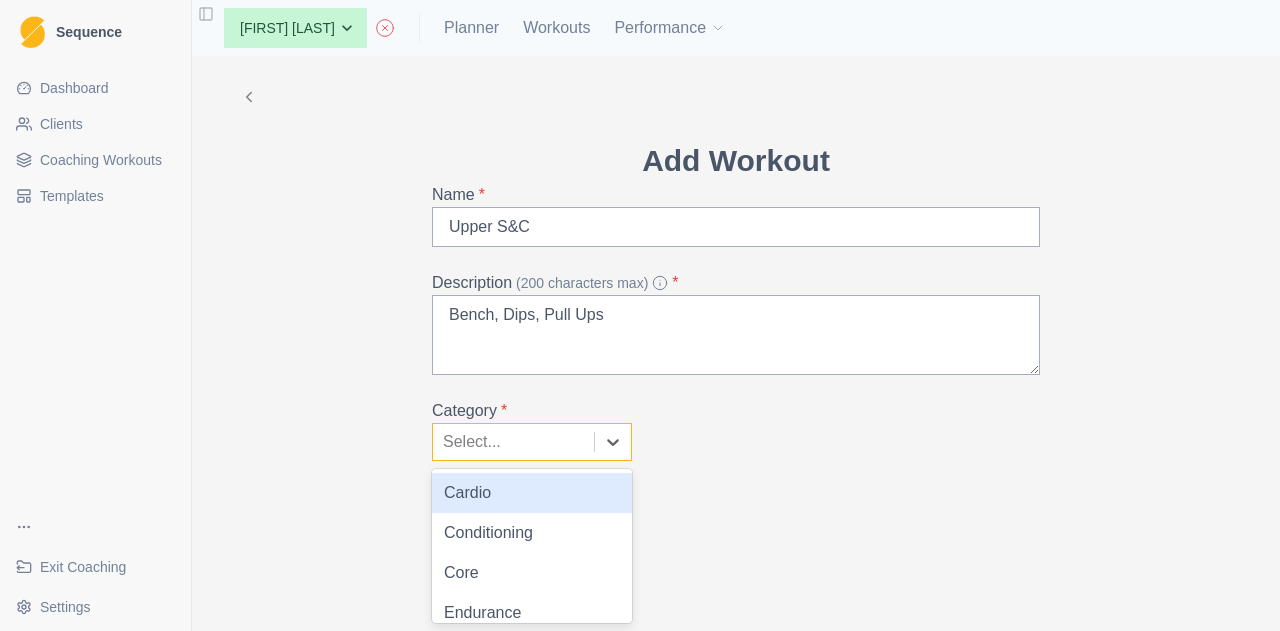 click on "Conditioning" at bounding box center (532, 533) 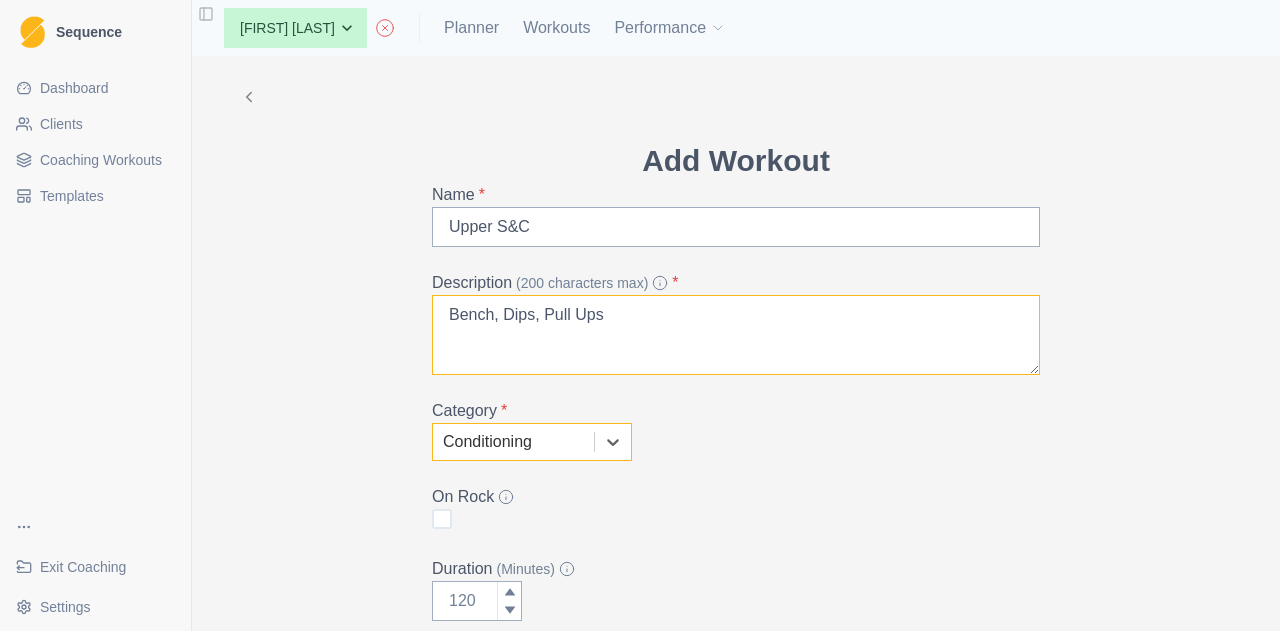 click on "Bench, Dips, Pull Ups" at bounding box center (736, 335) 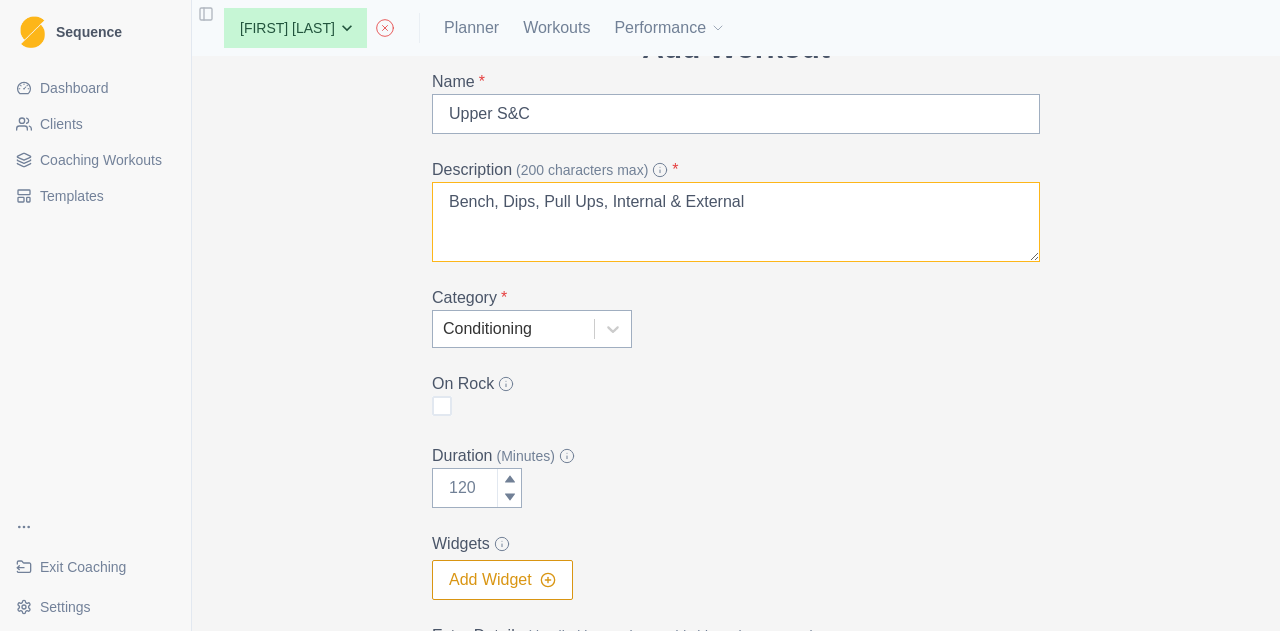 scroll, scrollTop: 200, scrollLeft: 0, axis: vertical 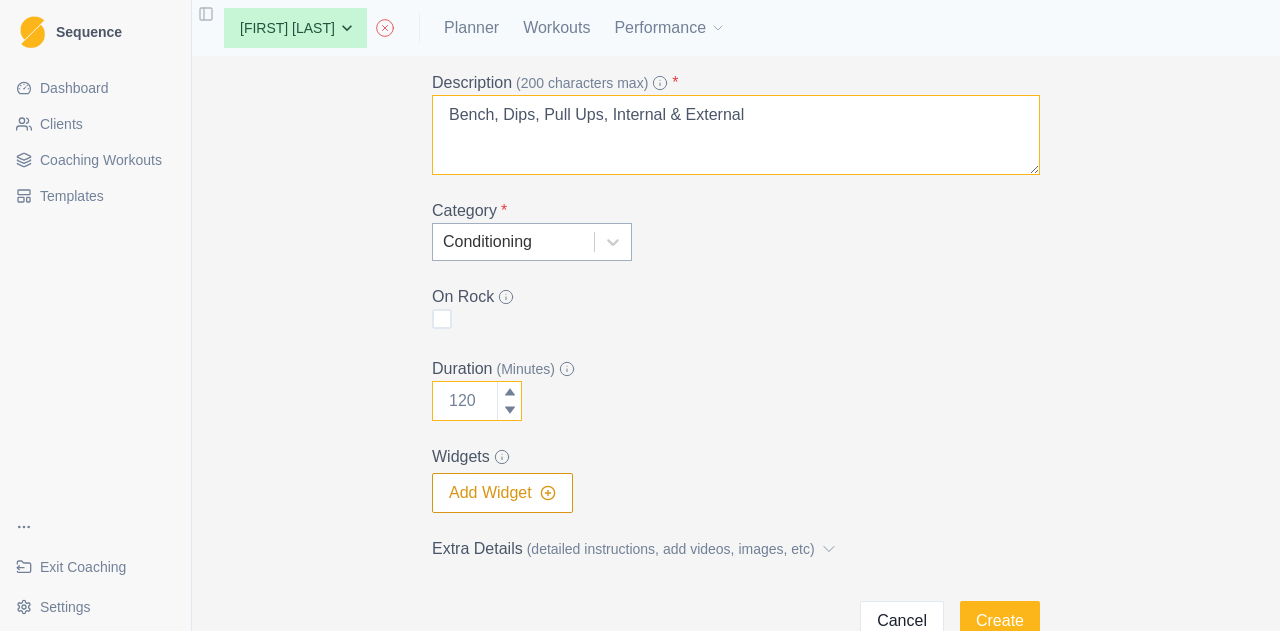 type on "Bench, Dips, Pull Ups, Internal & External" 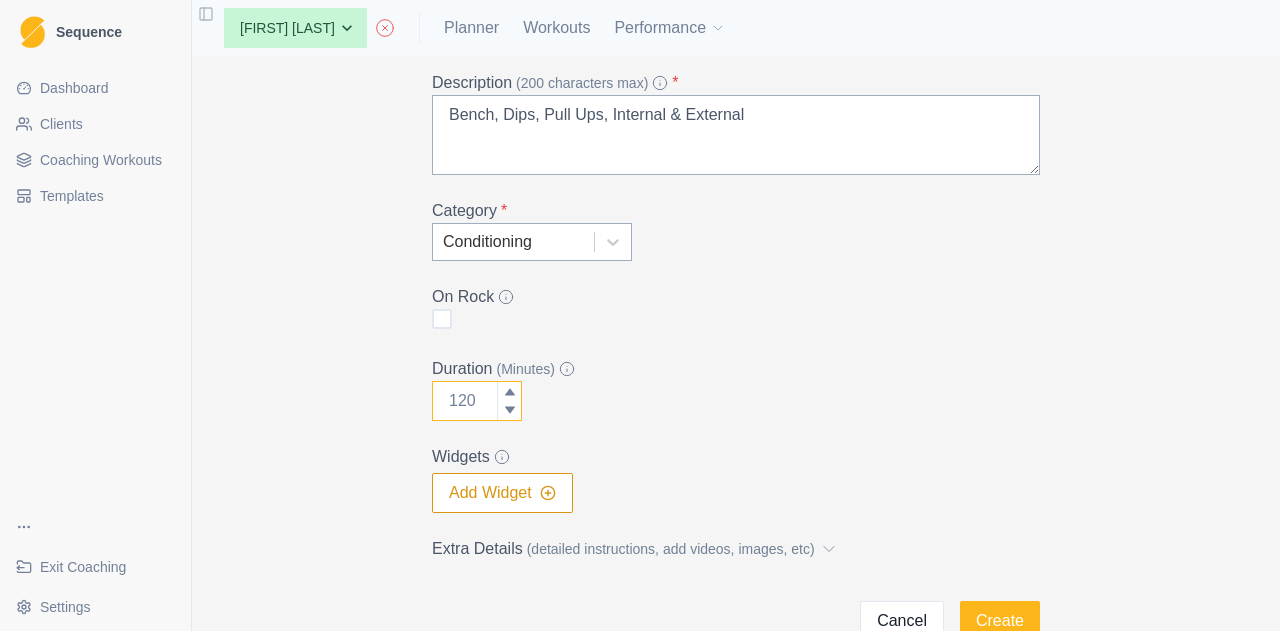 click on "Duration   (Minutes)" at bounding box center [477, 401] 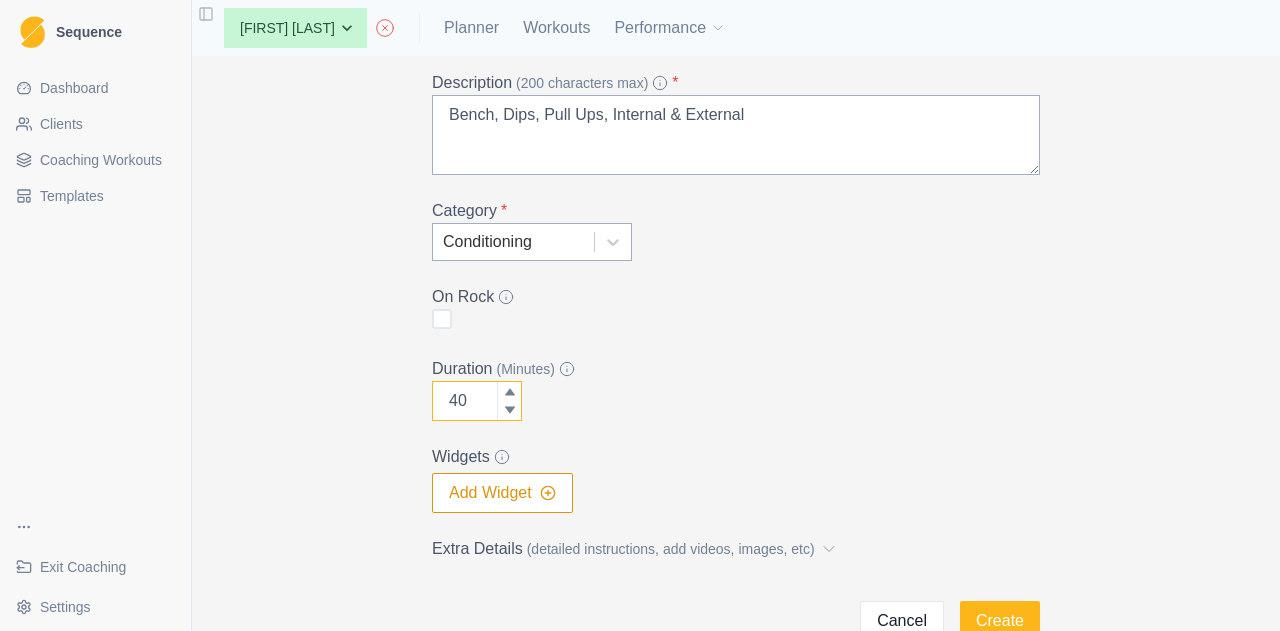 type on "40" 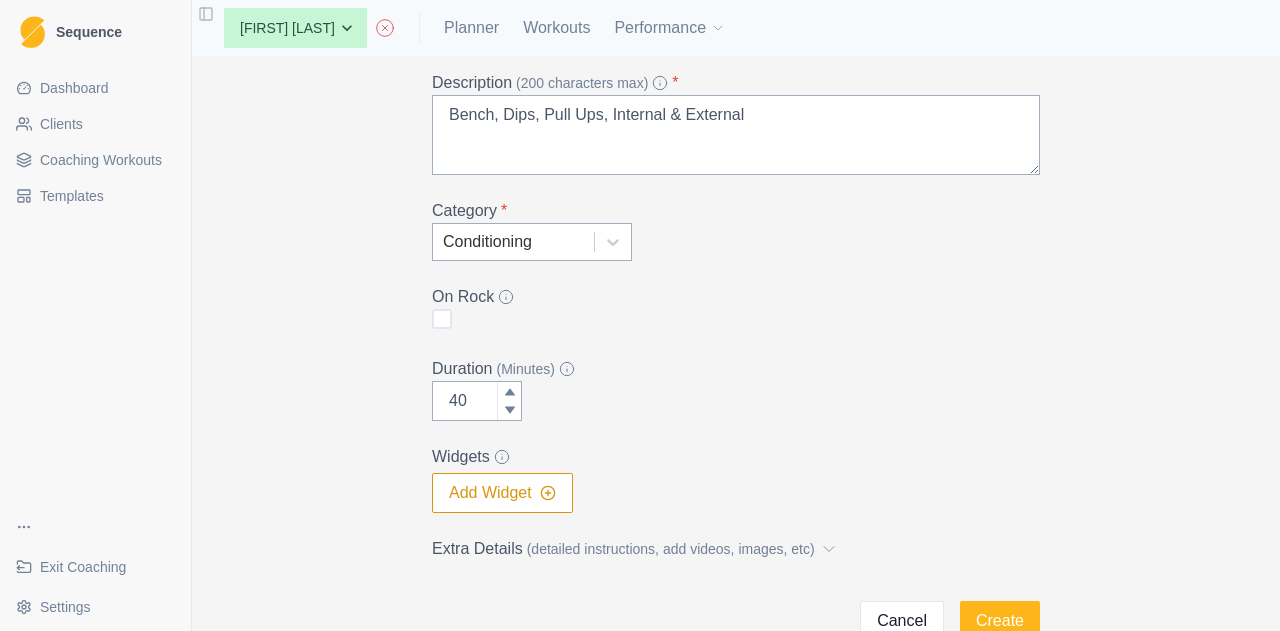 click on "Add Widget" at bounding box center (502, 493) 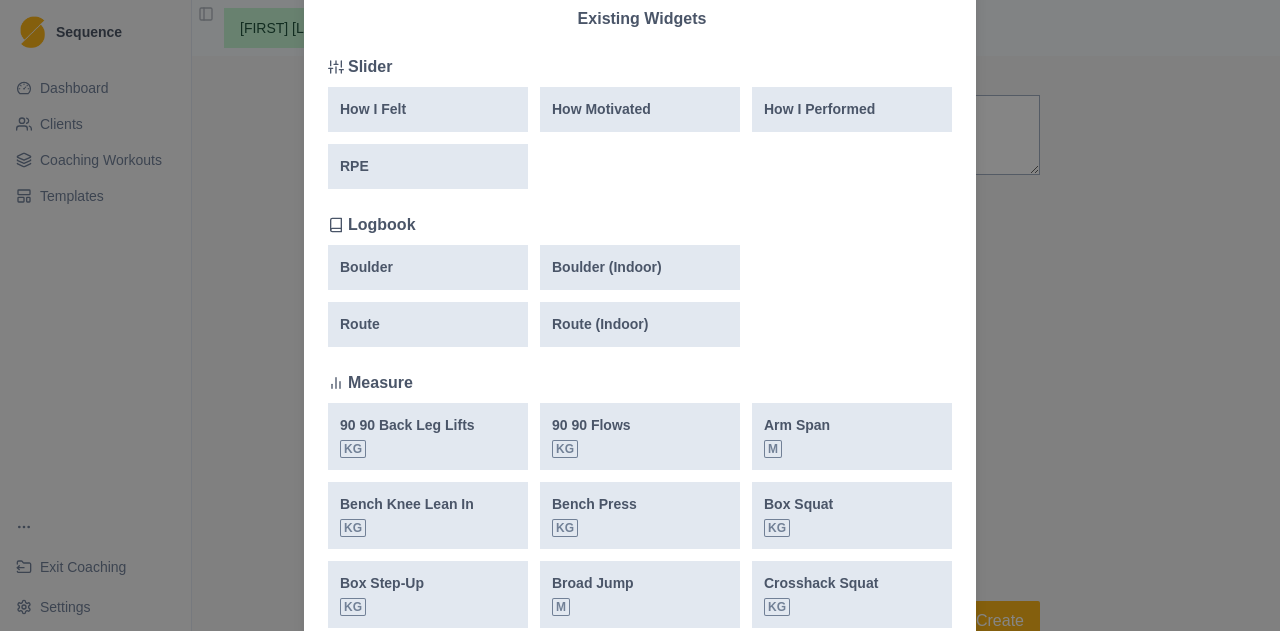 scroll, scrollTop: 500, scrollLeft: 0, axis: vertical 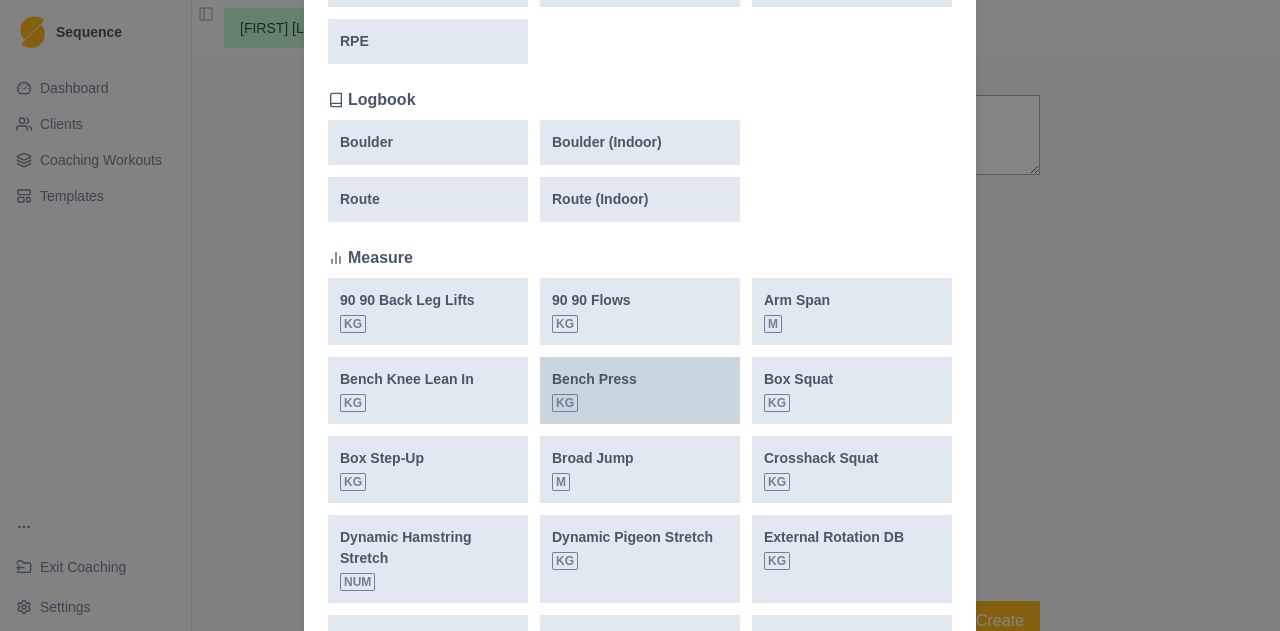 click on "Bench Press kg" at bounding box center (640, 390) 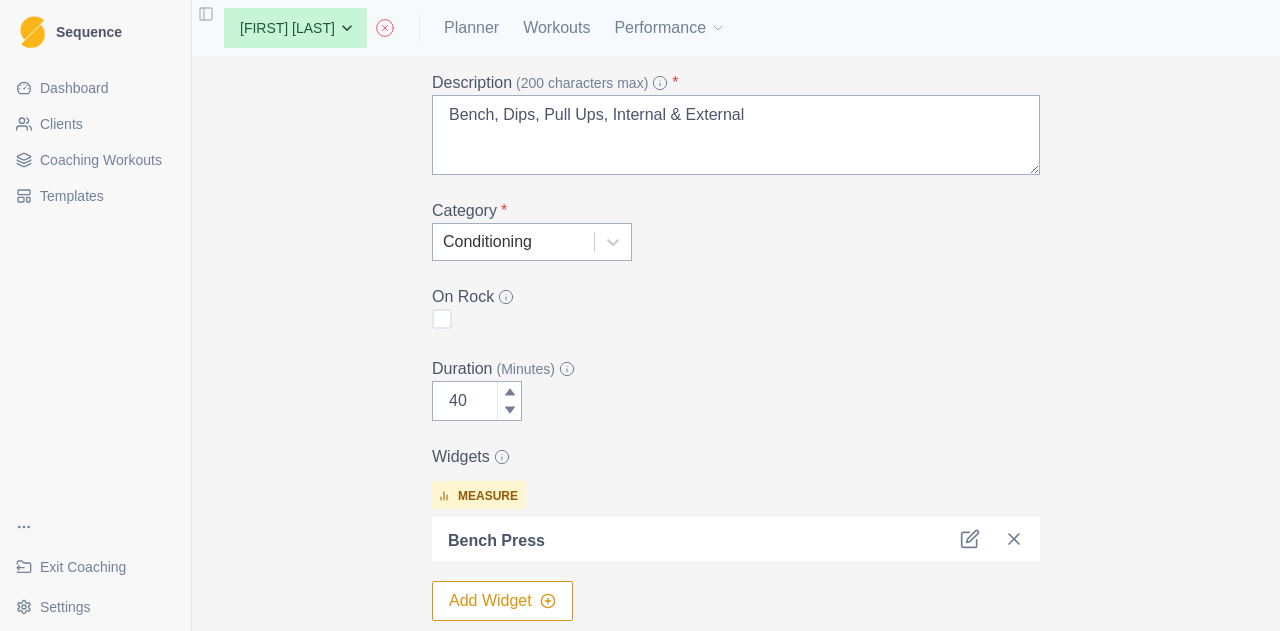 click on "Add Widget" at bounding box center (502, 601) 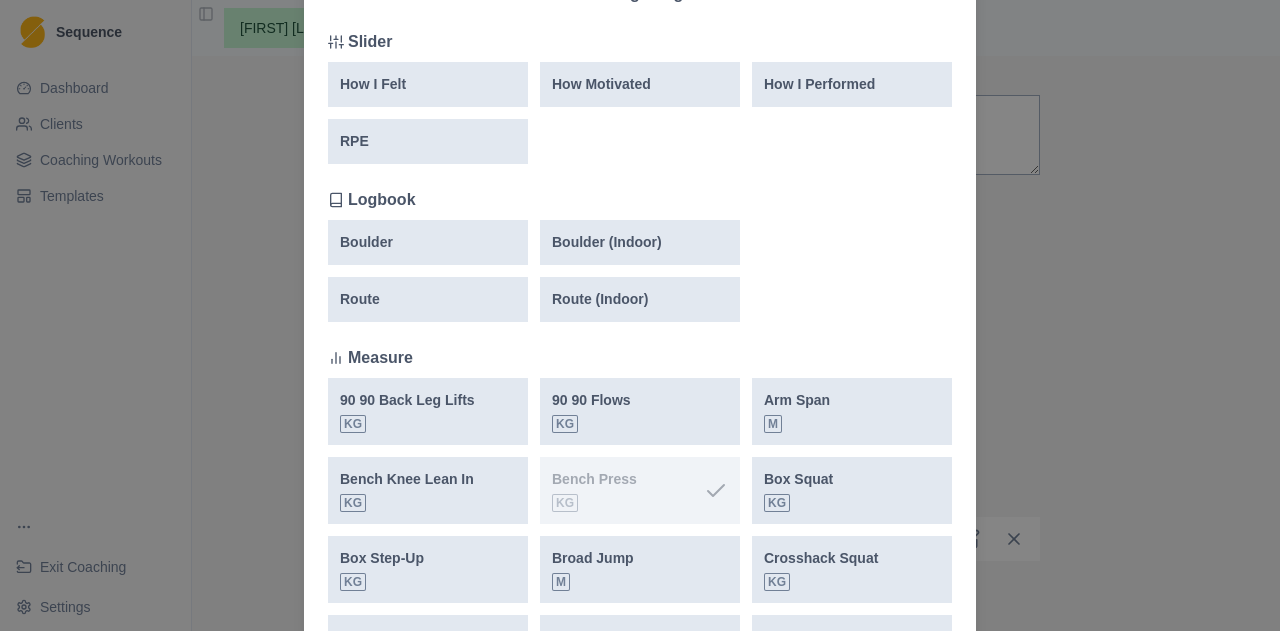 scroll, scrollTop: 600, scrollLeft: 0, axis: vertical 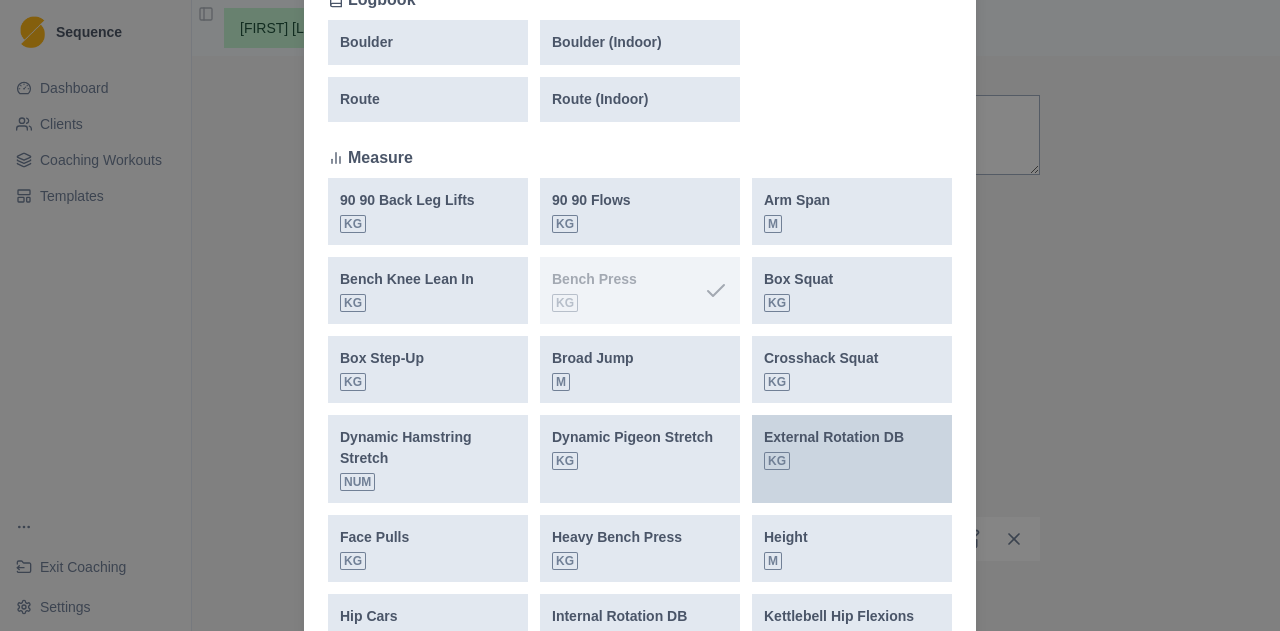 click on "External Rotation DB kg" at bounding box center (834, 448) 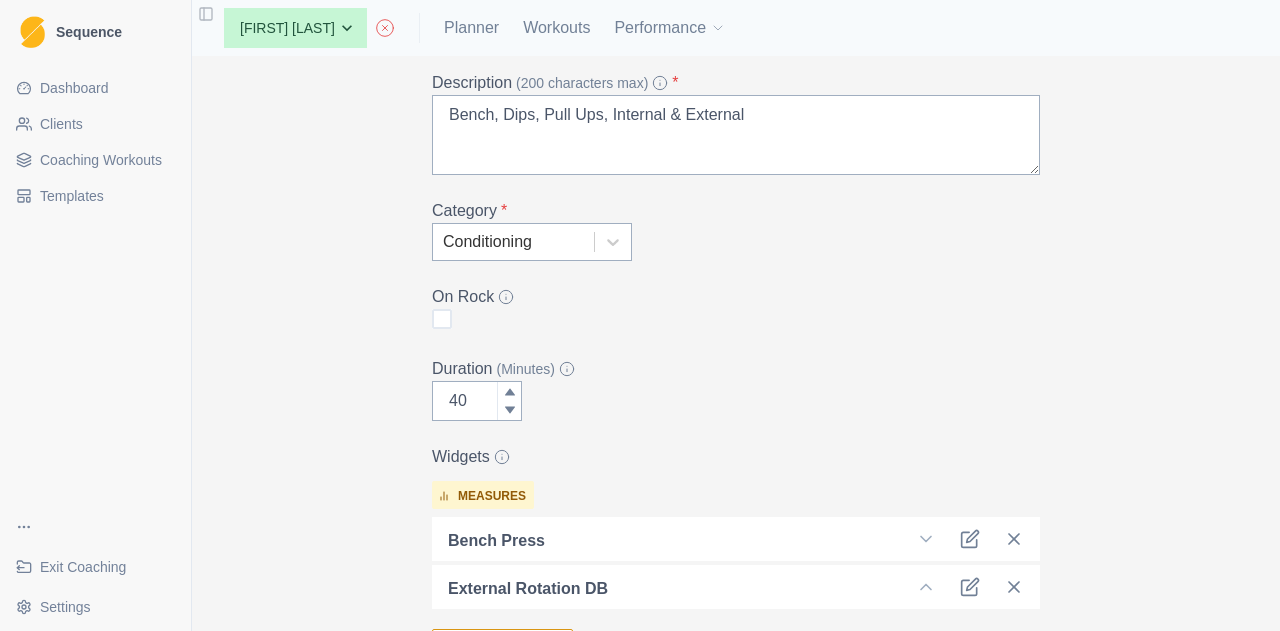 scroll, scrollTop: 238, scrollLeft: 0, axis: vertical 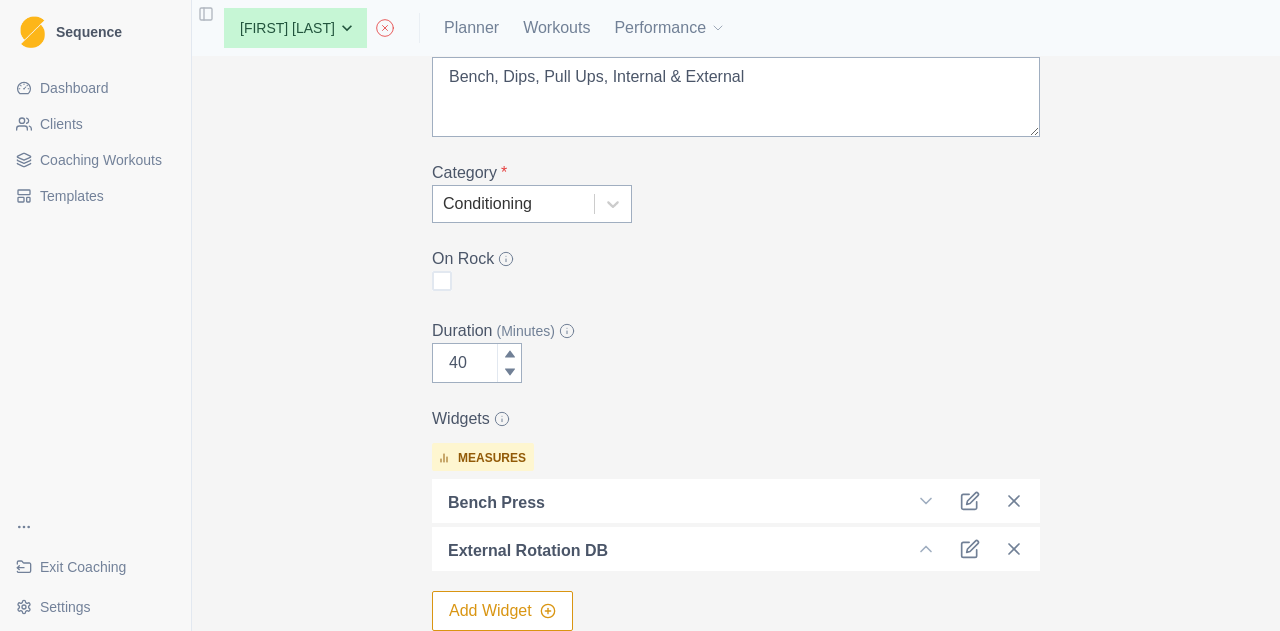 click on "Add Widget" at bounding box center (502, 611) 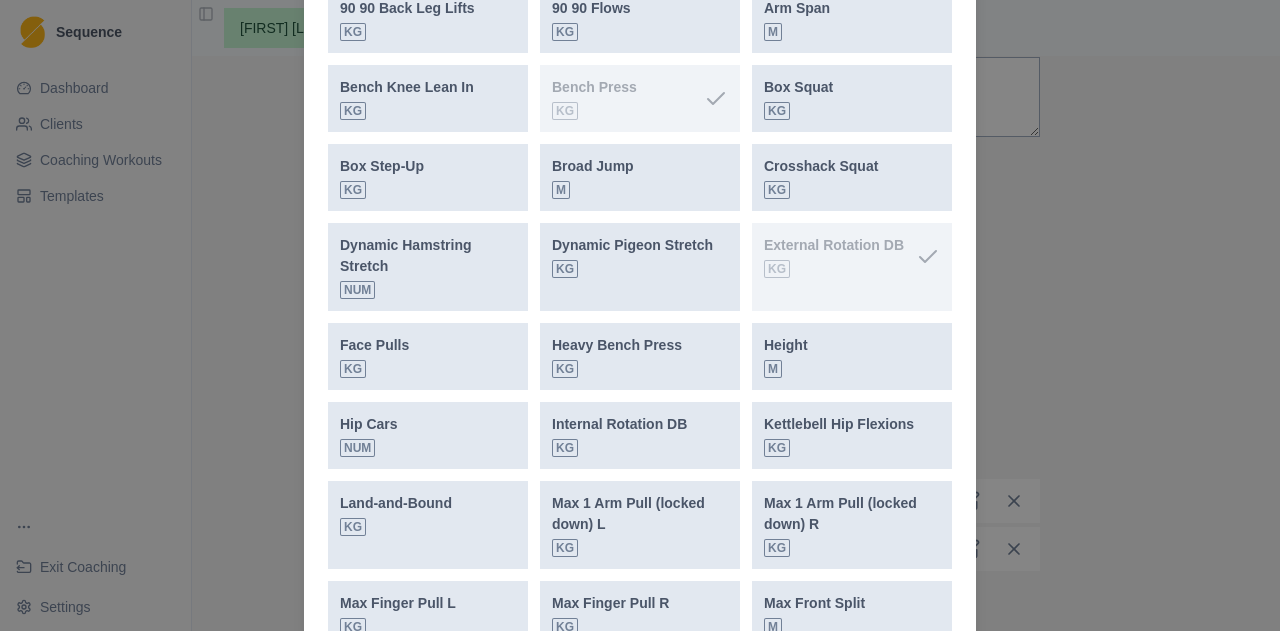 scroll, scrollTop: 800, scrollLeft: 0, axis: vertical 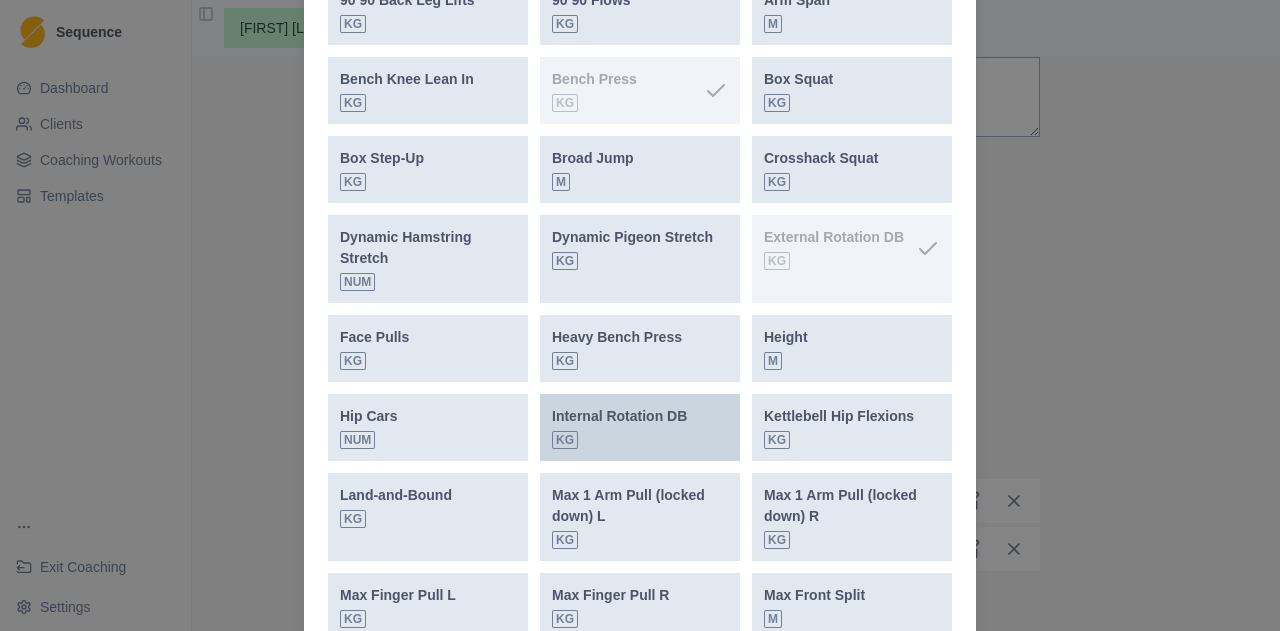 click on "Internal Rotation DB" at bounding box center [619, 416] 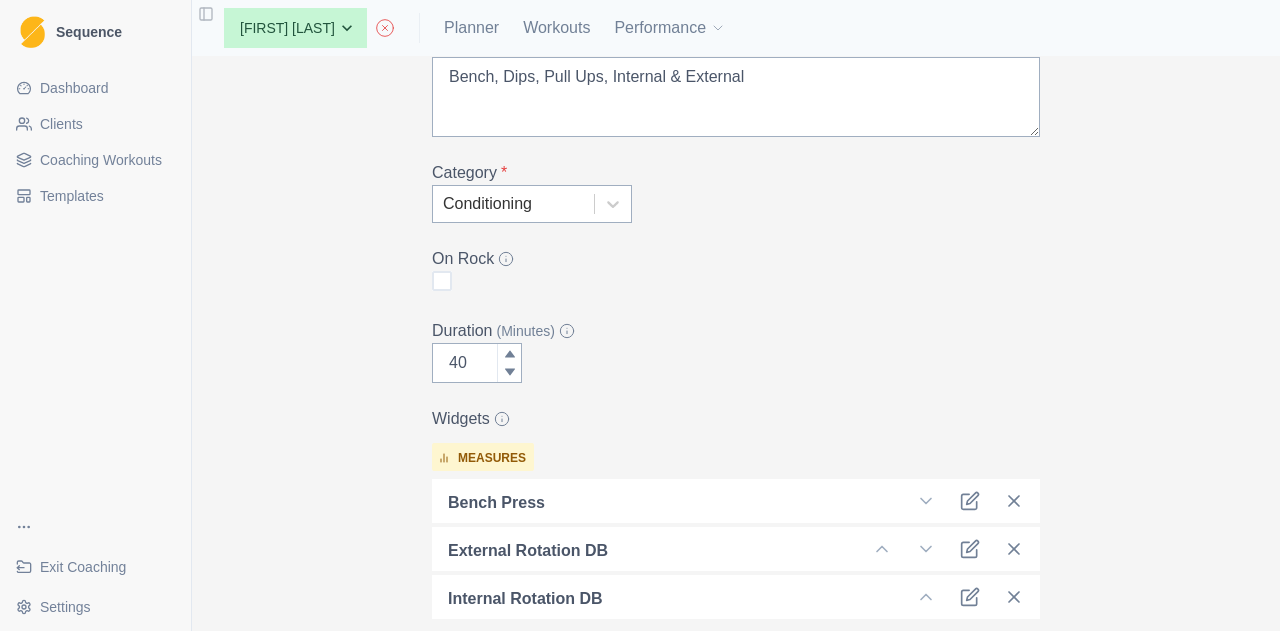 scroll, scrollTop: 526, scrollLeft: 0, axis: vertical 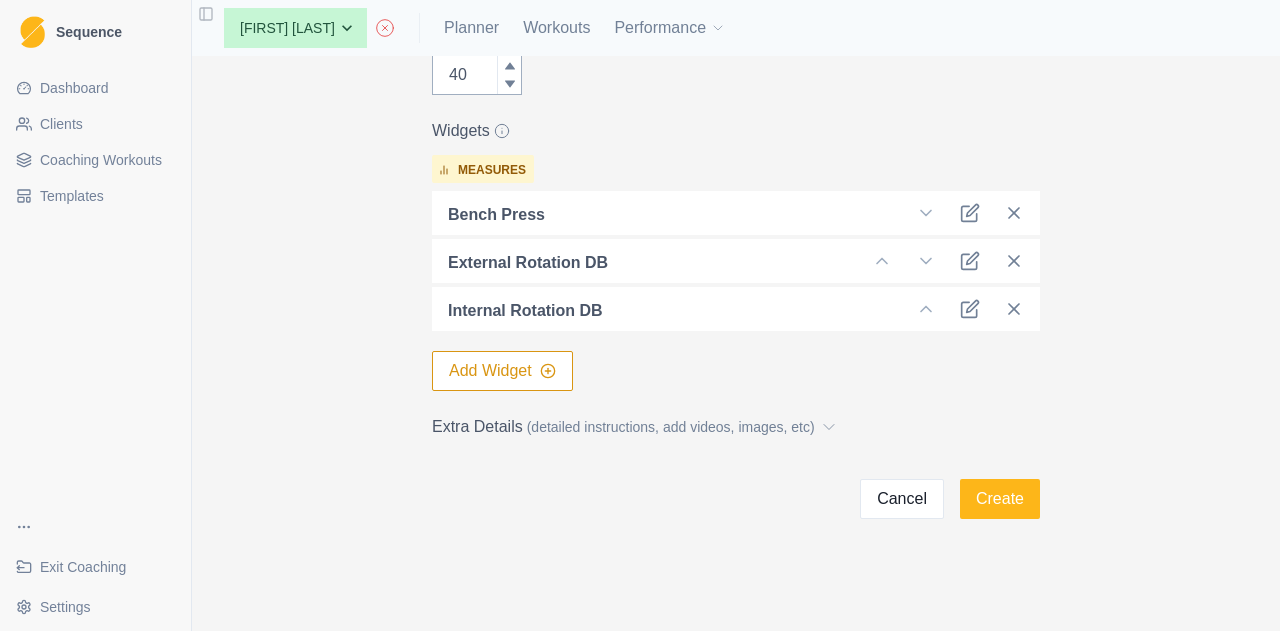click on "Add Widget" at bounding box center (502, 371) 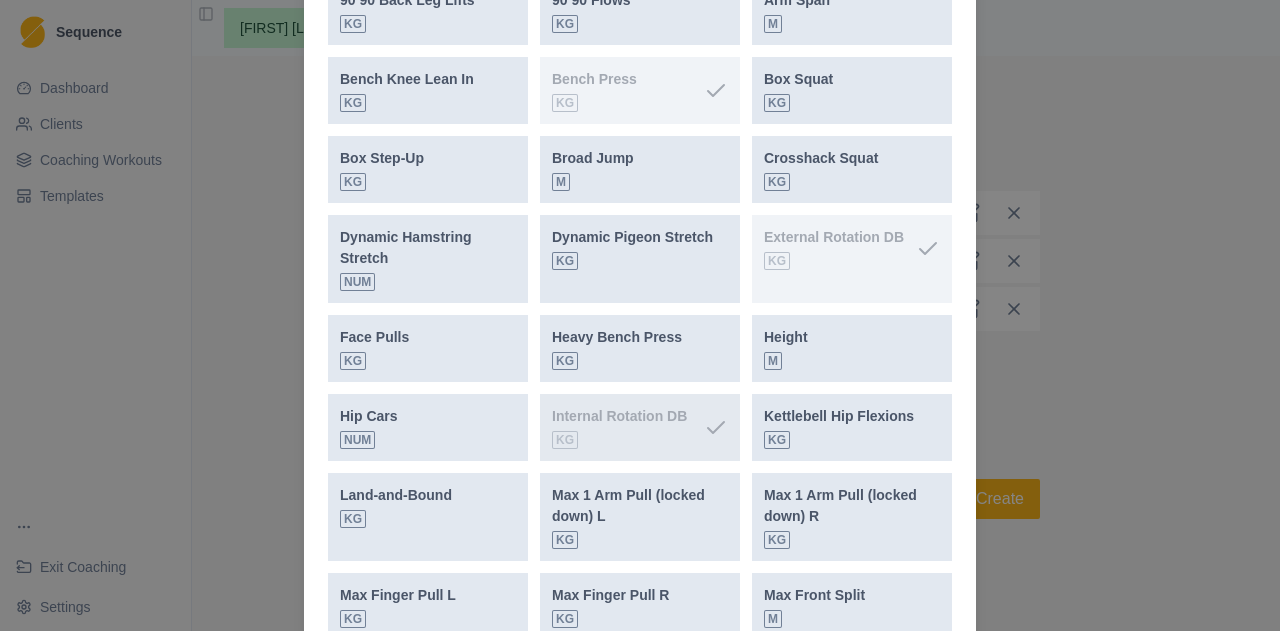 scroll, scrollTop: 1100, scrollLeft: 0, axis: vertical 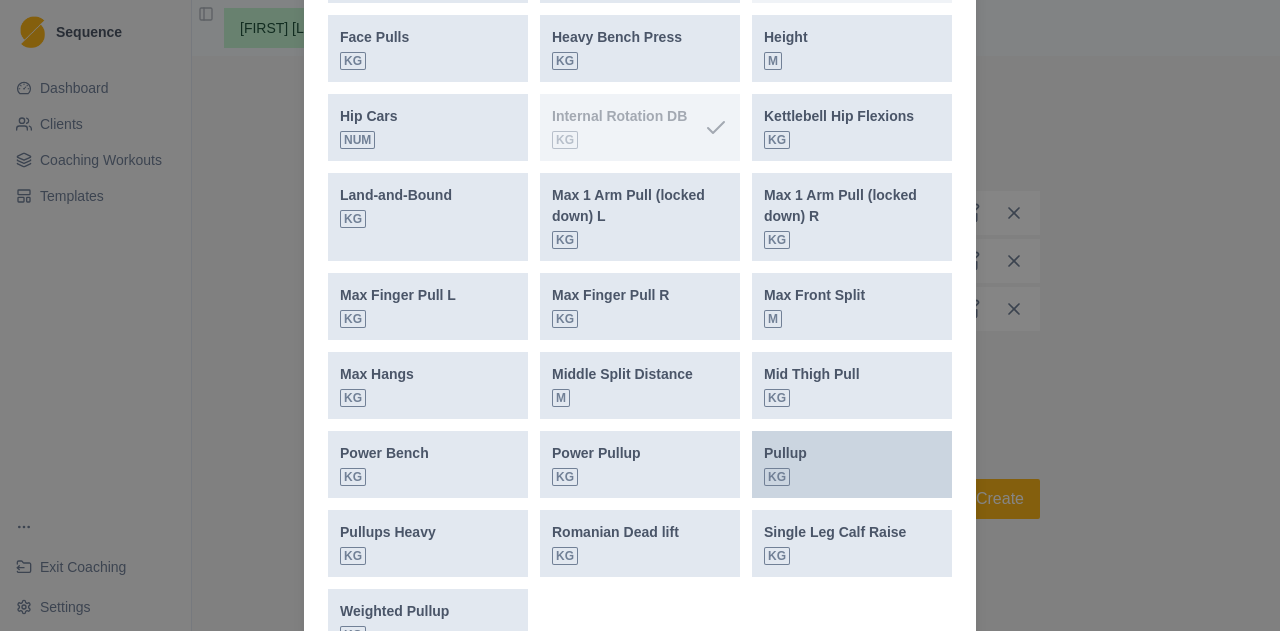 click on "Pullup kg" at bounding box center [852, 464] 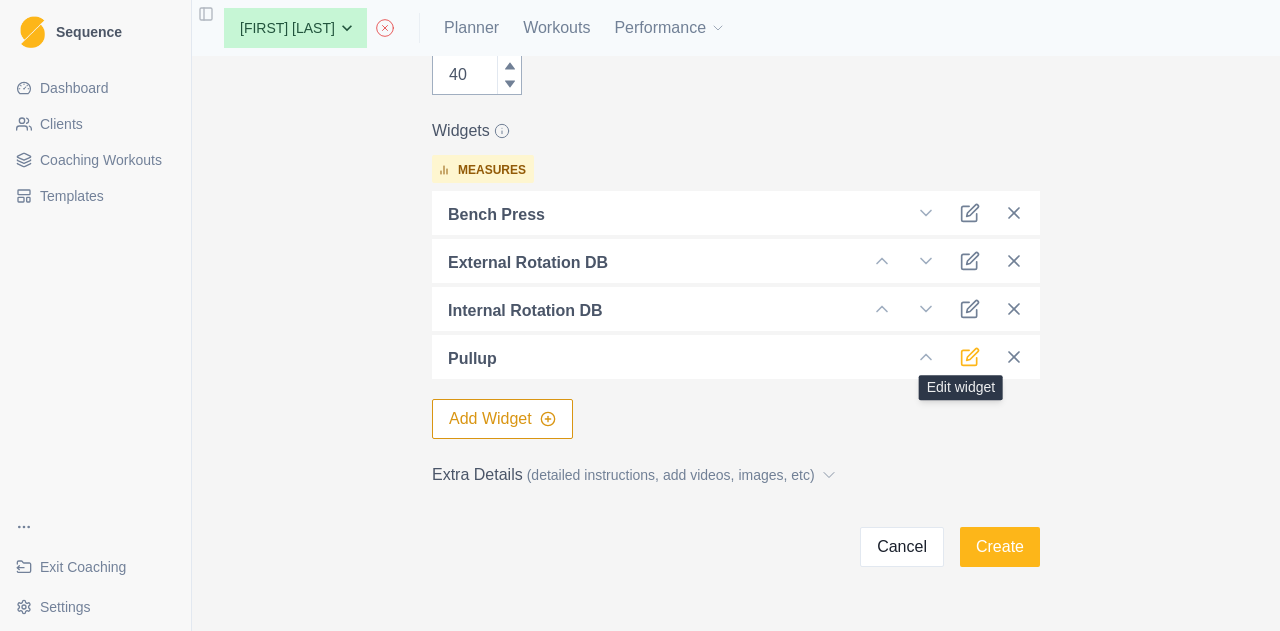 click 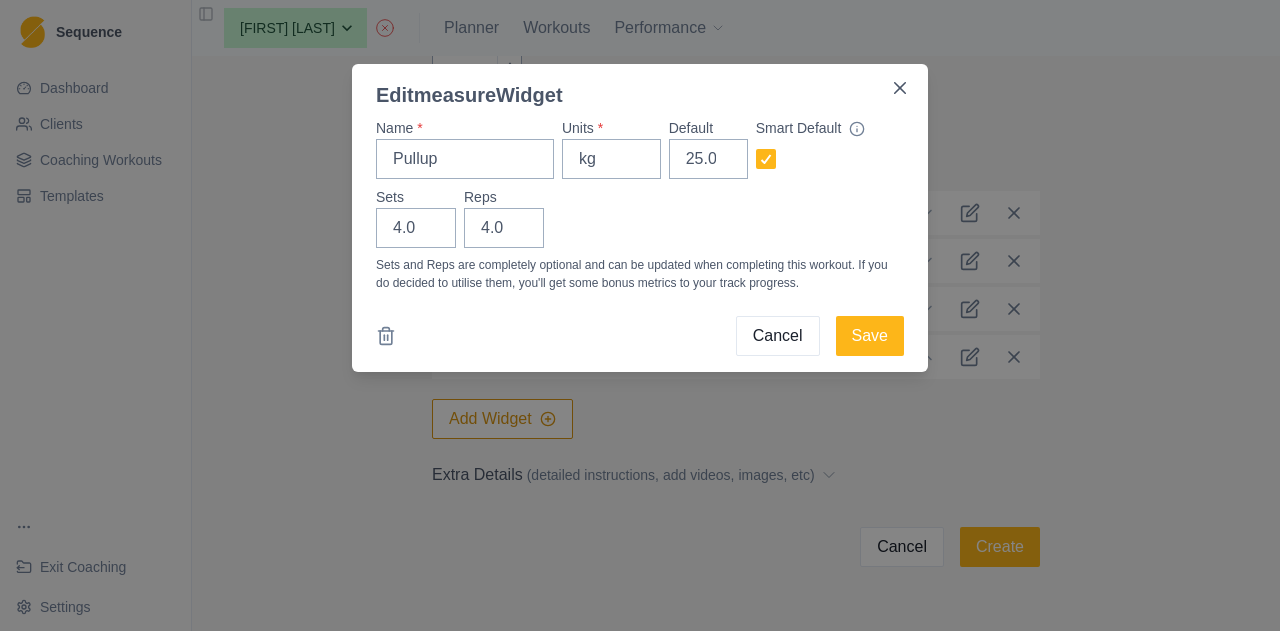 click on "Cancel" at bounding box center [778, 336] 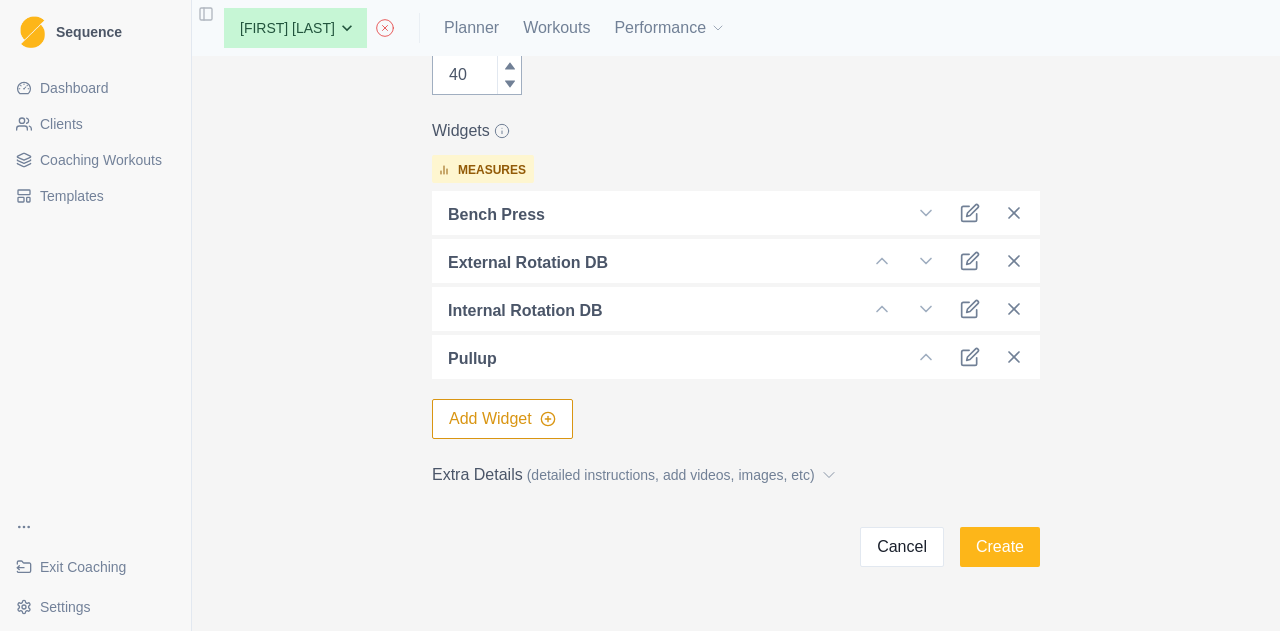 click on "Add Widget" at bounding box center [502, 419] 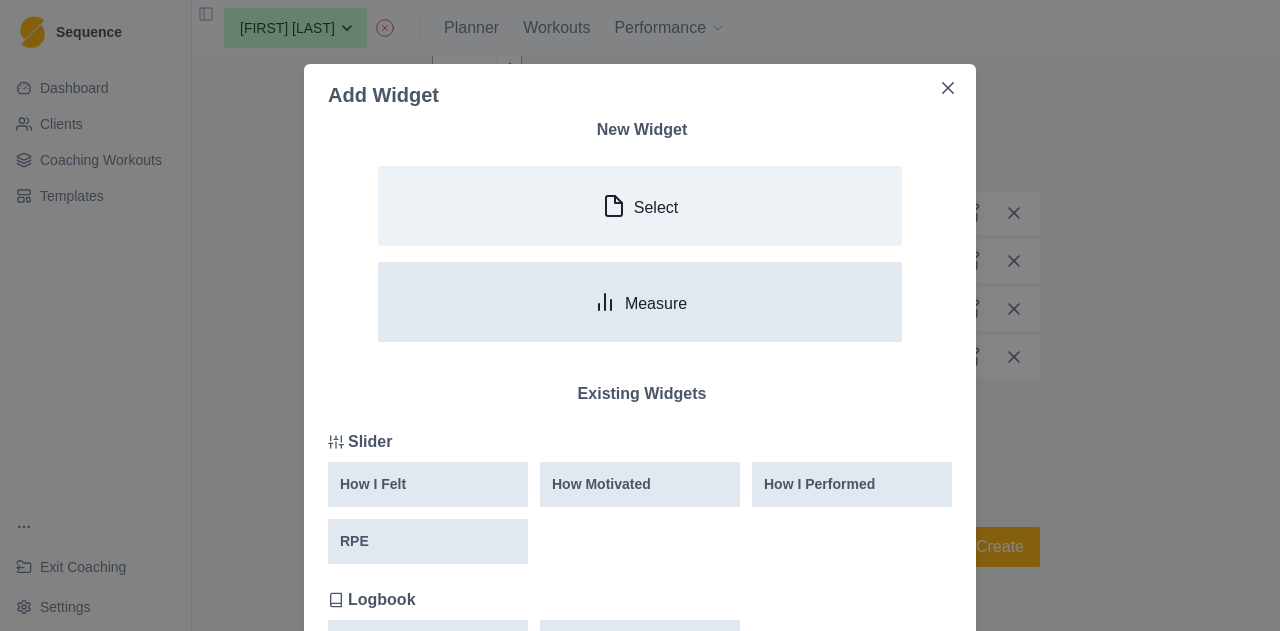 click on "Measure" at bounding box center [656, 303] 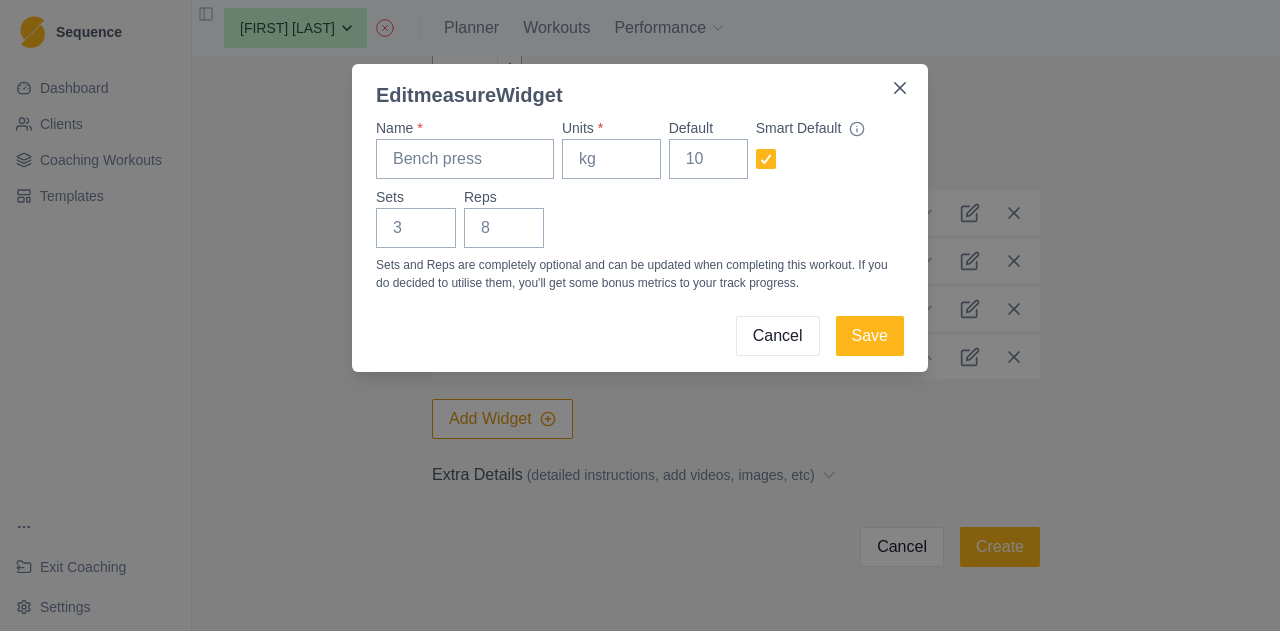 type 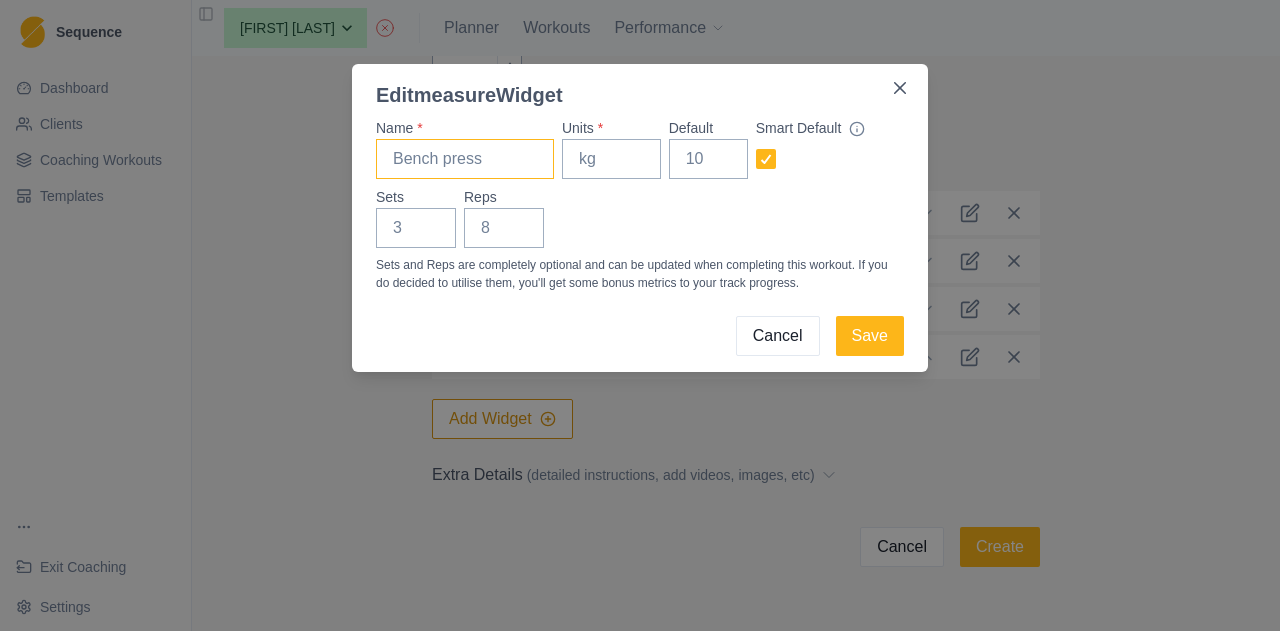click on "Name *" at bounding box center [465, 159] 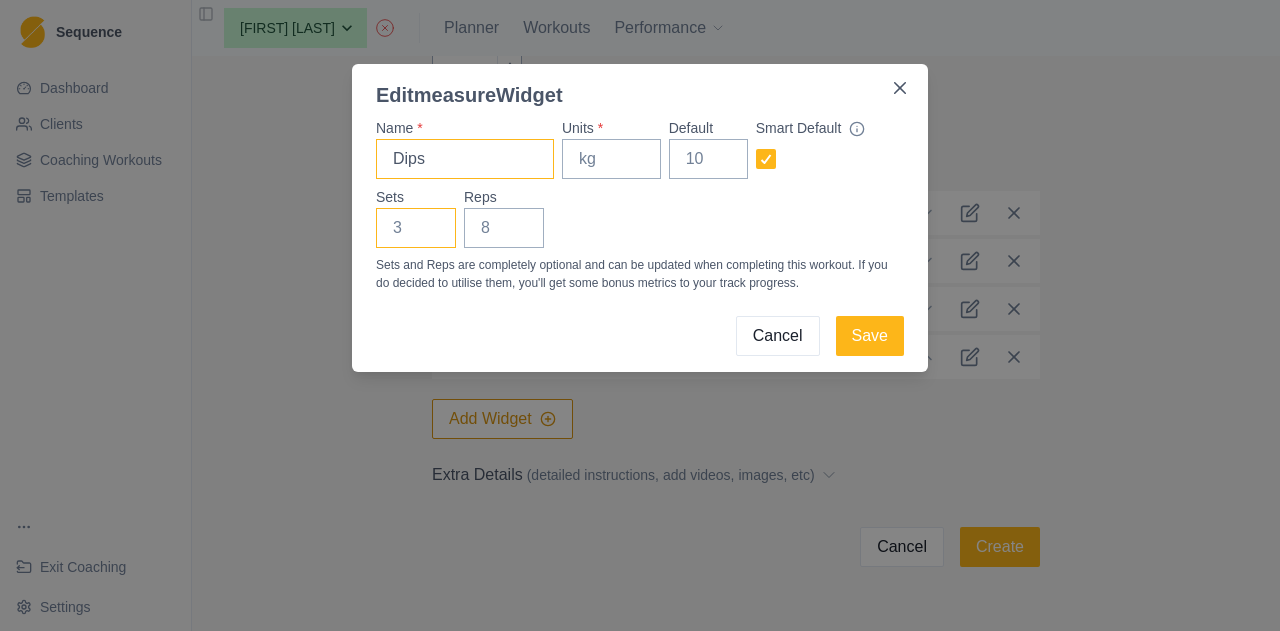 type on "Dips" 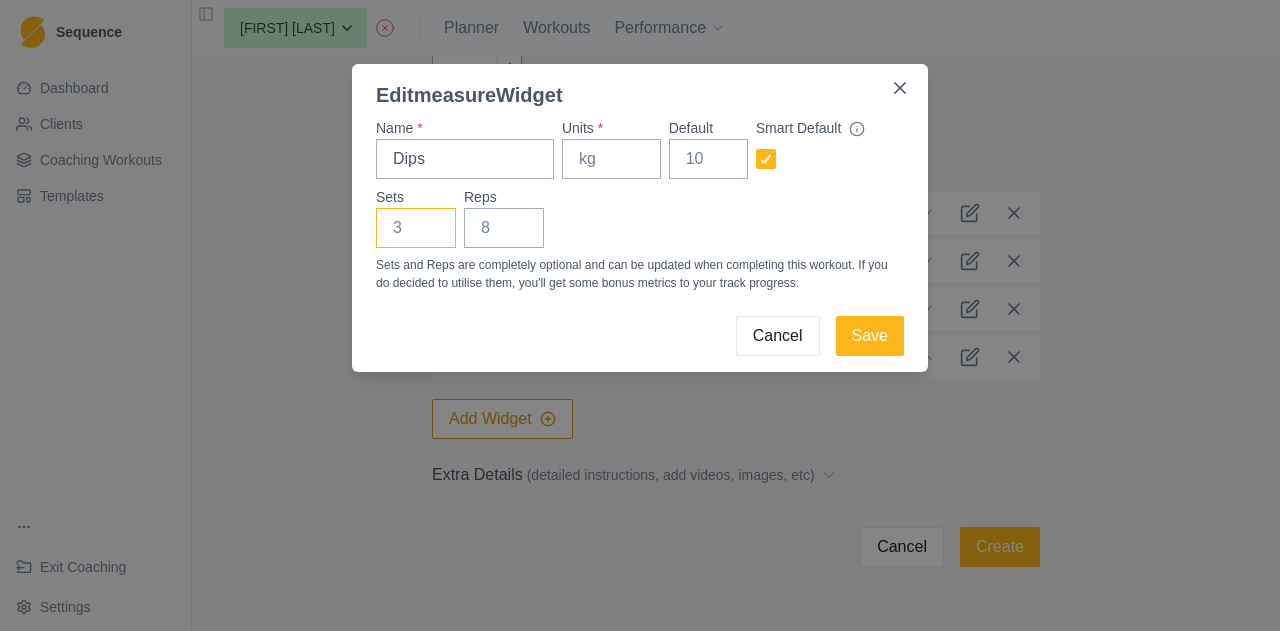 click on "Sets" at bounding box center (416, 228) 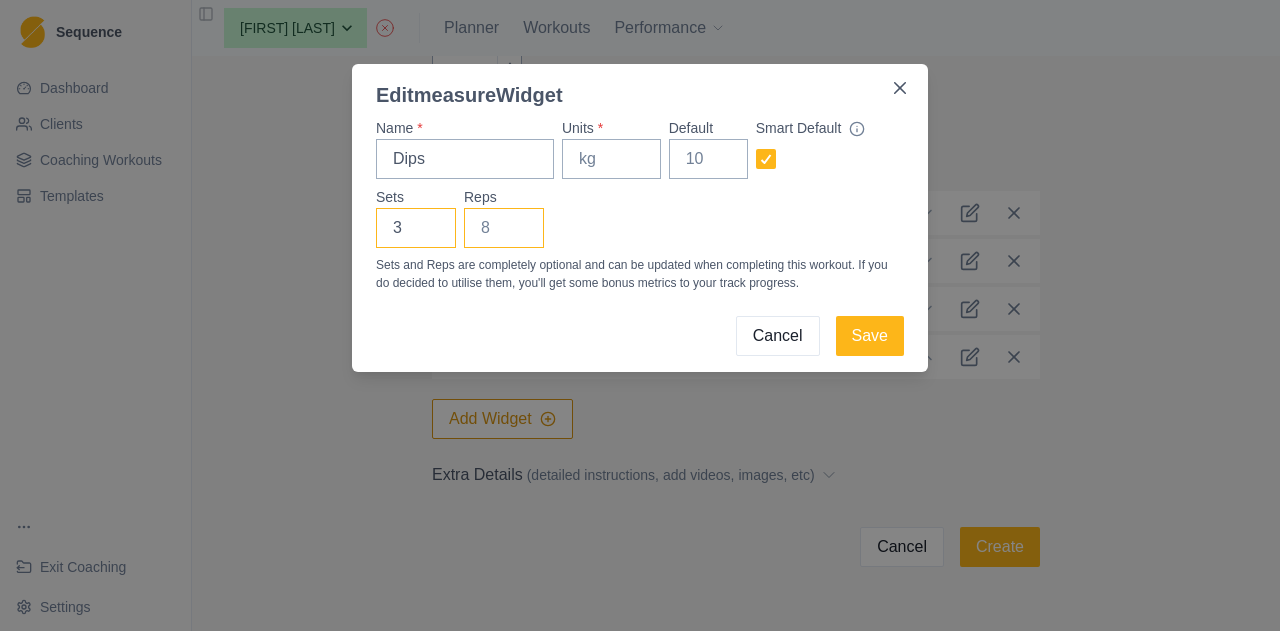 type on "3" 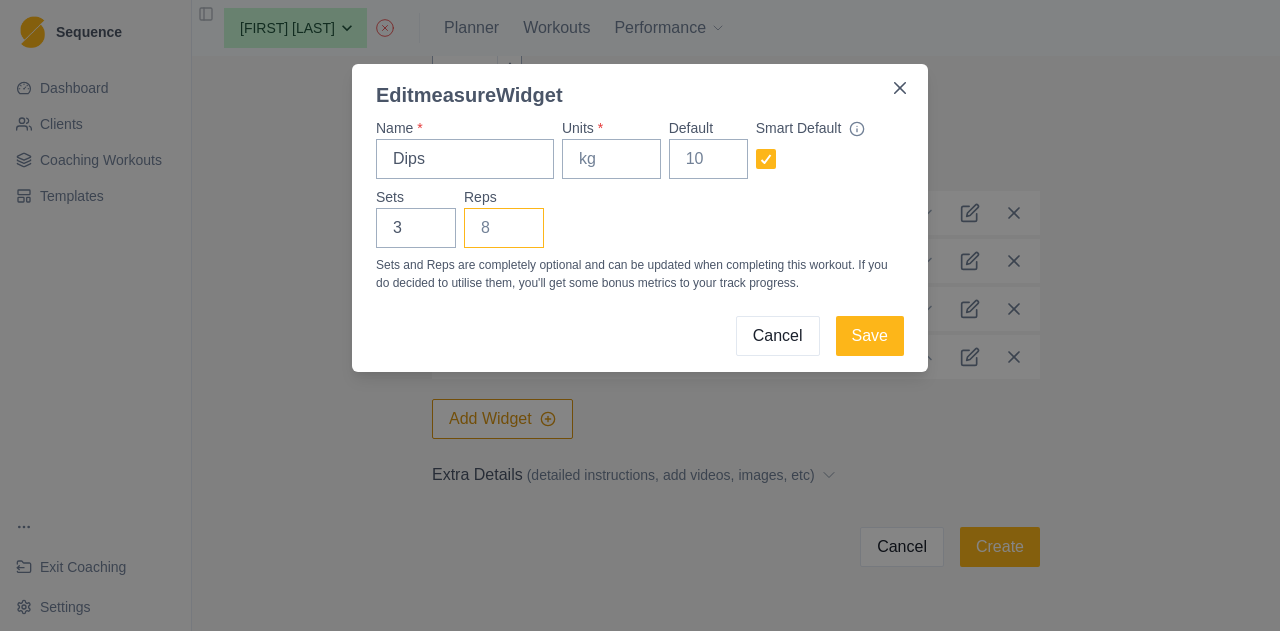 click on "Reps" at bounding box center (504, 228) 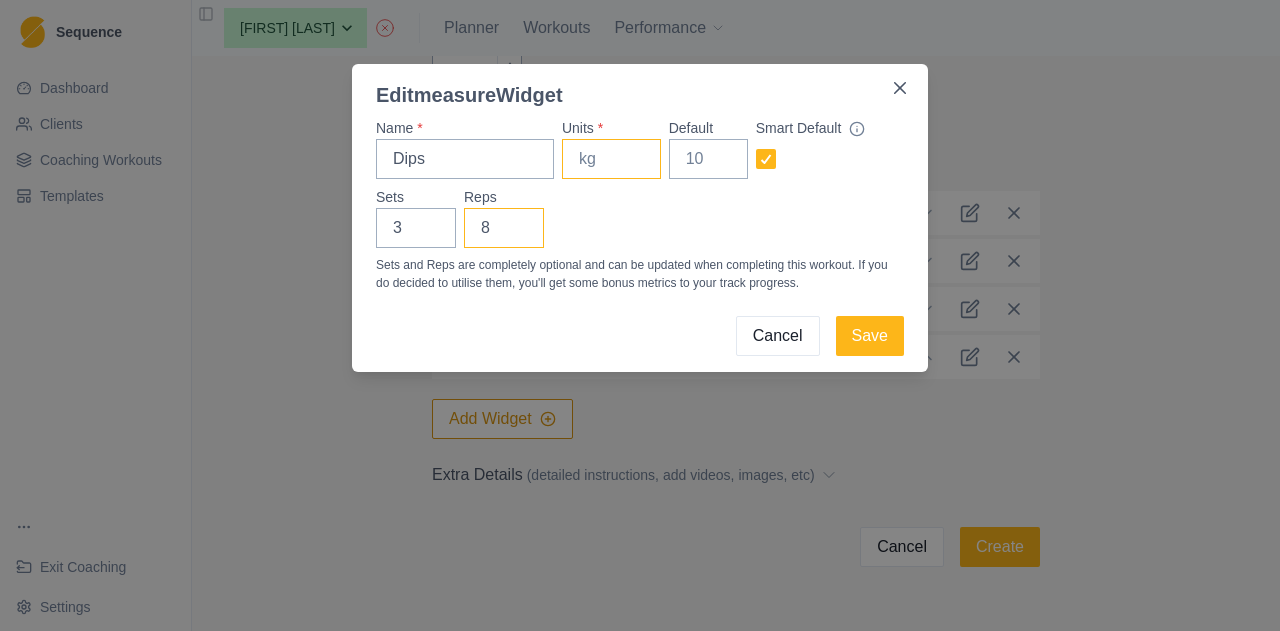 type on "8" 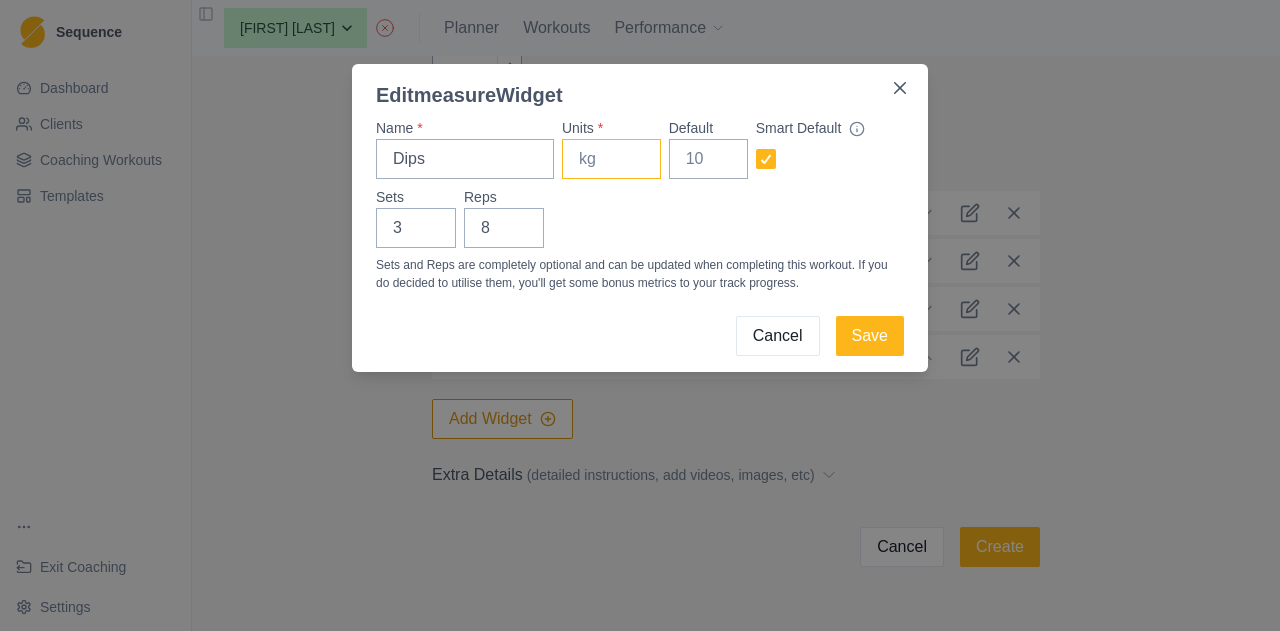 click on "Units *" at bounding box center (611, 159) 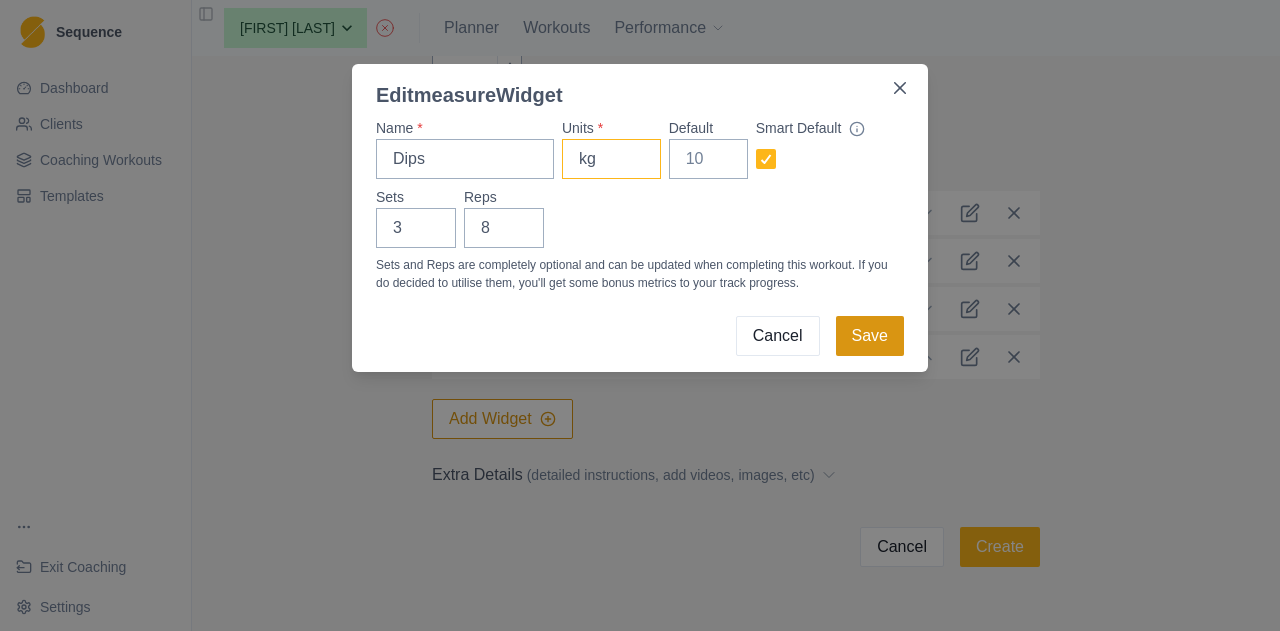 type on "kg" 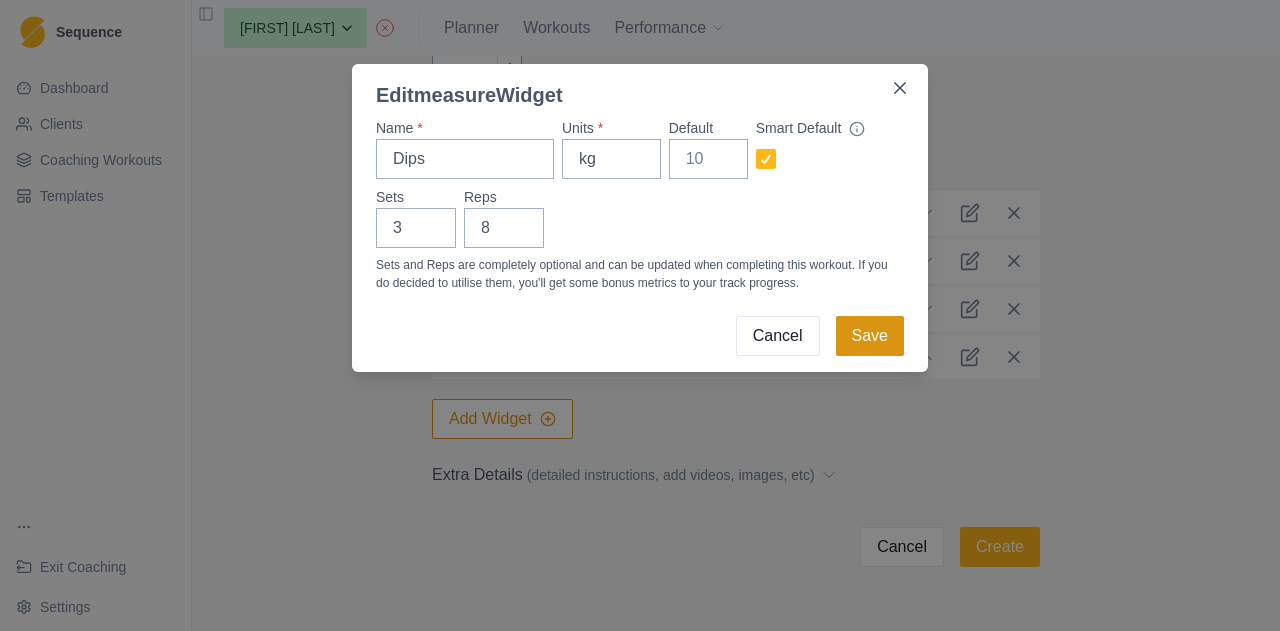 click on "Save" at bounding box center [870, 336] 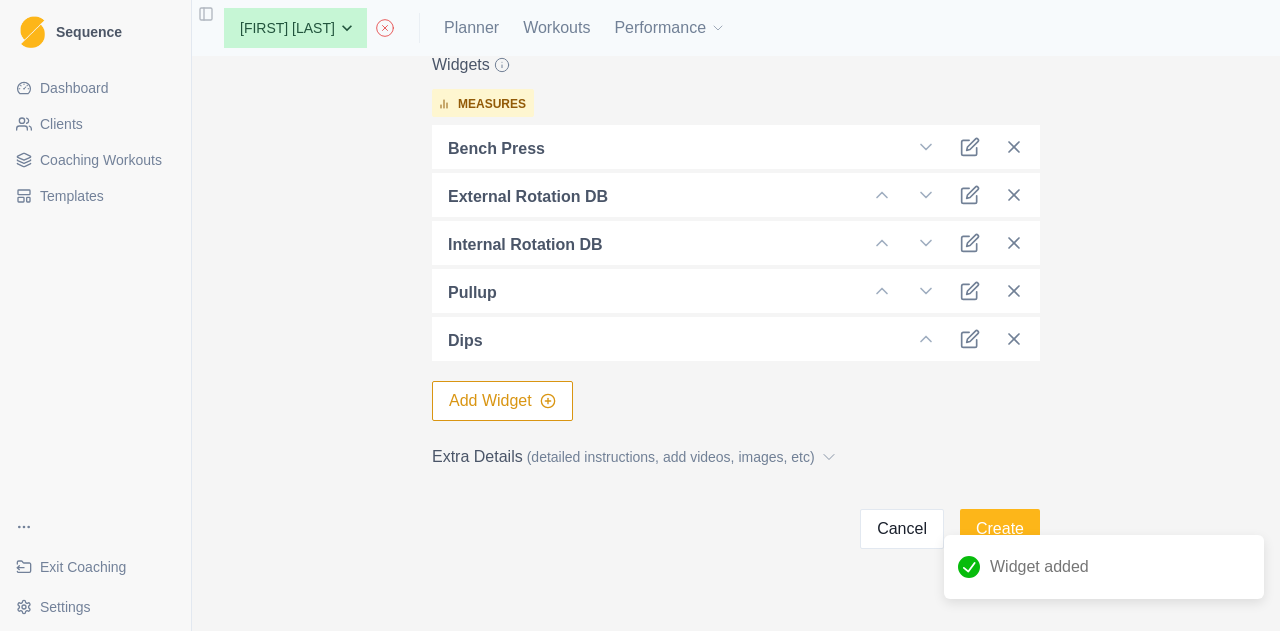 scroll, scrollTop: 622, scrollLeft: 0, axis: vertical 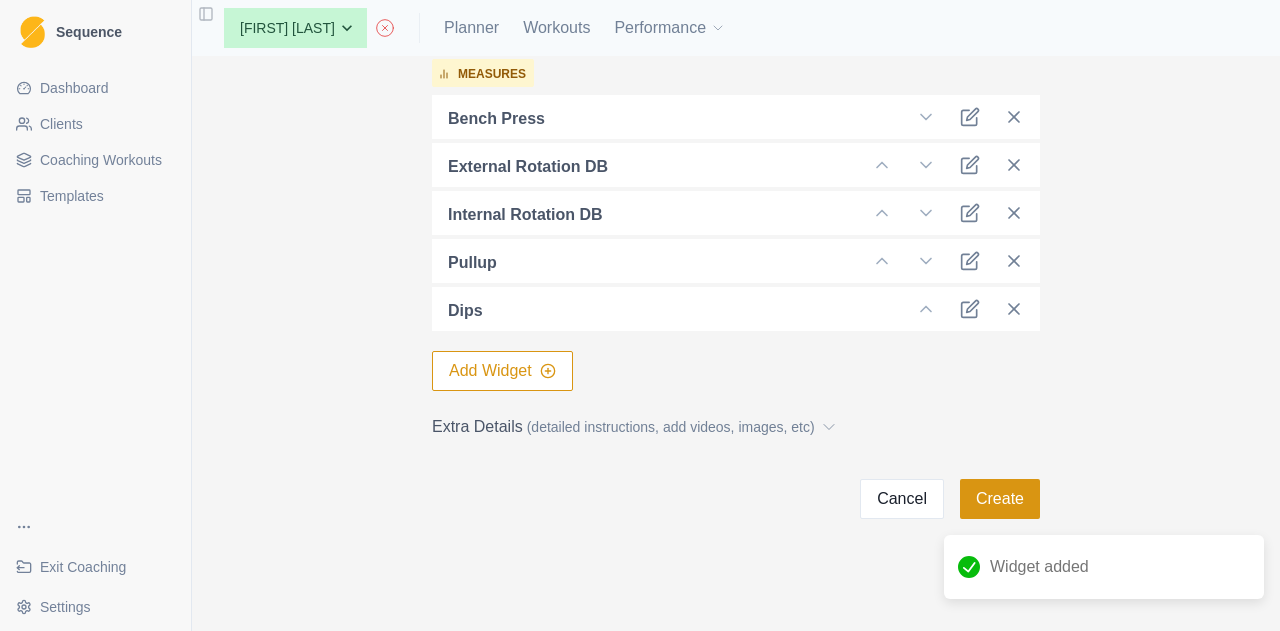 click on "Create" at bounding box center (1000, 499) 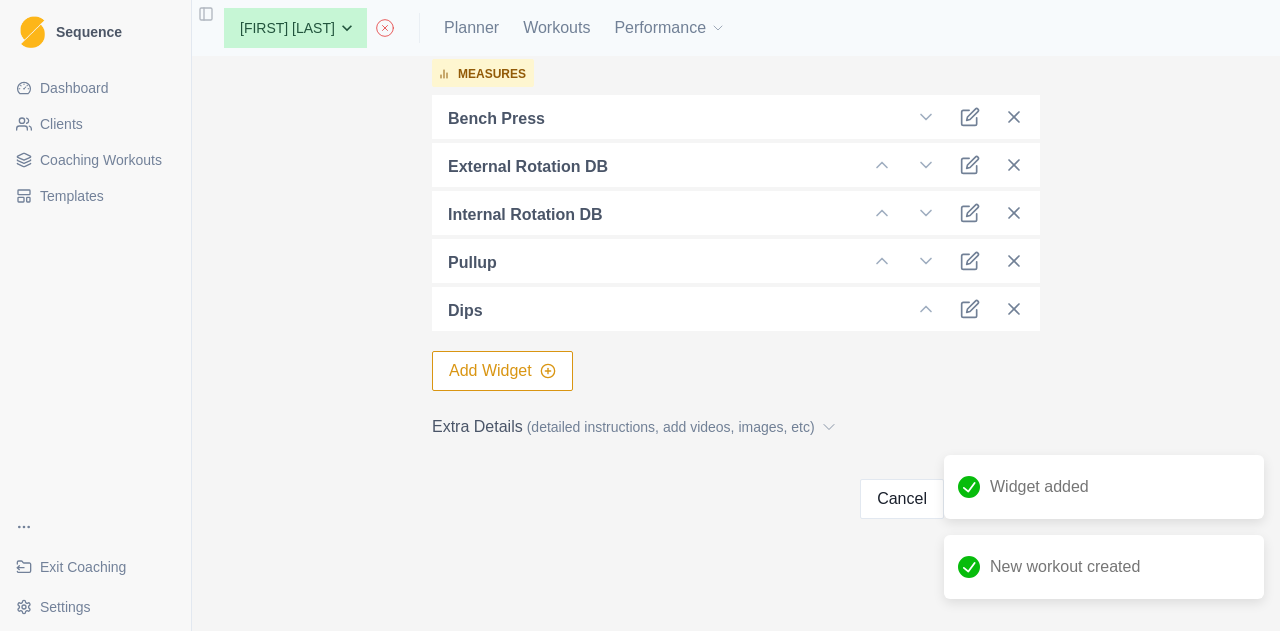 scroll, scrollTop: 0, scrollLeft: 0, axis: both 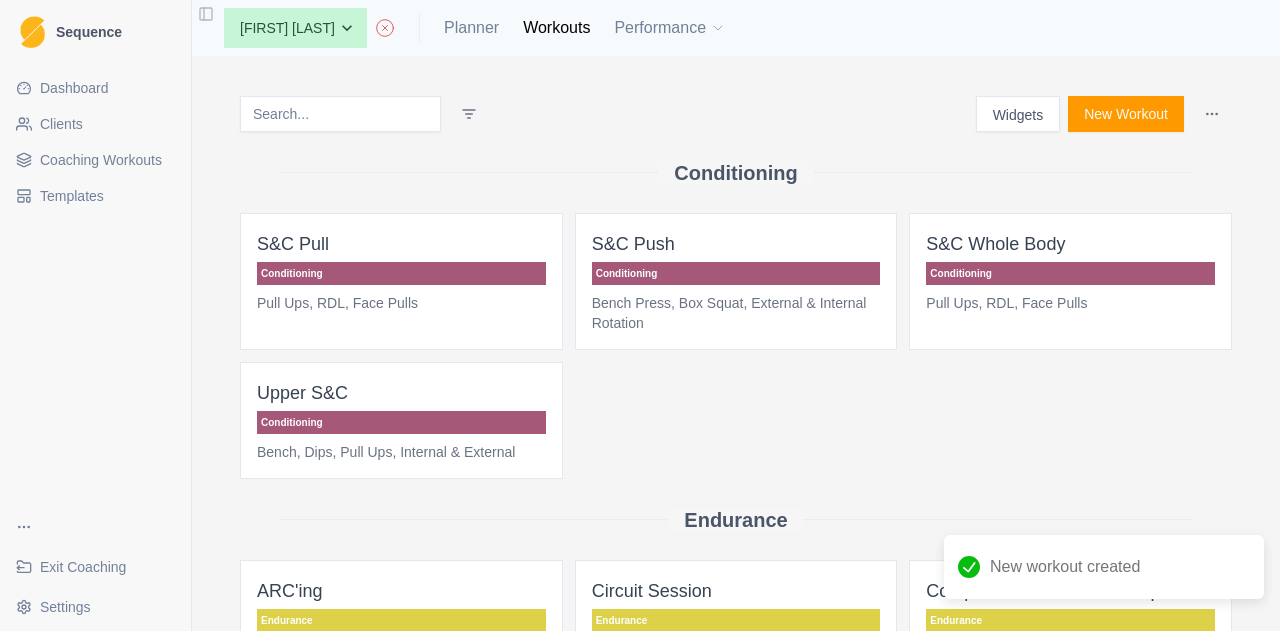 click on "New Workout" at bounding box center [1126, 114] 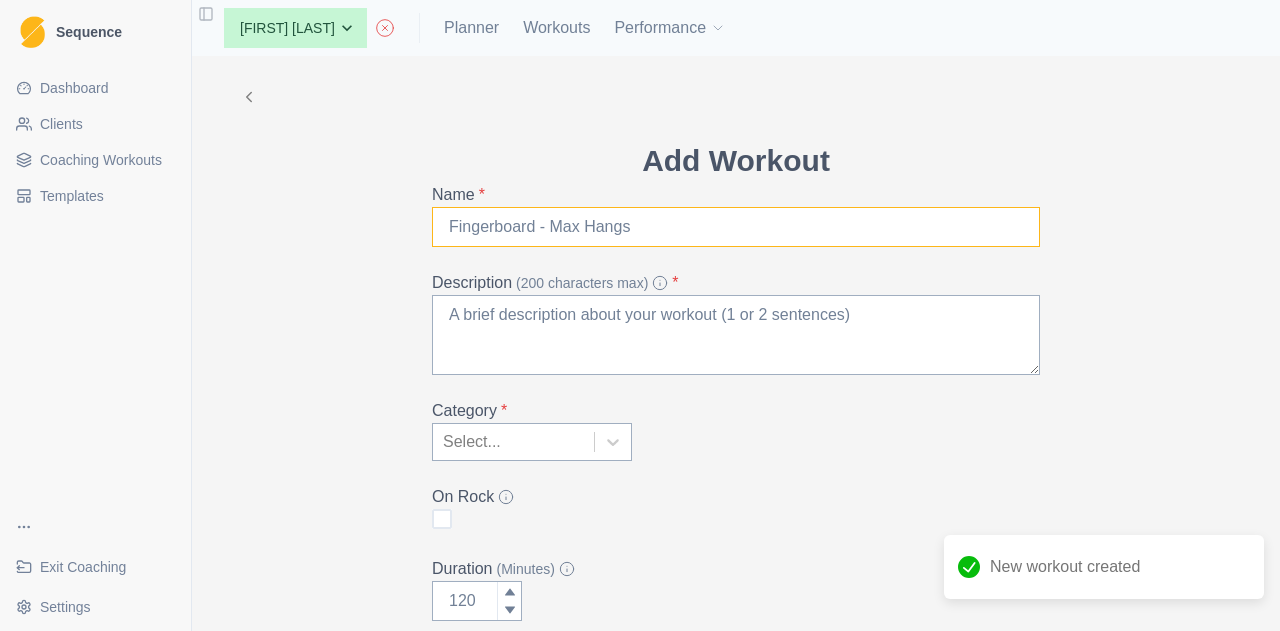 click on "Name *" at bounding box center [736, 227] 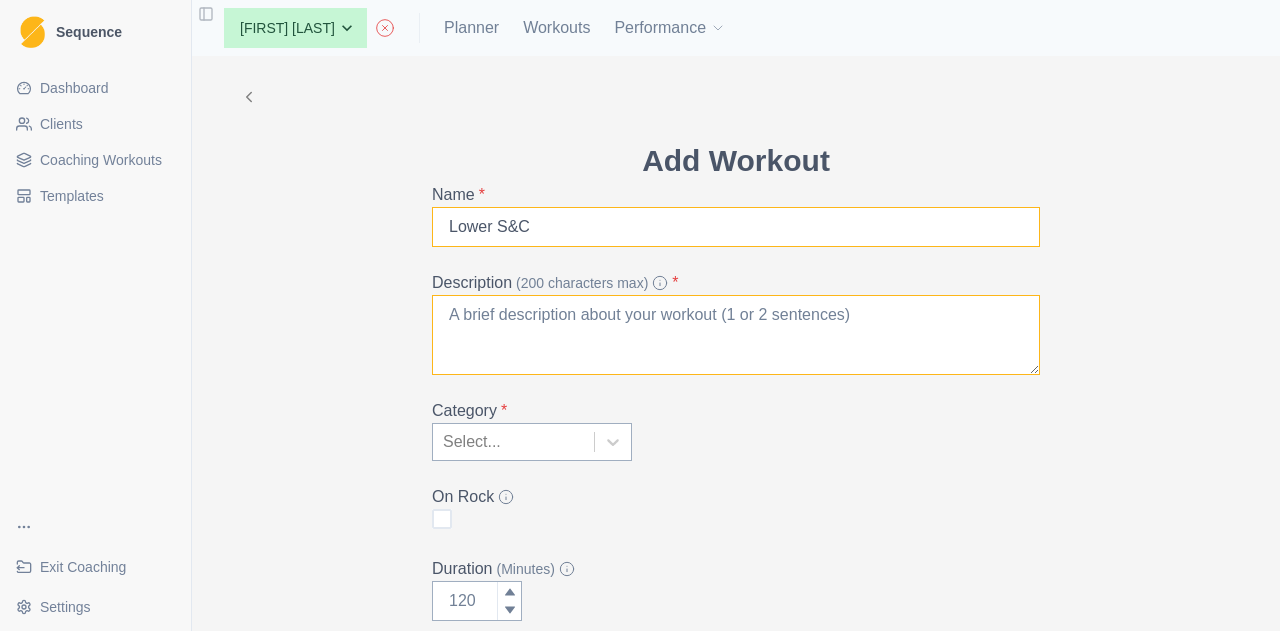 type on "Lower S&C" 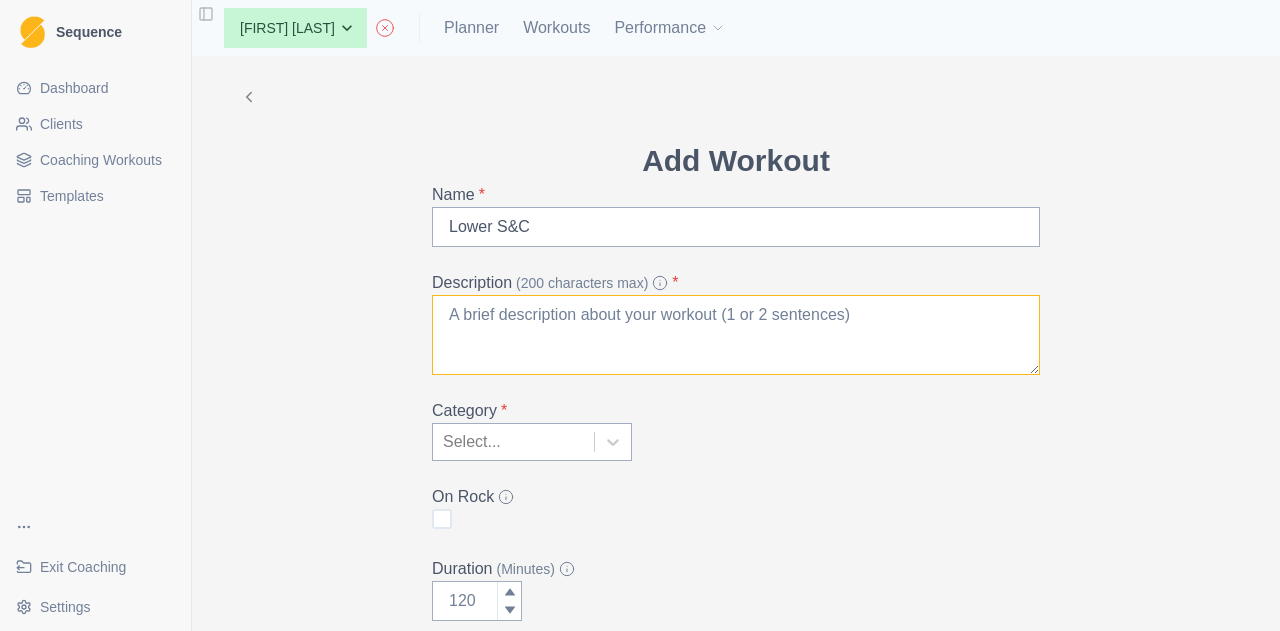 click on "Description   (200 characters max) *" at bounding box center (736, 335) 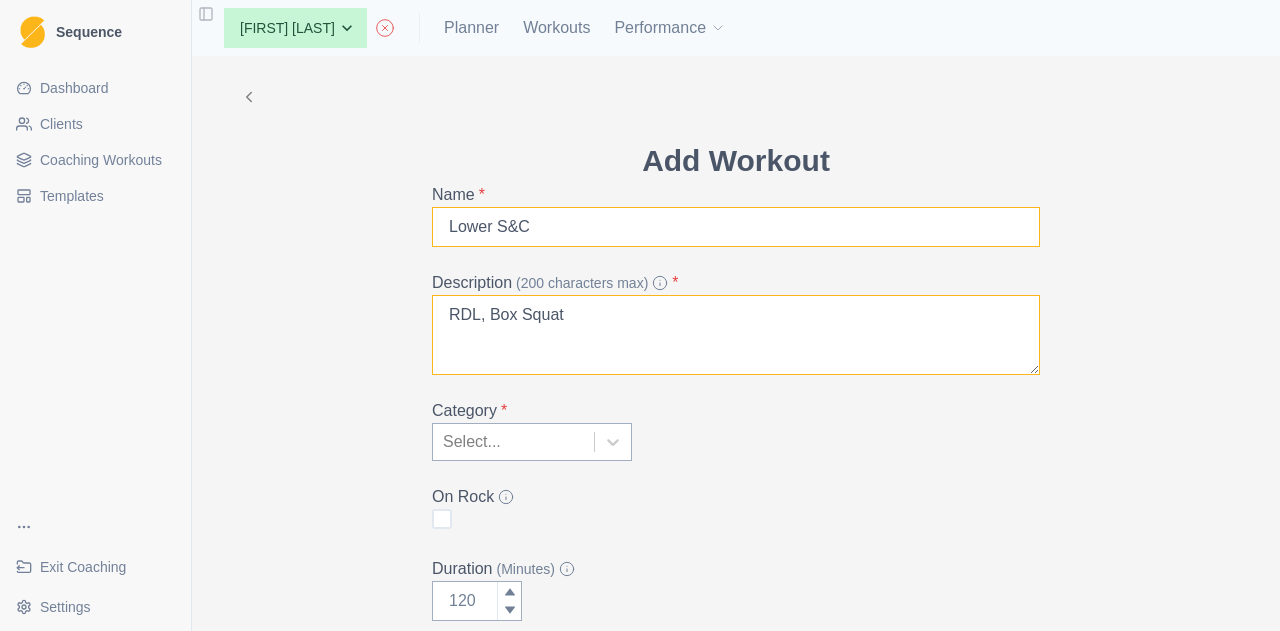 type on "RDL, Box Squat" 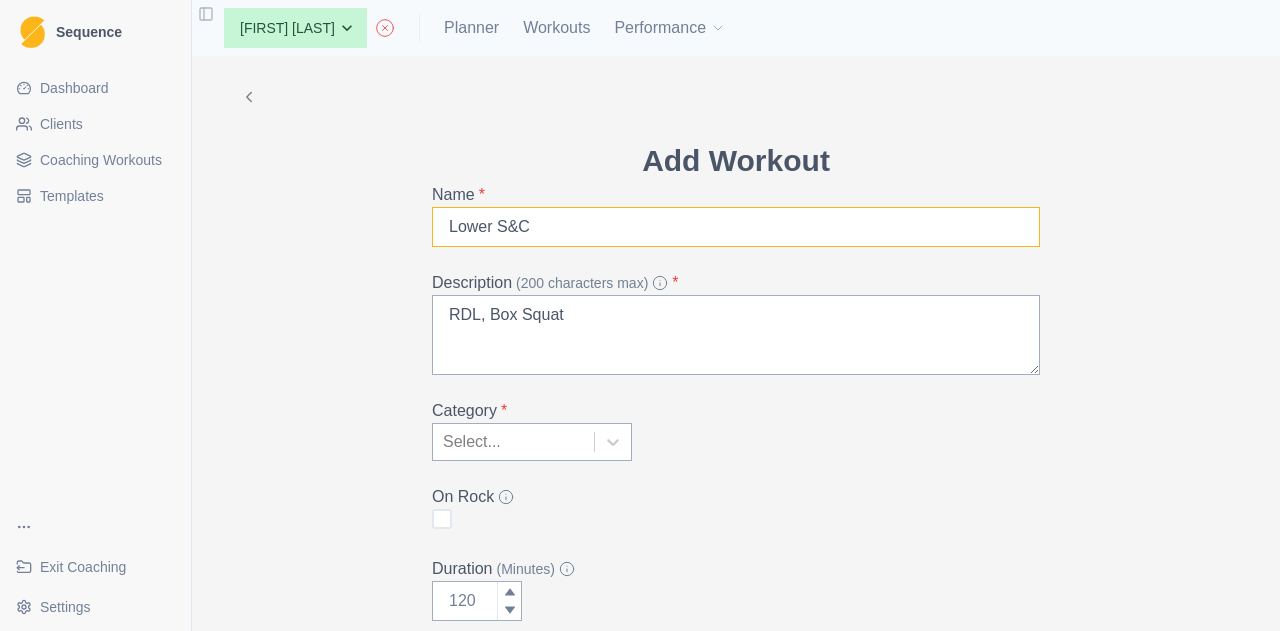 click on "Lower S&C" at bounding box center [736, 227] 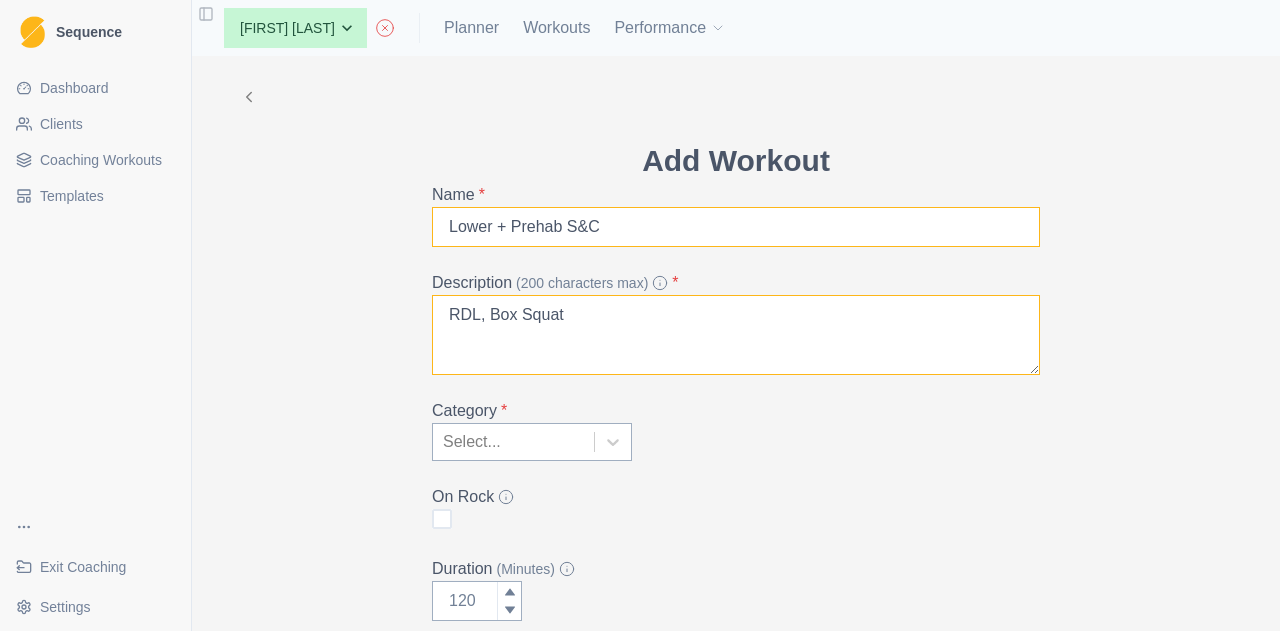 type on "Lower + Prehab S&C" 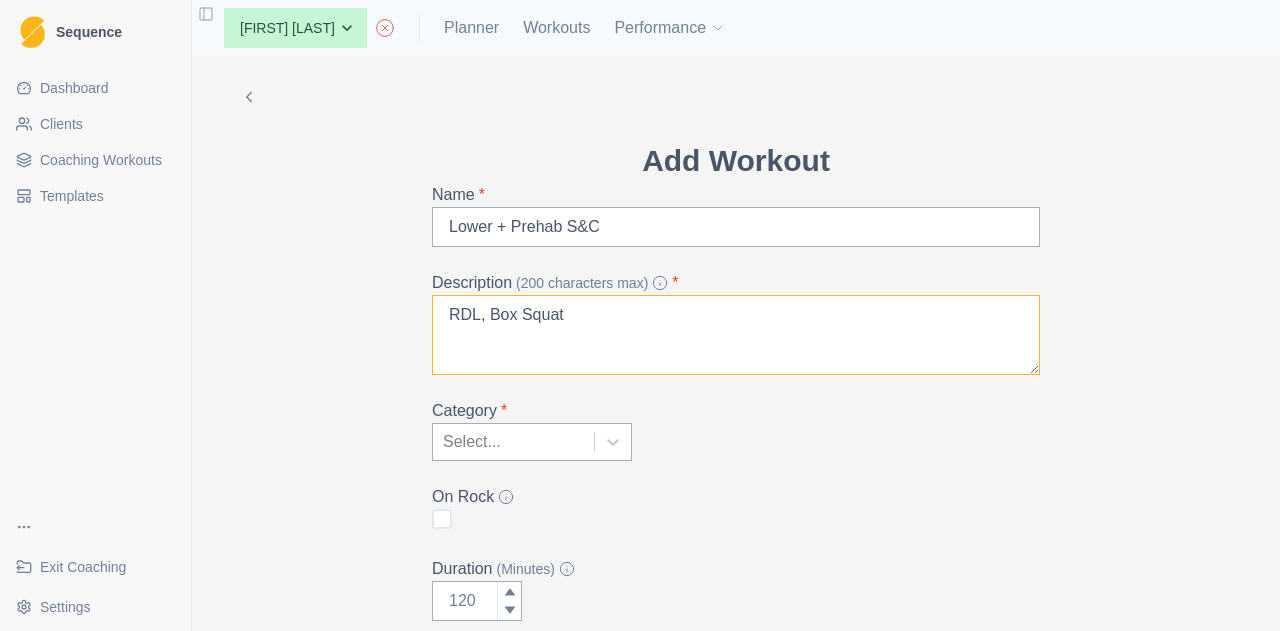 click on "RDL, Box Squat" at bounding box center [736, 335] 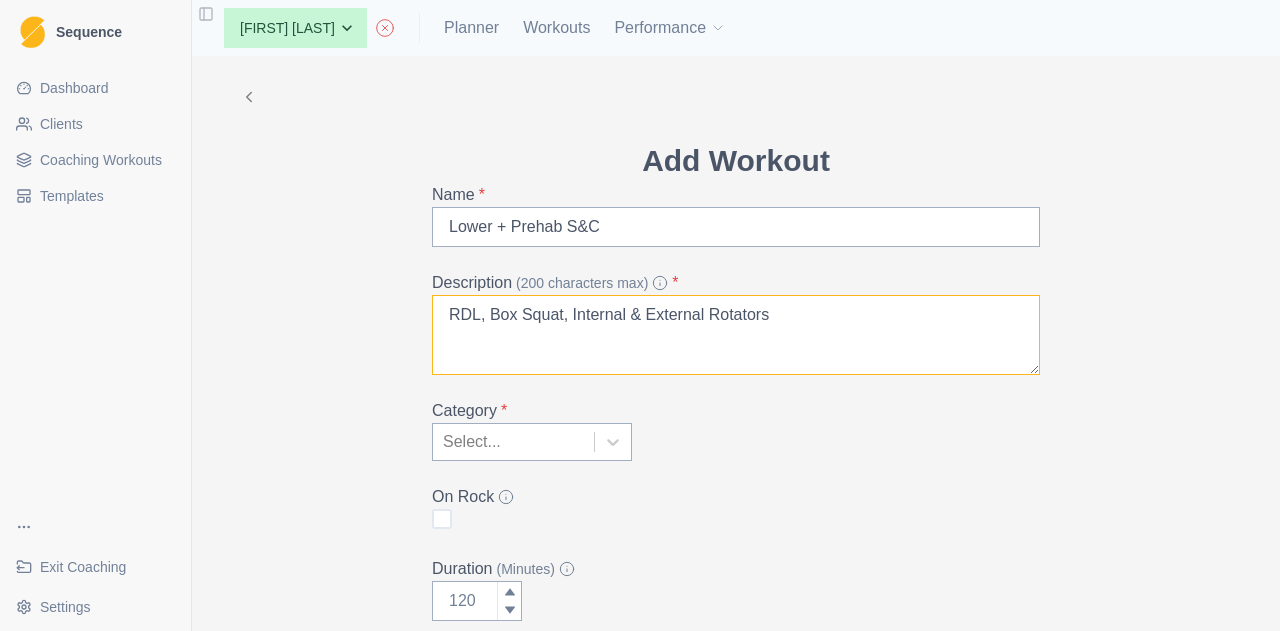 scroll, scrollTop: 300, scrollLeft: 0, axis: vertical 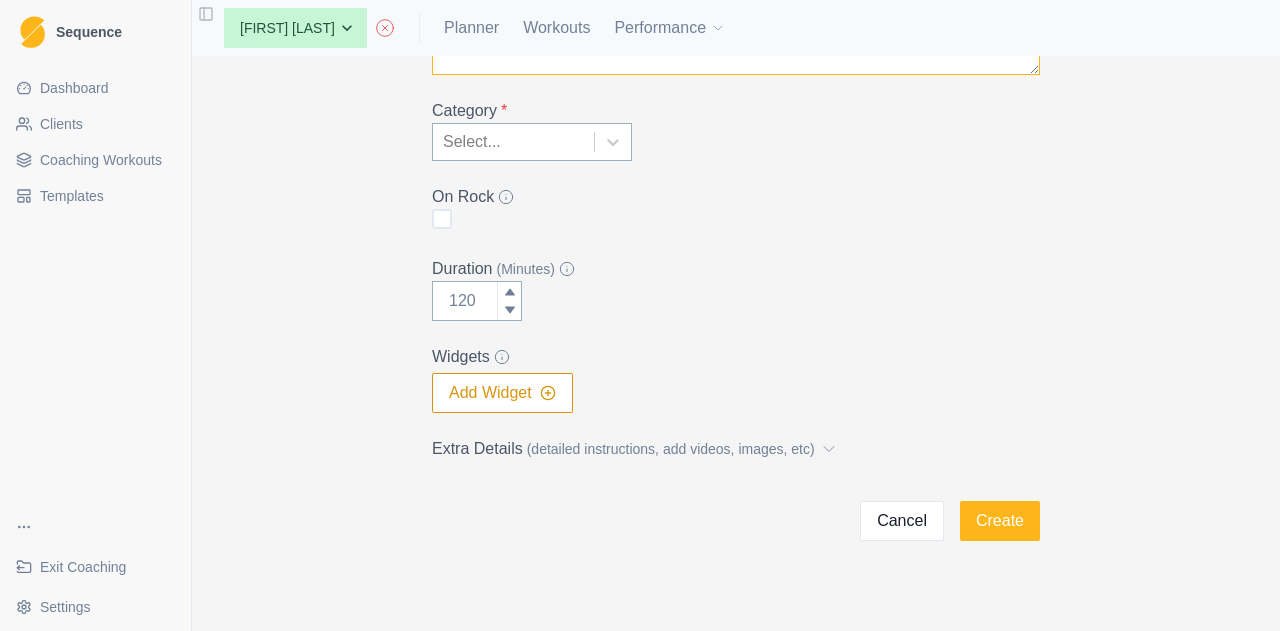 type on "RDL, Box Squat, Internal & External Rotators" 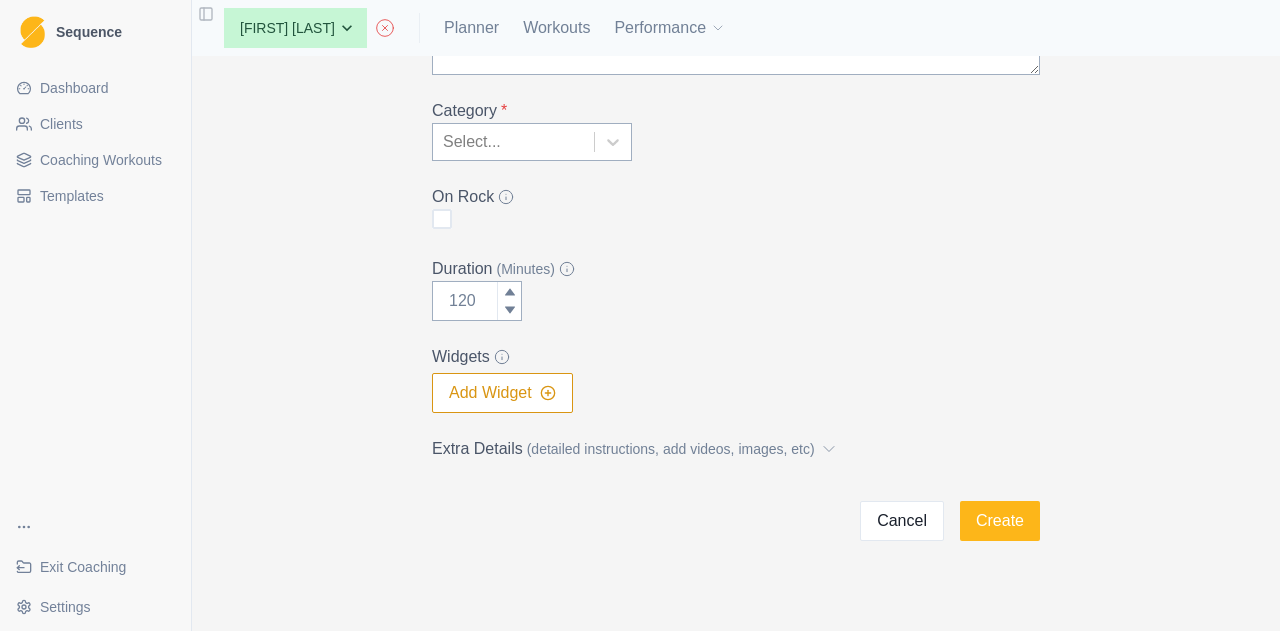 click on "Select..." at bounding box center (513, 142) 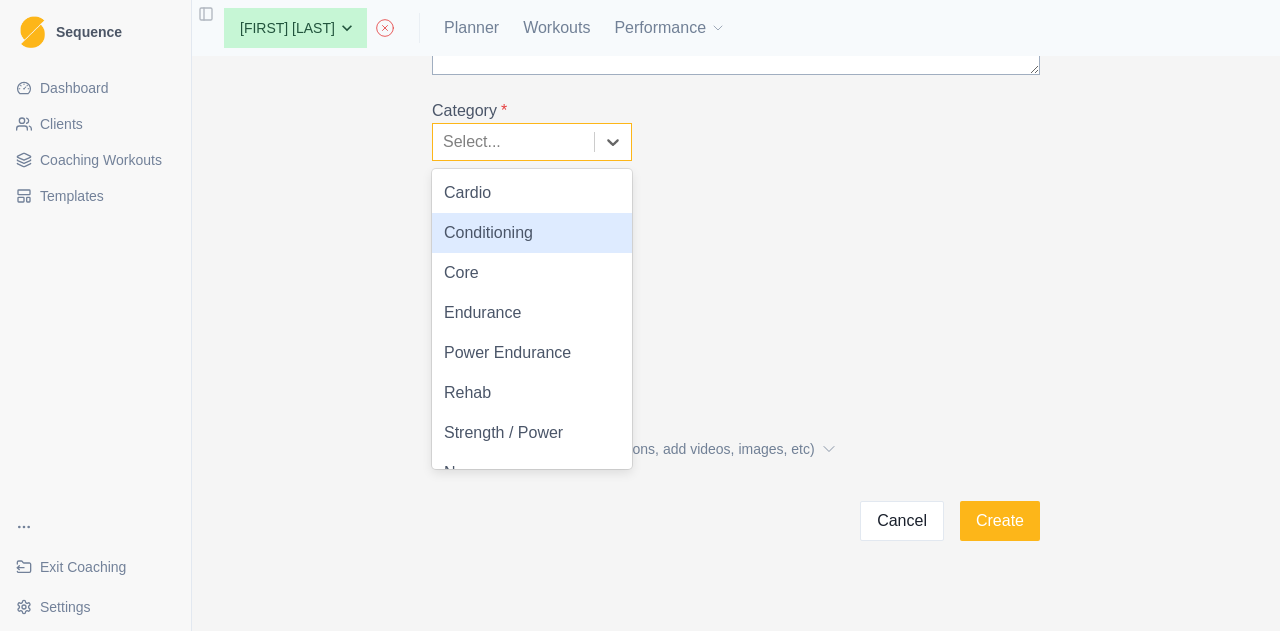 click on "Conditioning" at bounding box center [532, 233] 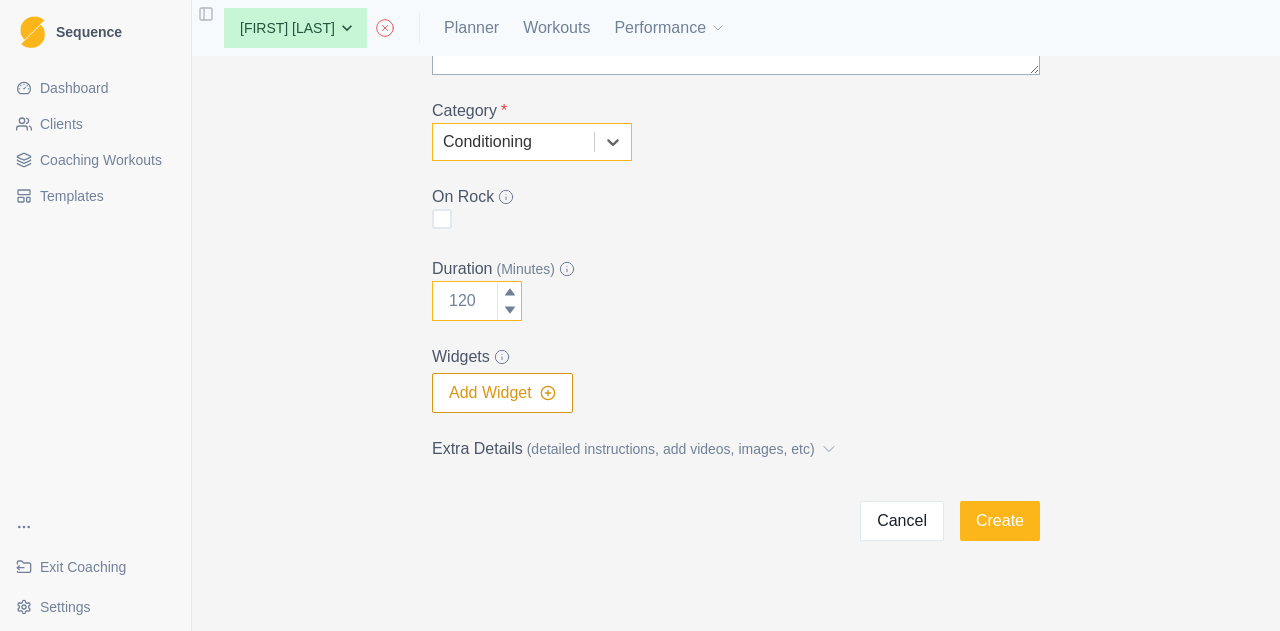 click on "Duration   (Minutes)" at bounding box center (477, 301) 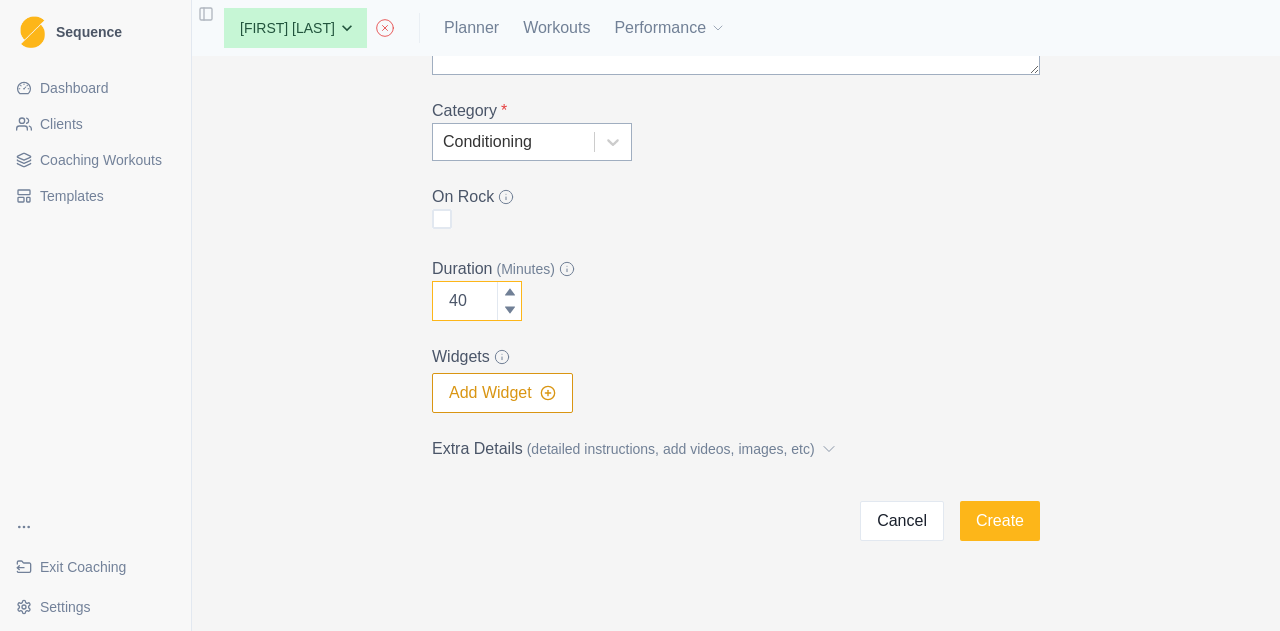 type on "40" 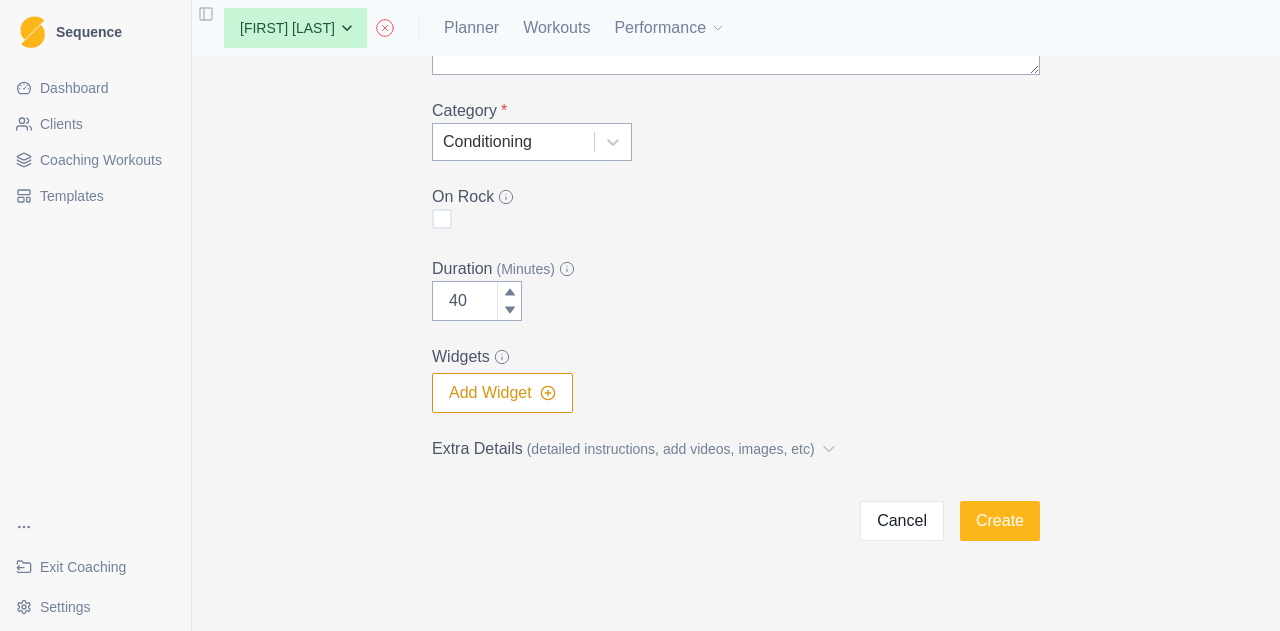 click on "Add Widget" at bounding box center [502, 393] 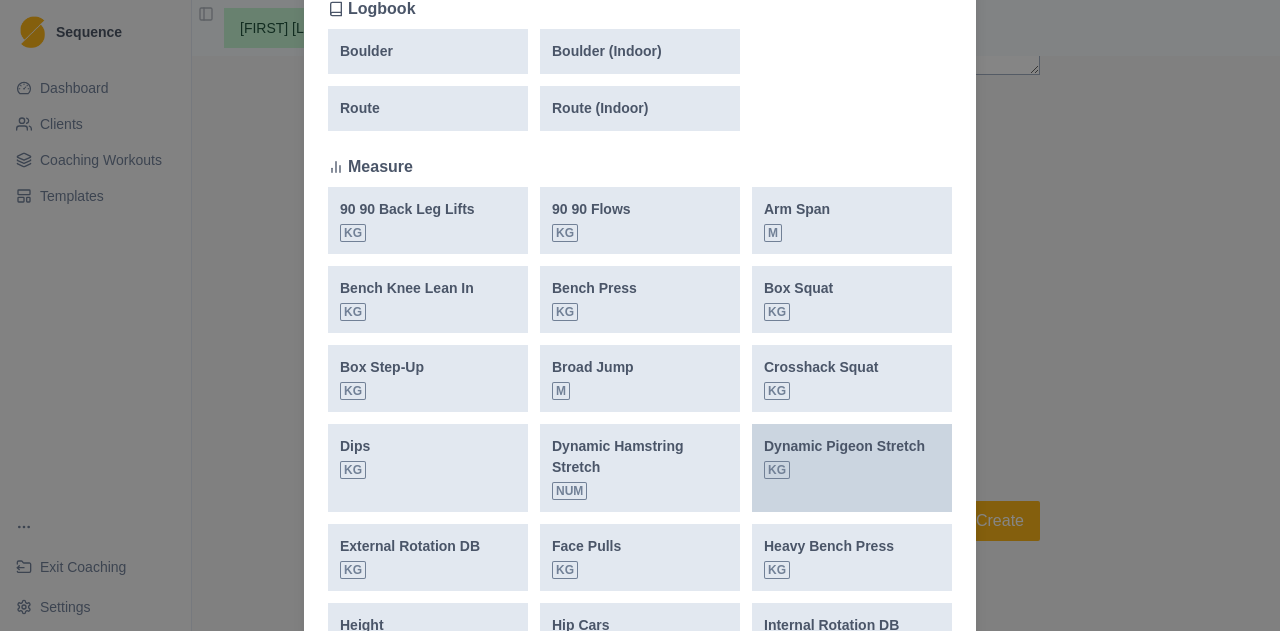 scroll, scrollTop: 700, scrollLeft: 0, axis: vertical 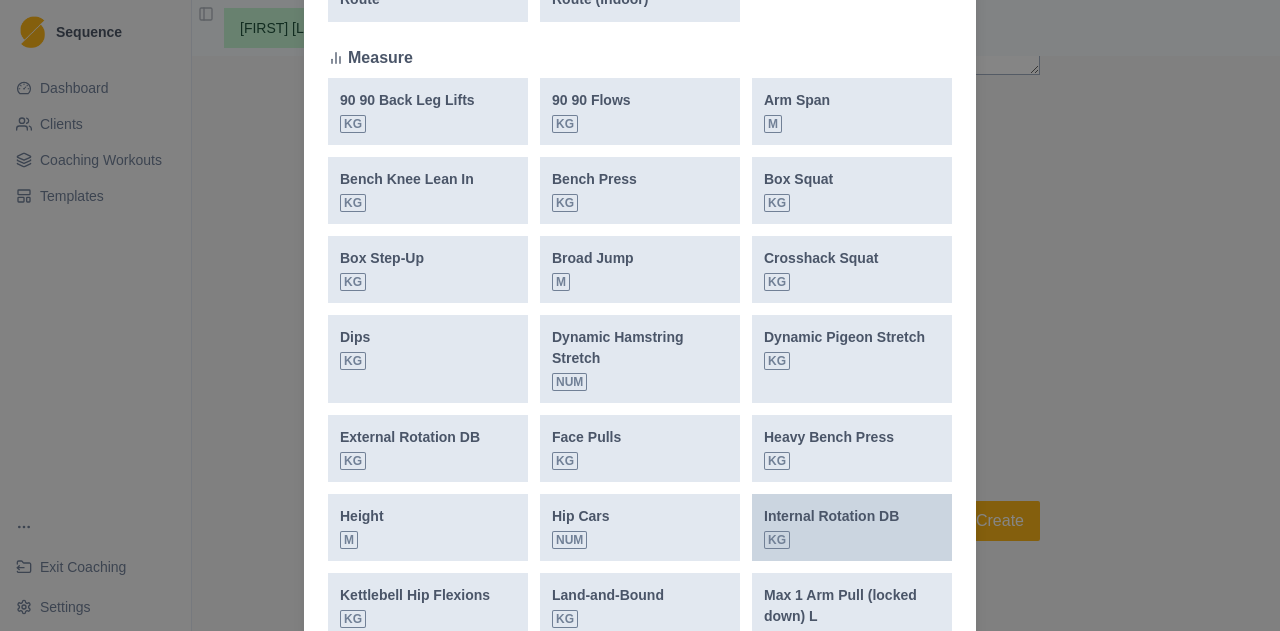 click on "Internal Rotation DB" at bounding box center [831, 516] 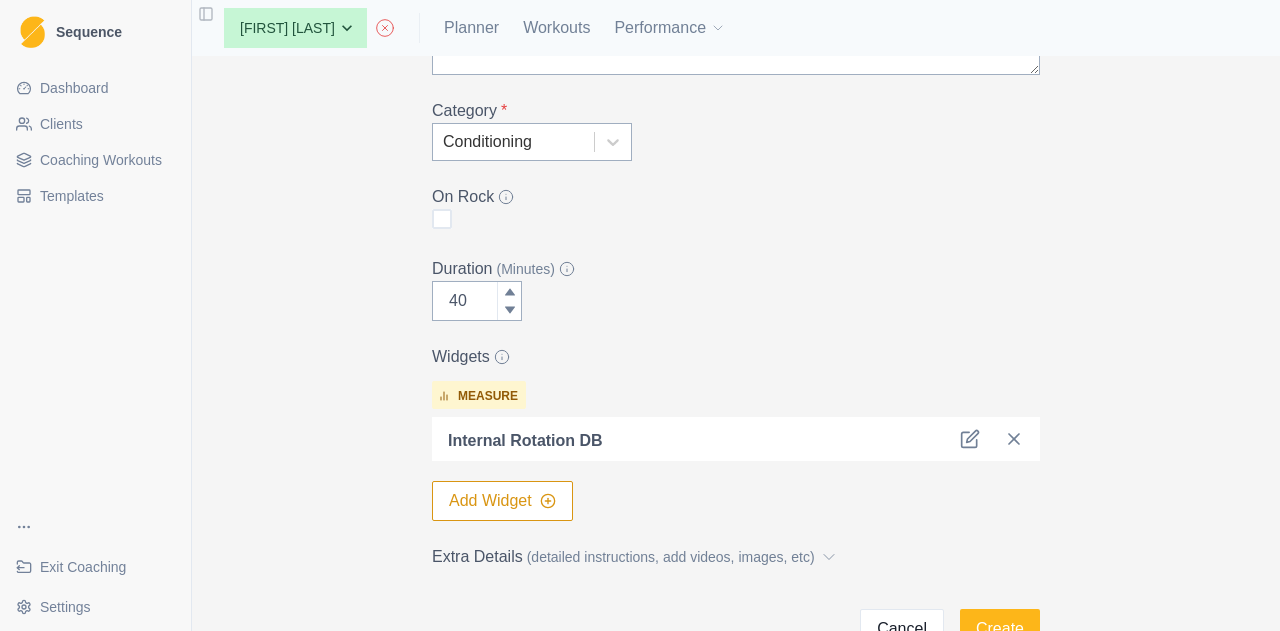 click on "Add Widget" at bounding box center [502, 501] 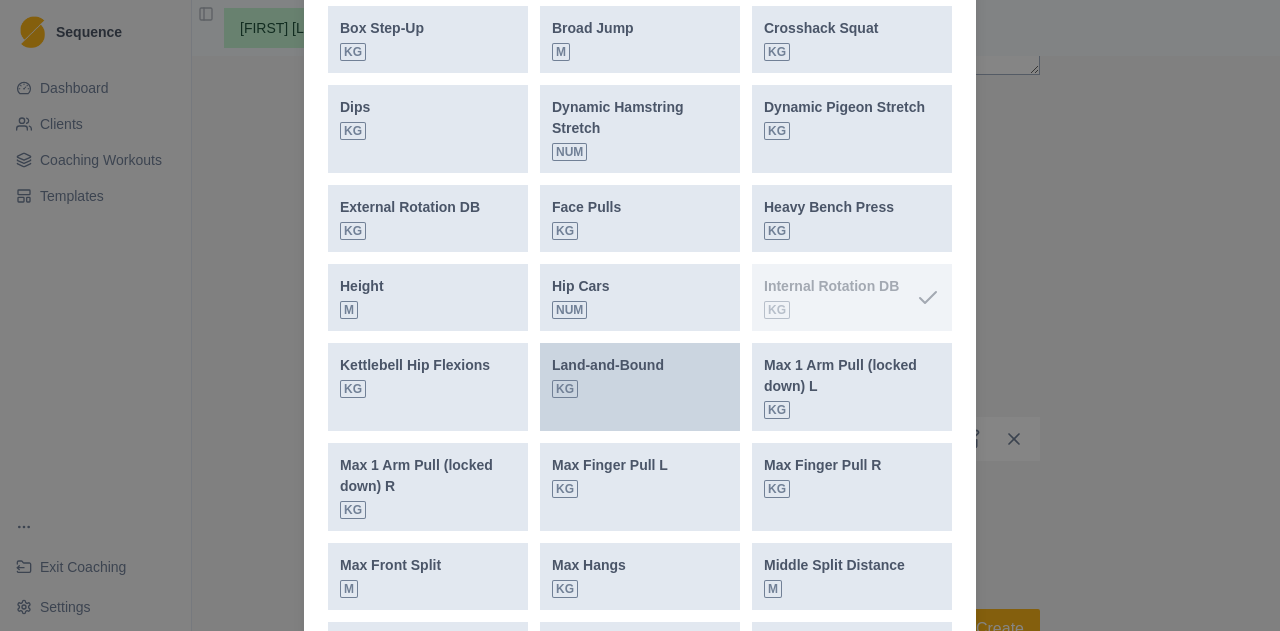 scroll, scrollTop: 900, scrollLeft: 0, axis: vertical 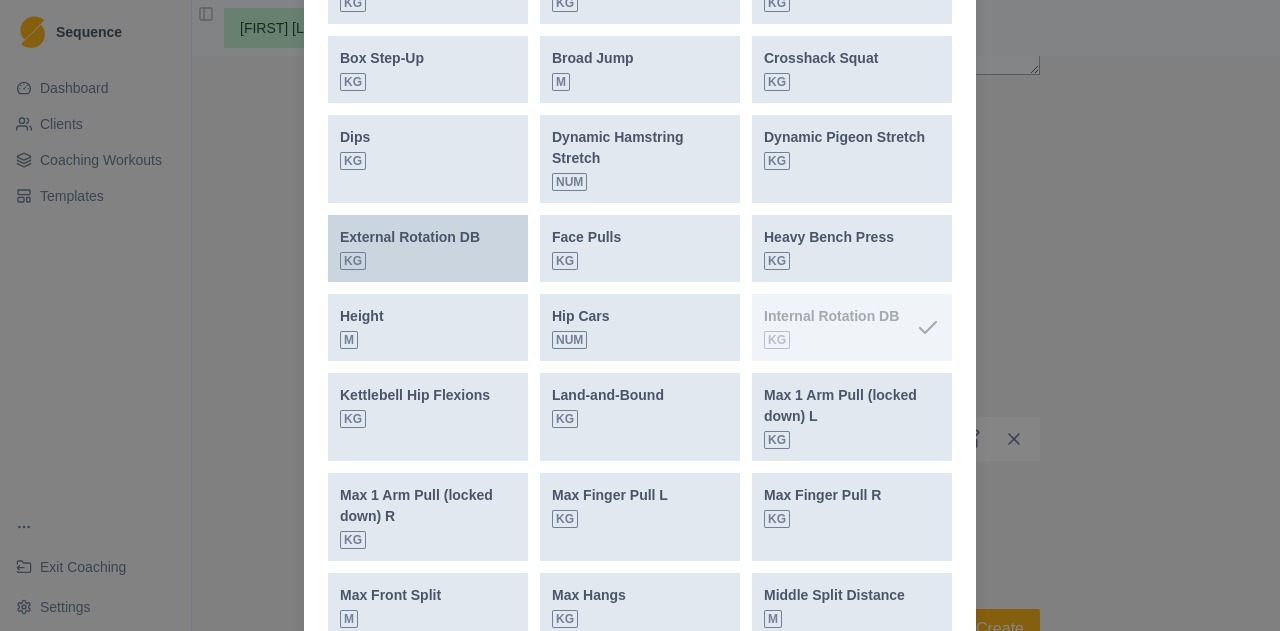 click on "External Rotation DB kg" at bounding box center (410, 248) 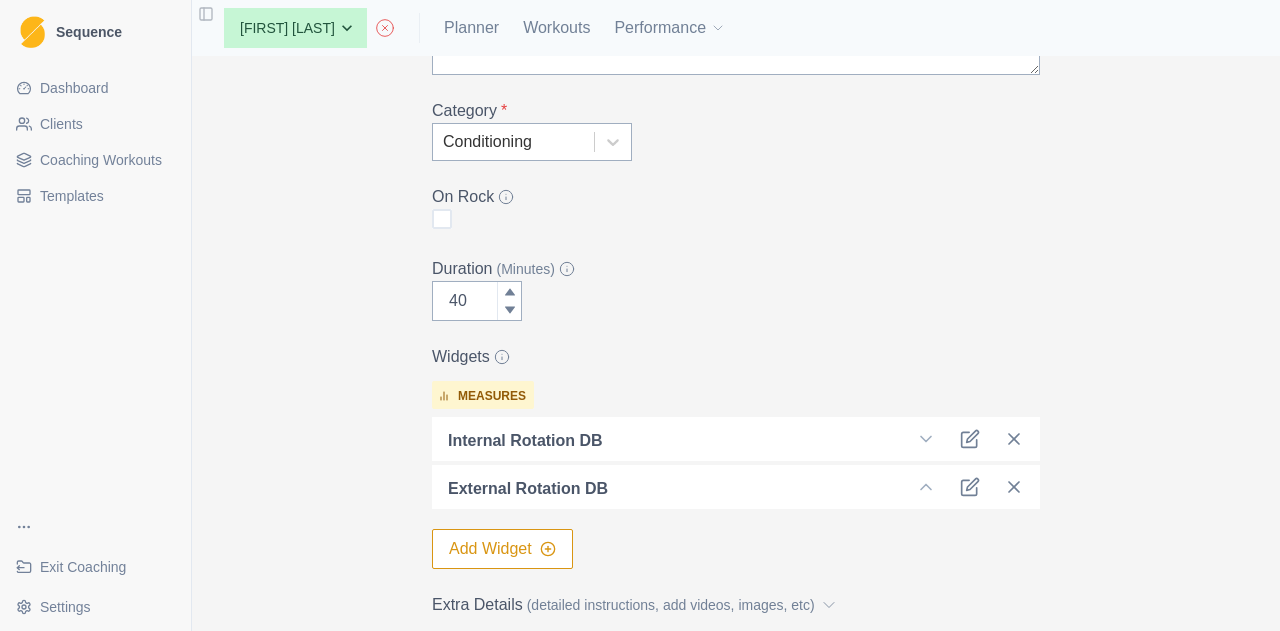 click on "Add Widget" at bounding box center [502, 549] 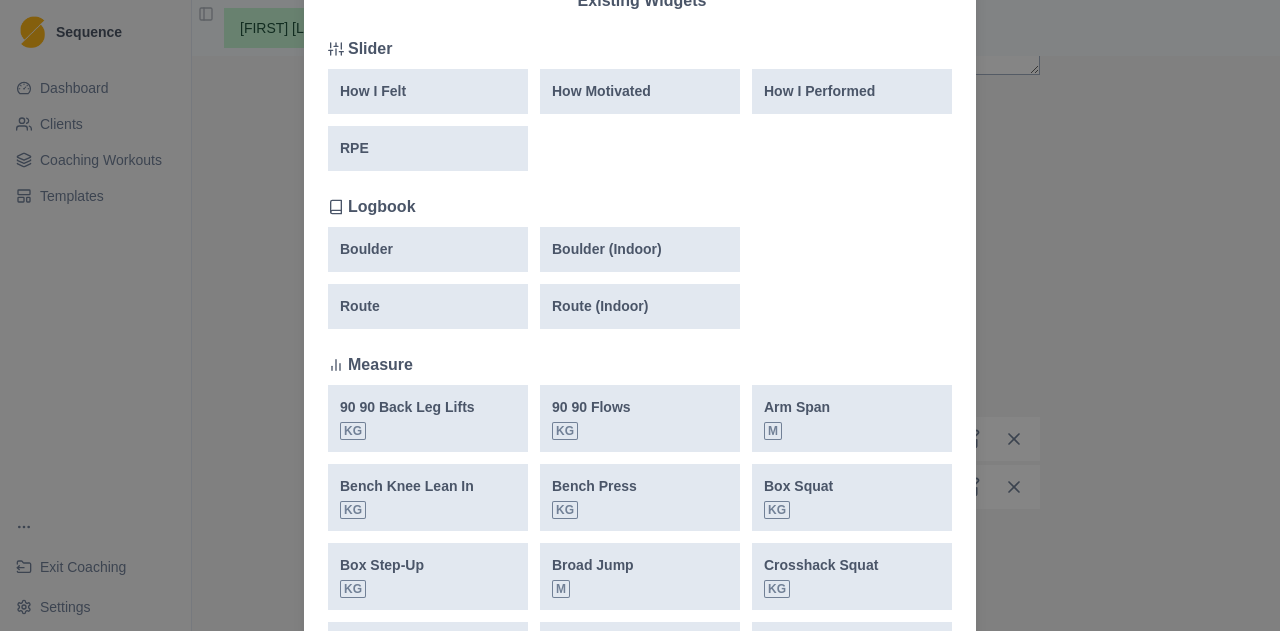 scroll, scrollTop: 700, scrollLeft: 0, axis: vertical 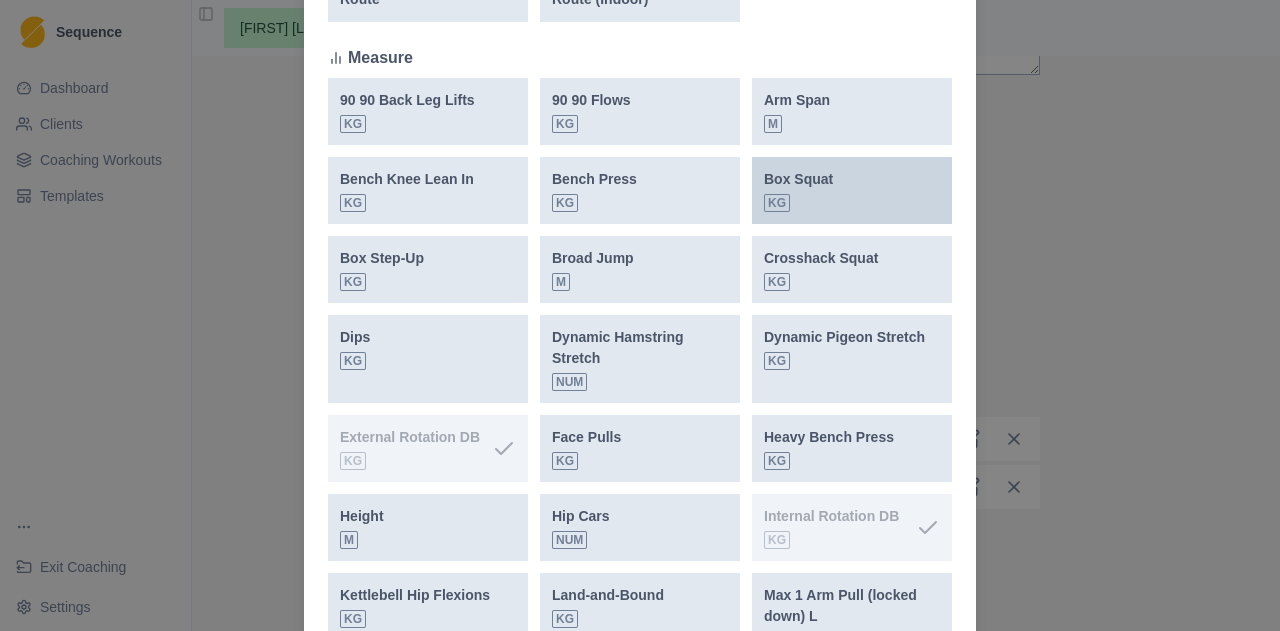 click on "Box Squat kg" at bounding box center (852, 190) 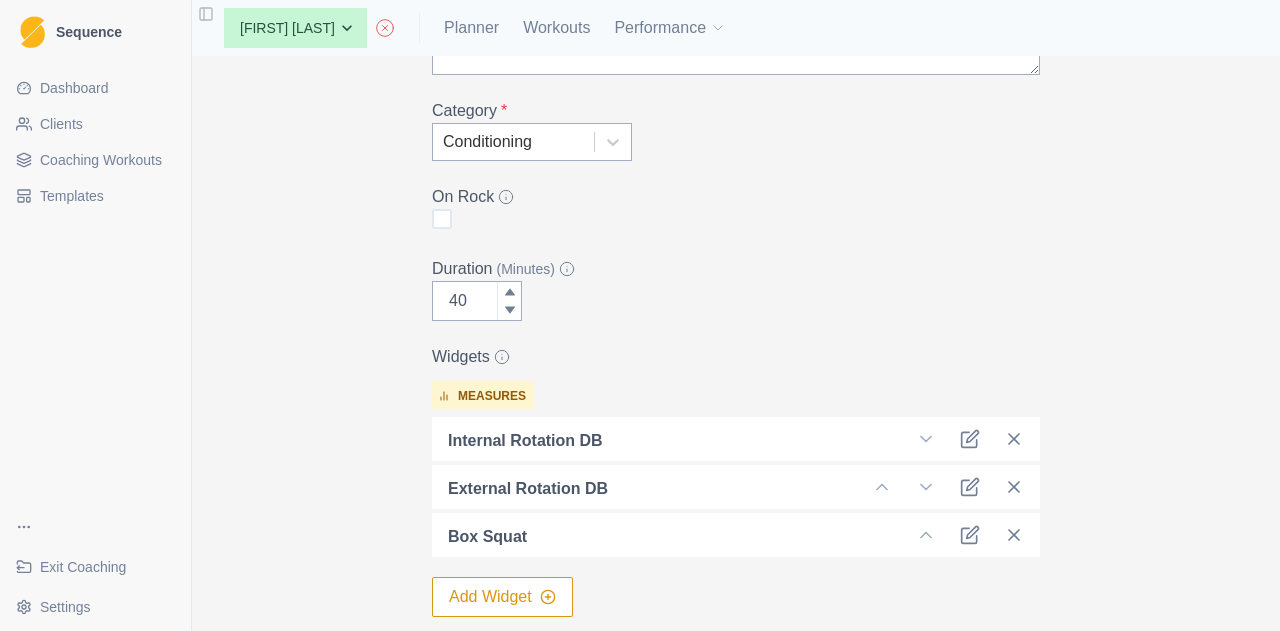 click on "Add Widget" at bounding box center (502, 597) 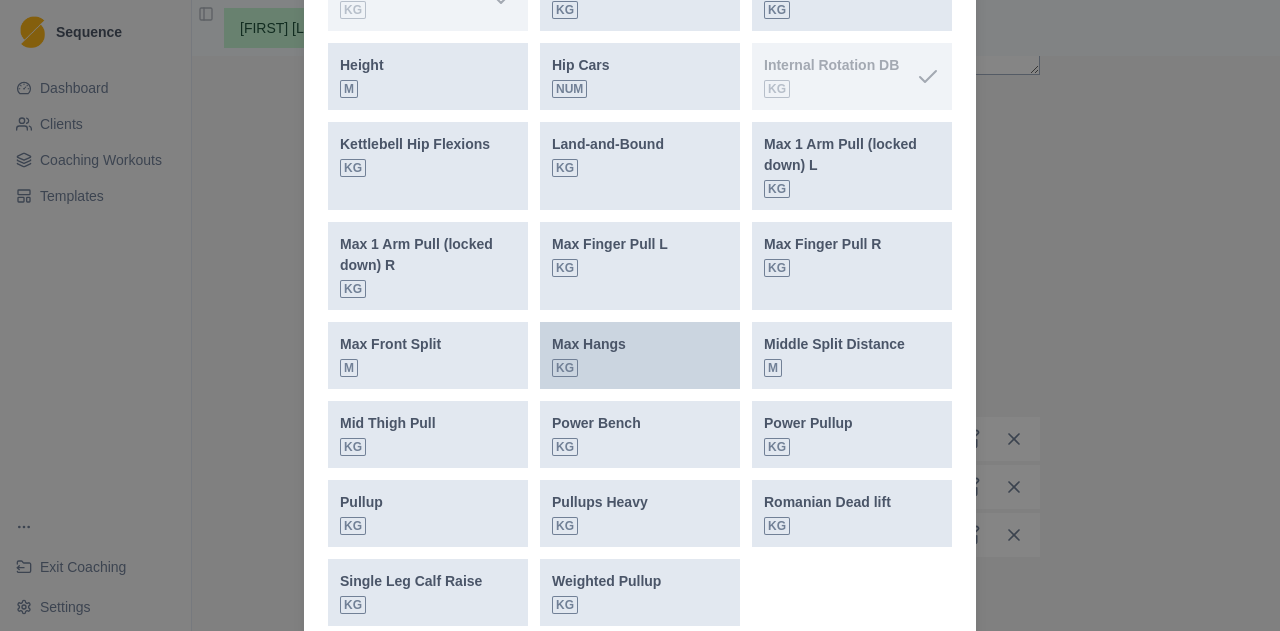 scroll, scrollTop: 1174, scrollLeft: 0, axis: vertical 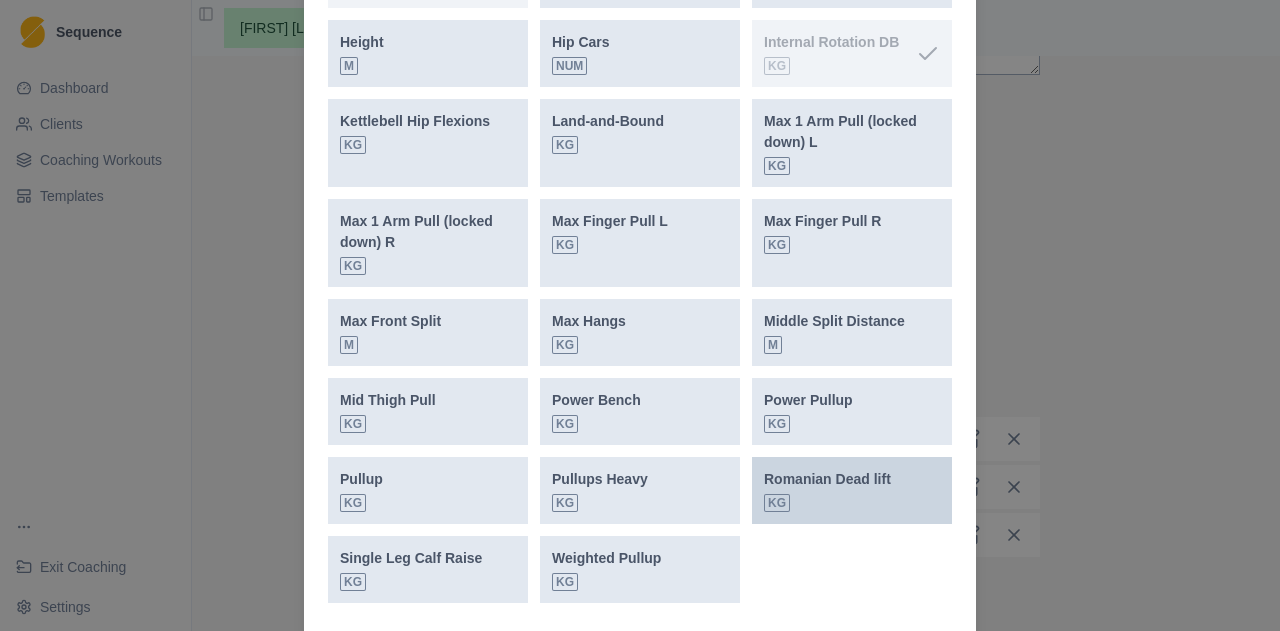 click on "Romanian Dead lift kg" at bounding box center [827, 490] 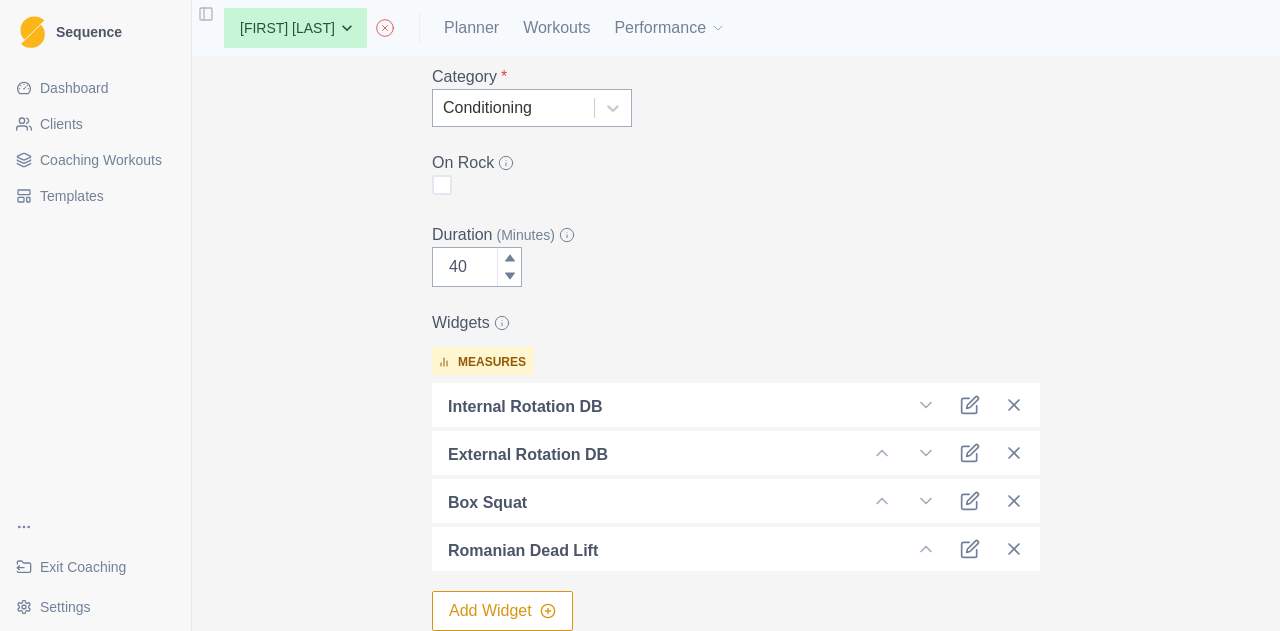 scroll, scrollTop: 534, scrollLeft: 0, axis: vertical 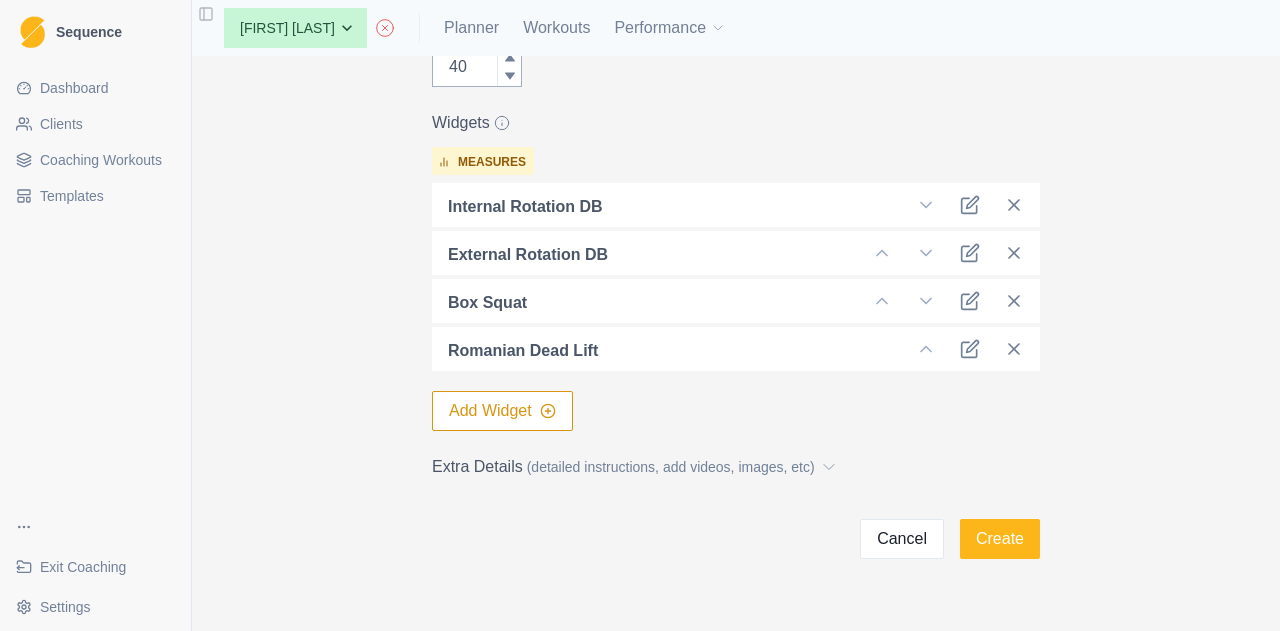 click on "Add Widget" at bounding box center (502, 411) 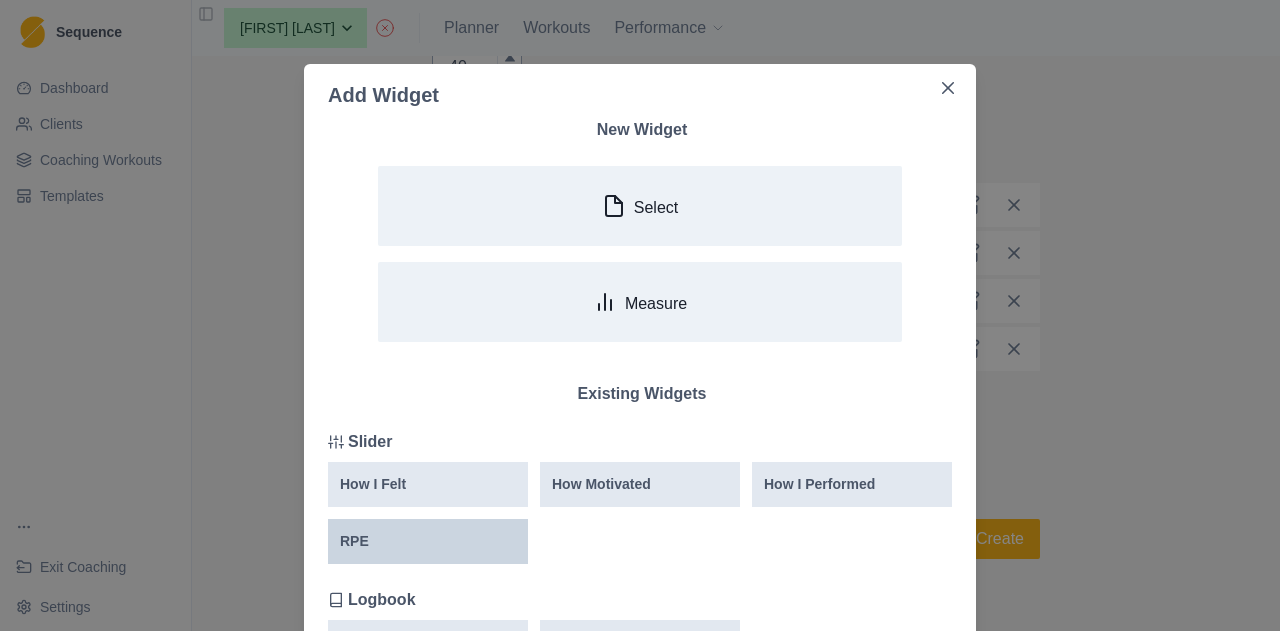 click on "RPE" at bounding box center (428, 541) 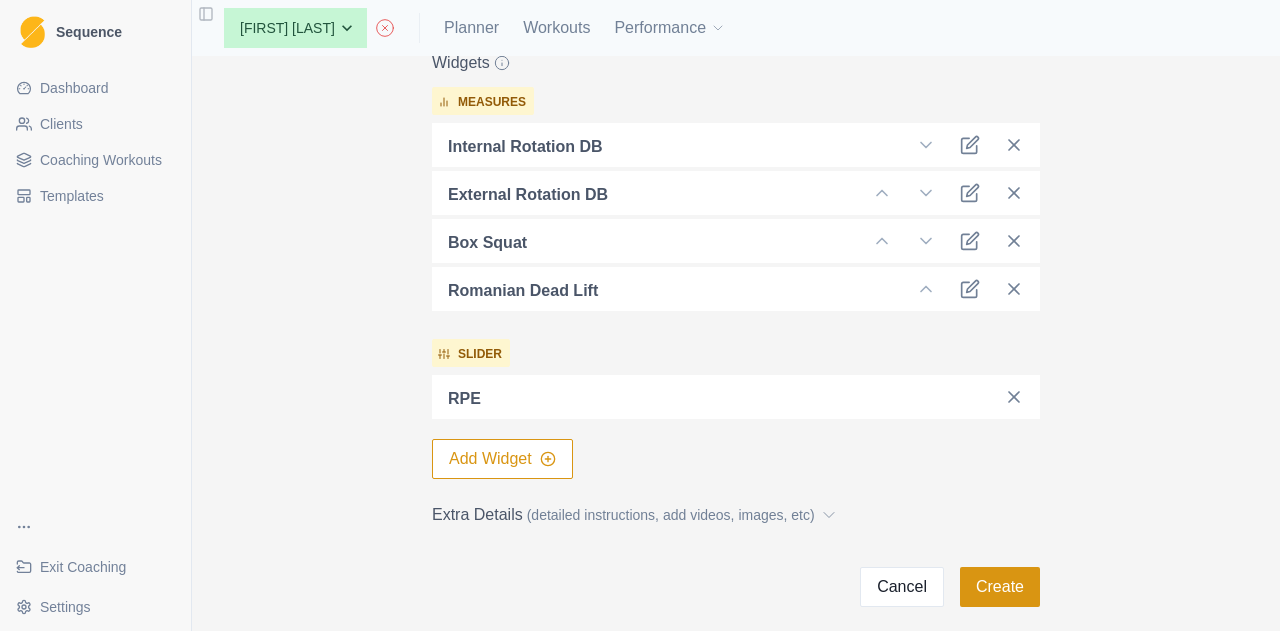 scroll, scrollTop: 682, scrollLeft: 0, axis: vertical 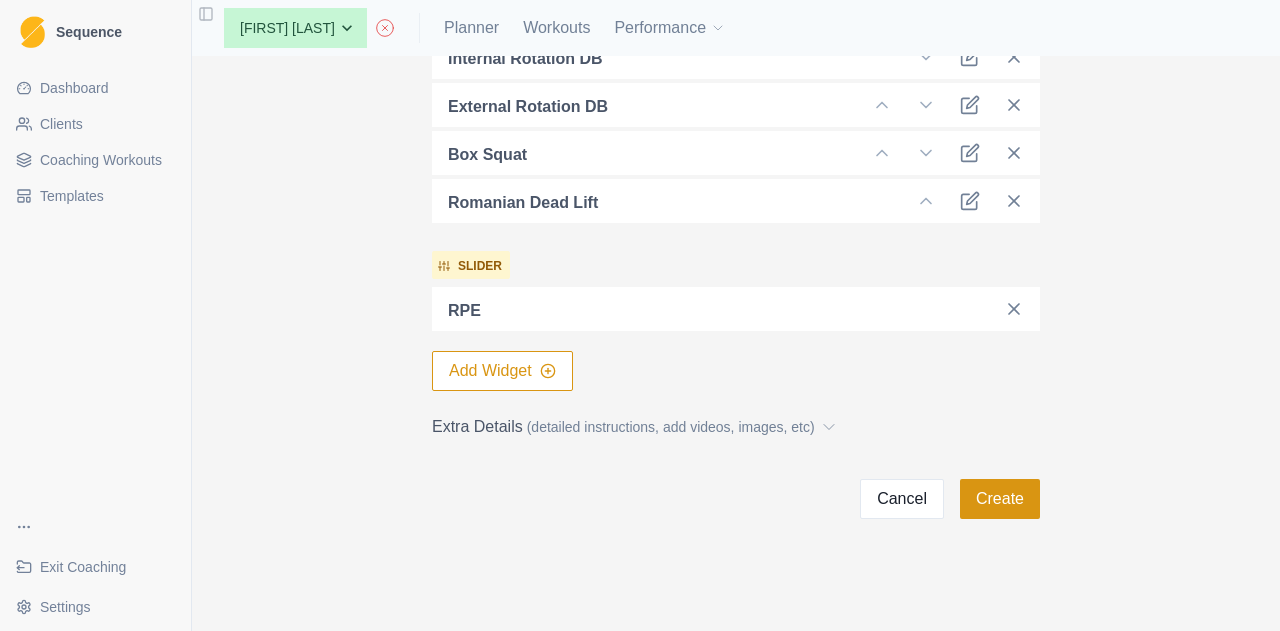 click on "Create" at bounding box center (1000, 499) 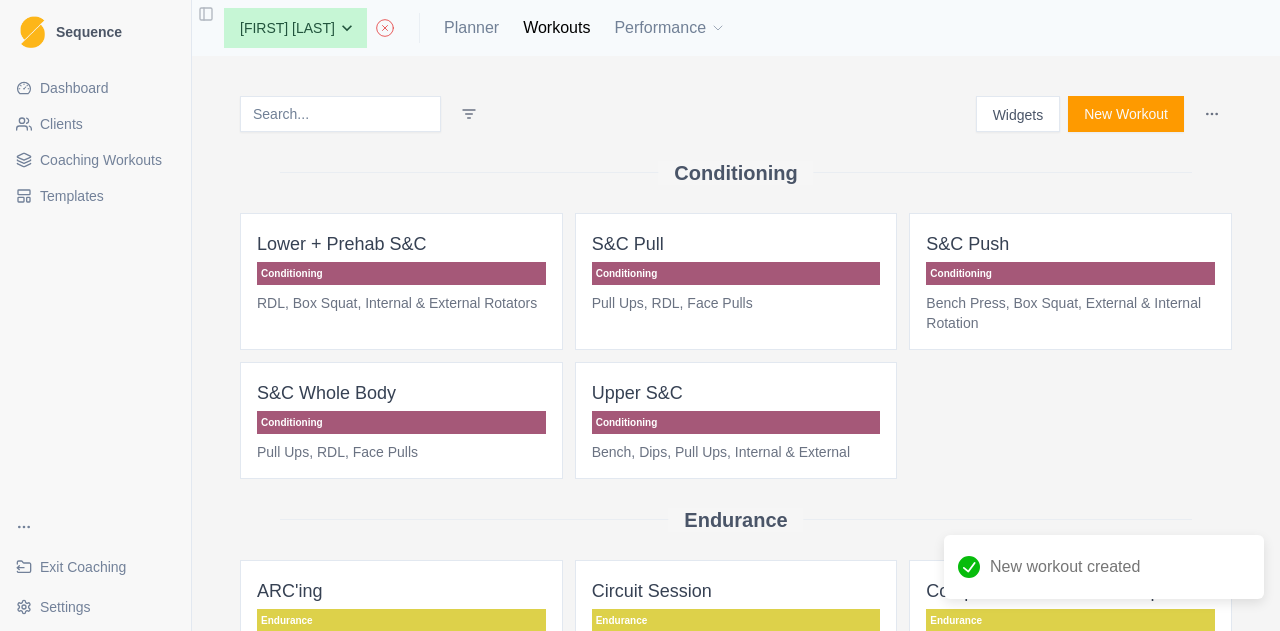 click on "Conditioning" at bounding box center (736, 422) 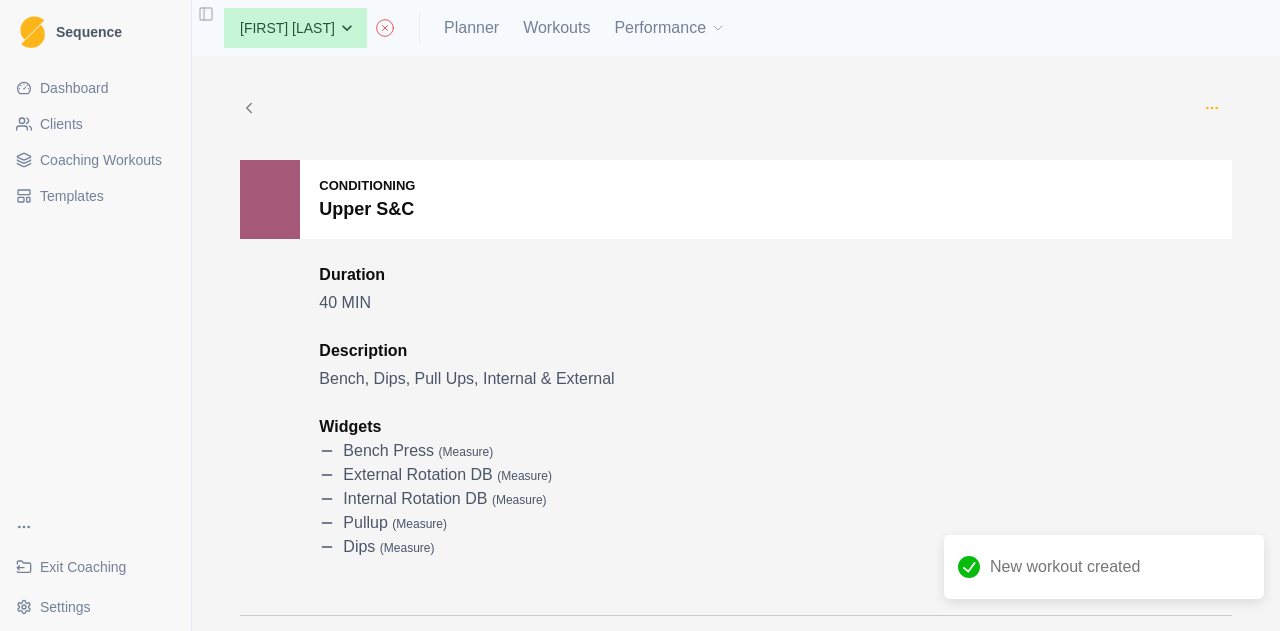click 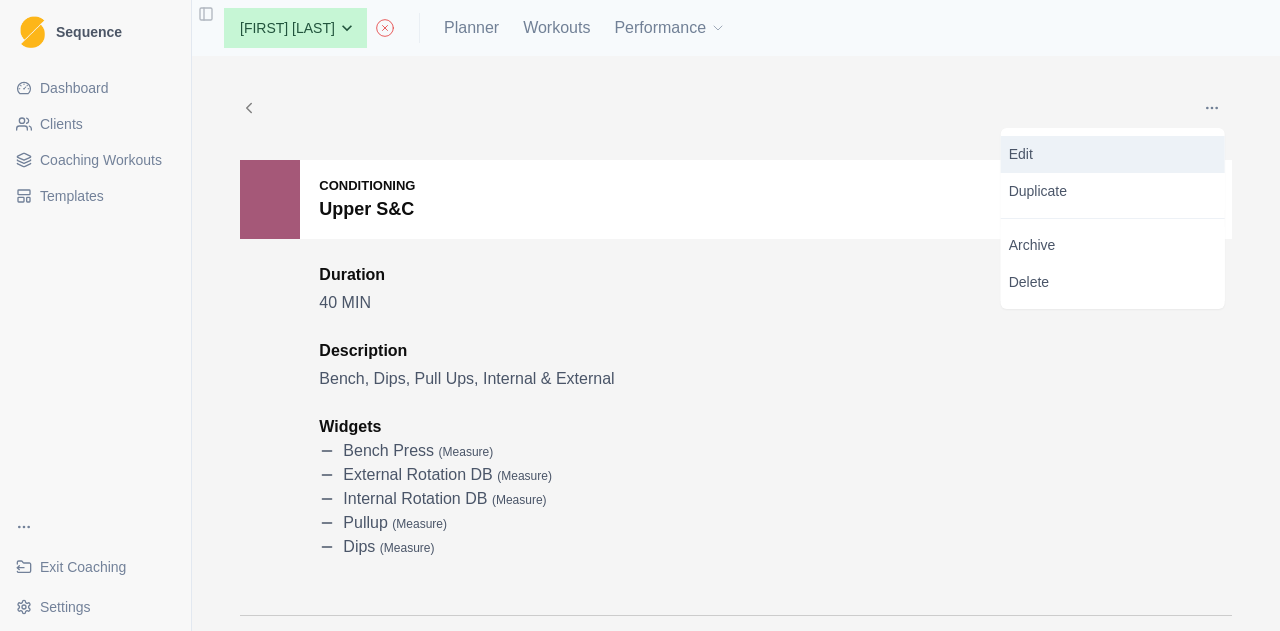 click on "Edit" at bounding box center [1113, 154] 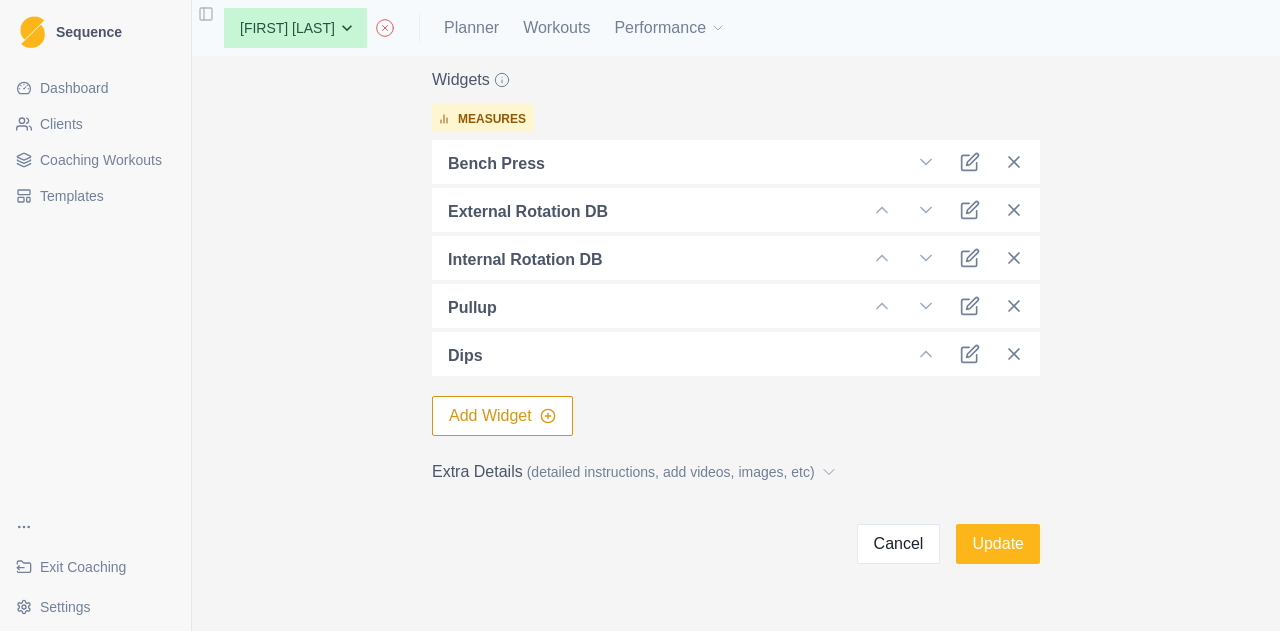 scroll, scrollTop: 600, scrollLeft: 0, axis: vertical 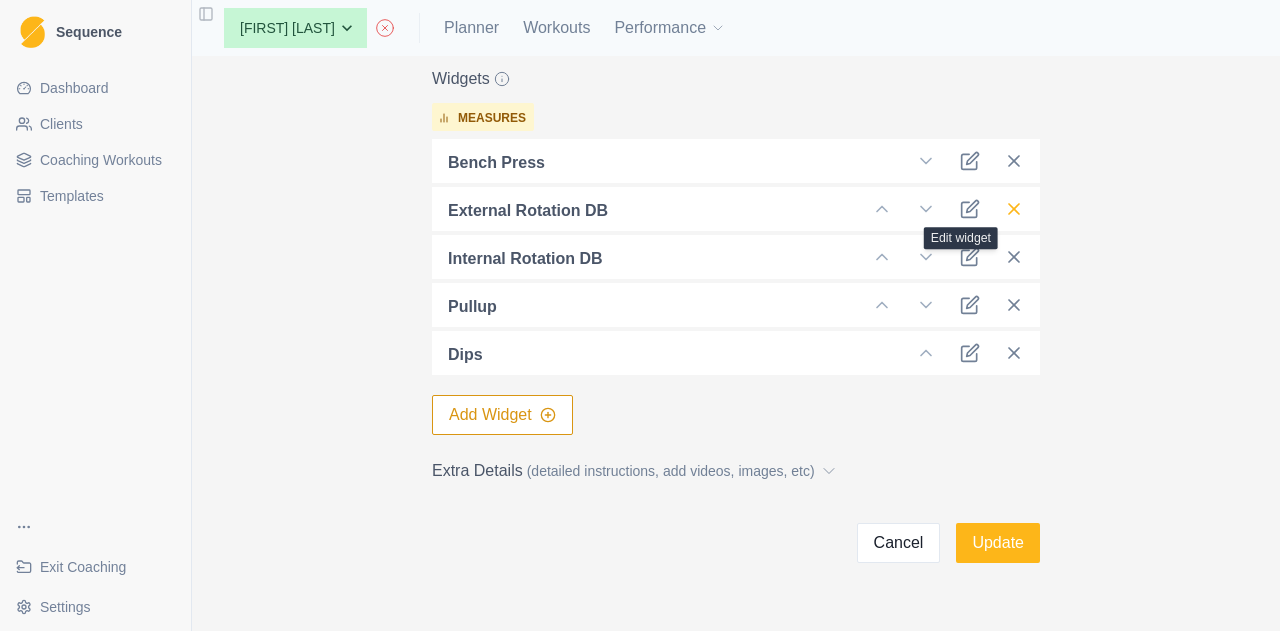 click 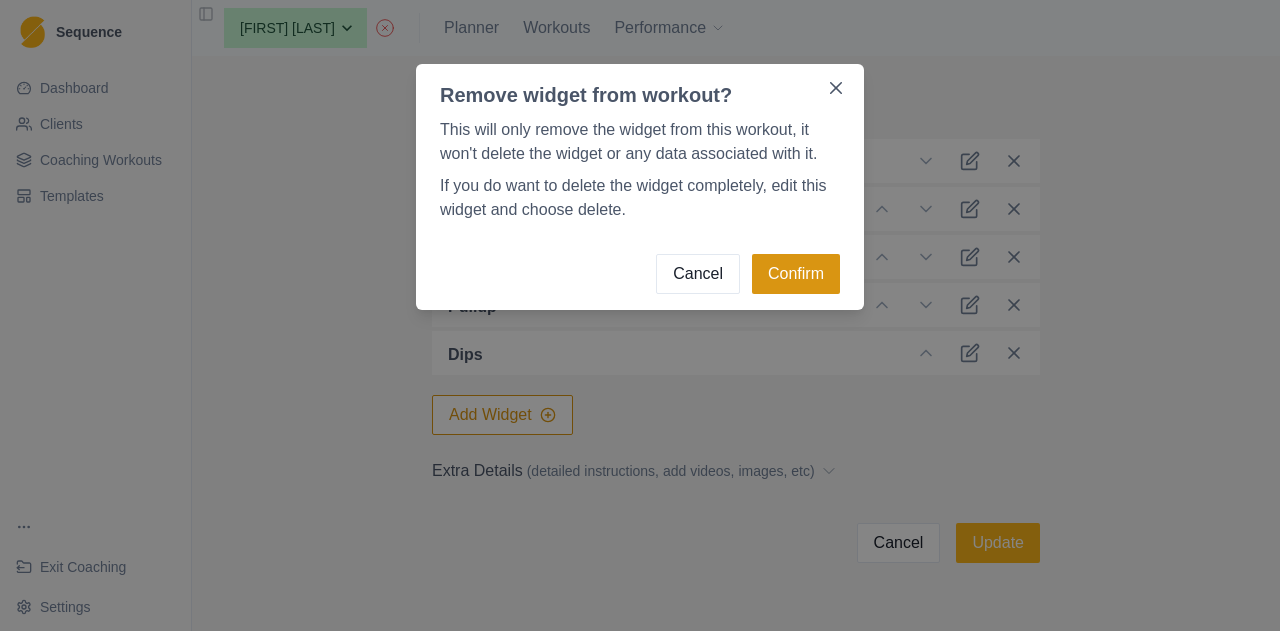 click on "Confirm" at bounding box center (796, 274) 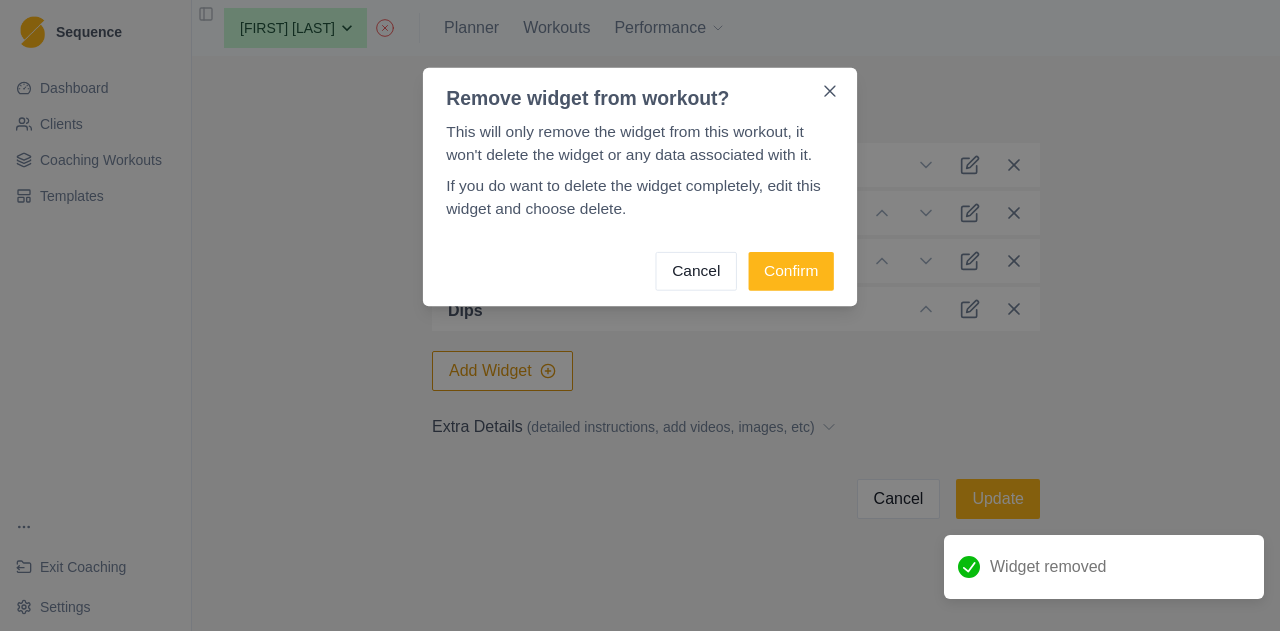 scroll, scrollTop: 596, scrollLeft: 0, axis: vertical 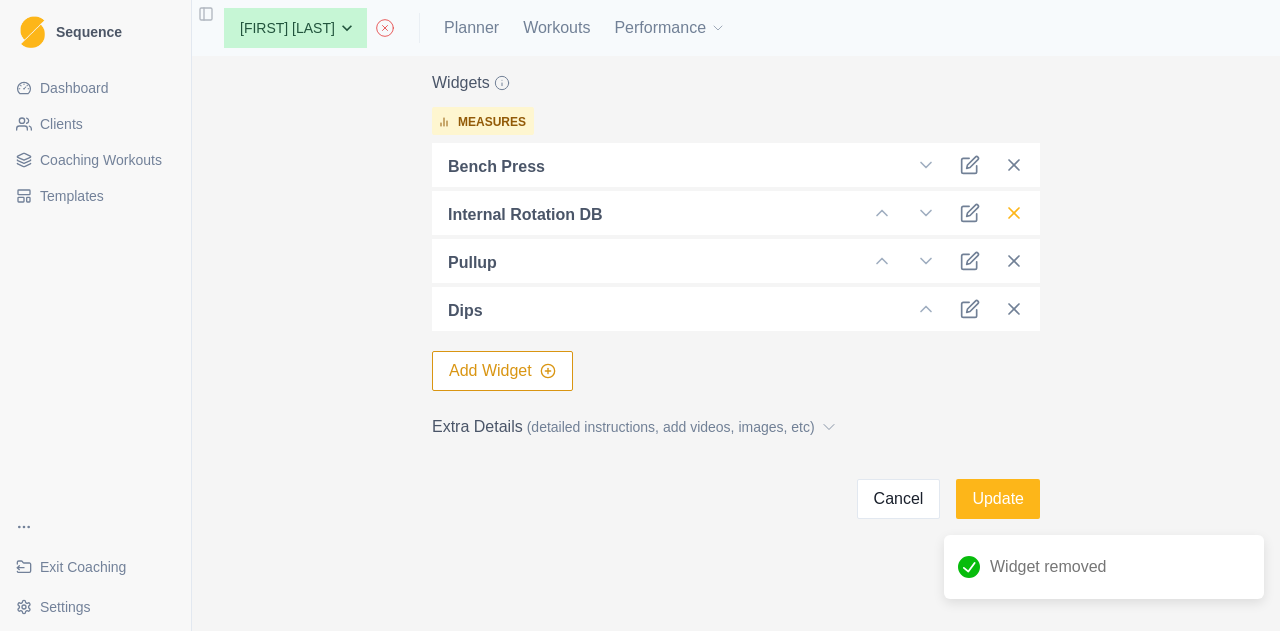 click 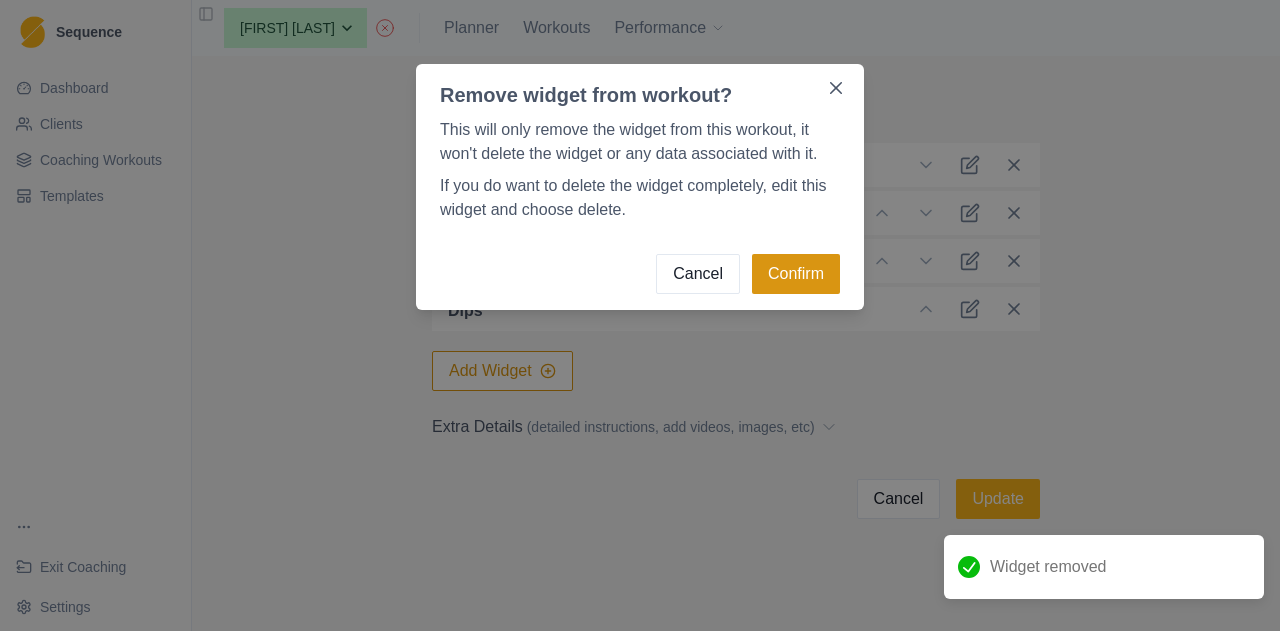 click on "Confirm" at bounding box center [796, 274] 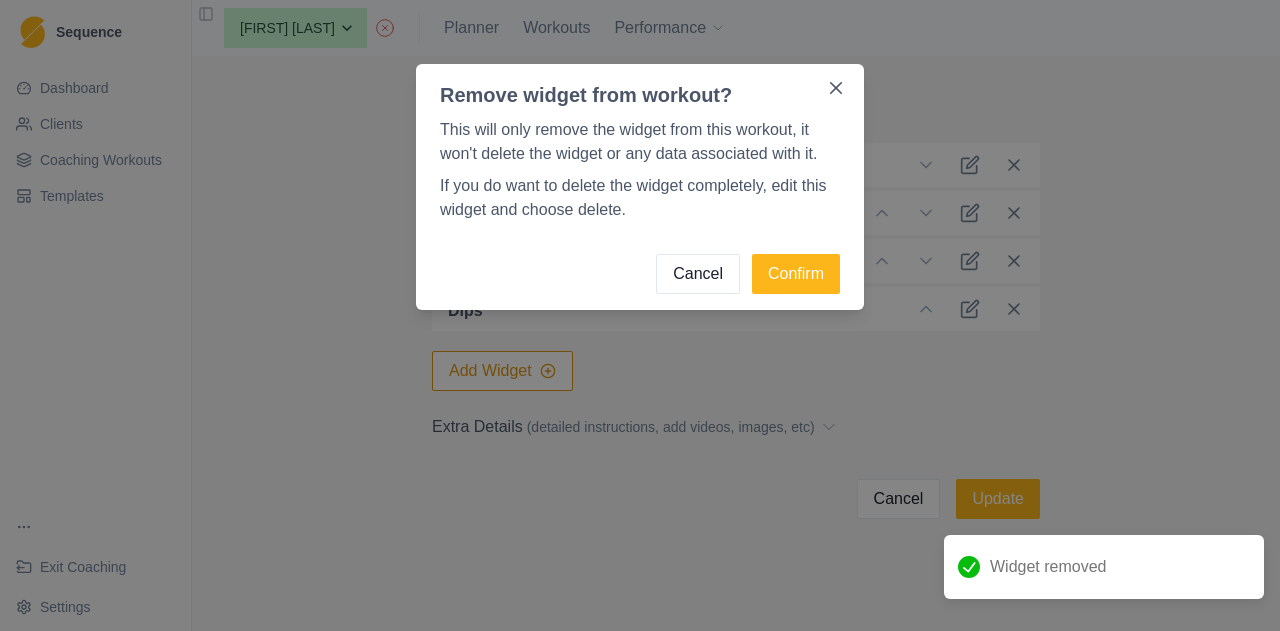 scroll, scrollTop: 548, scrollLeft: 0, axis: vertical 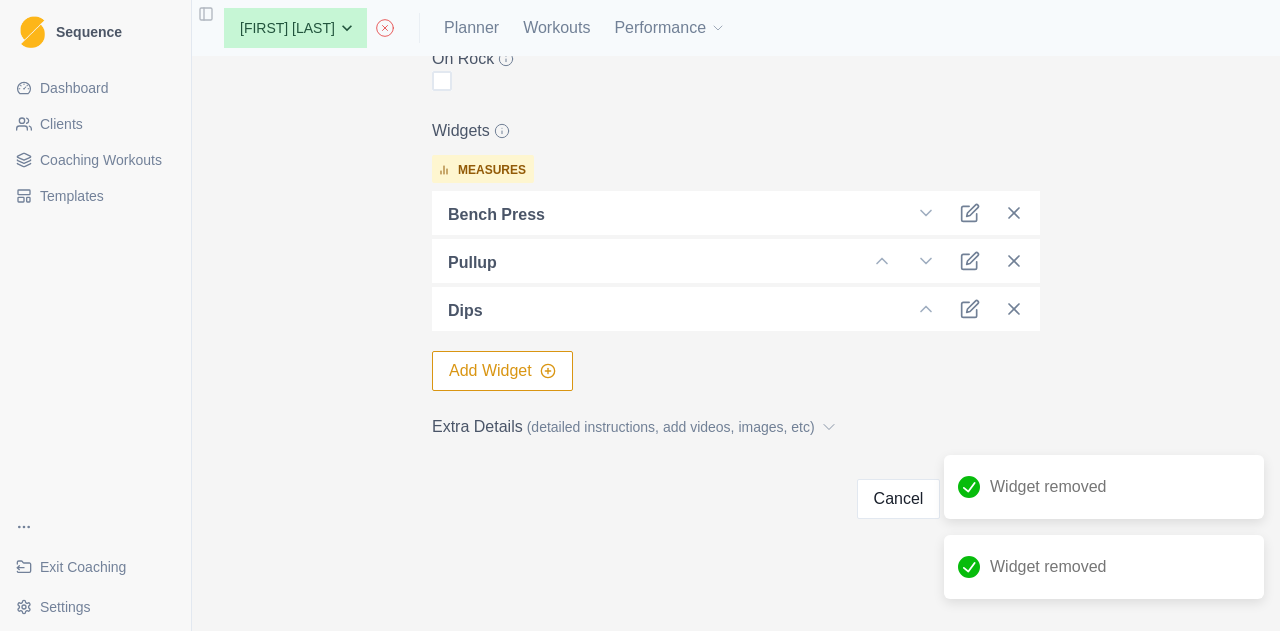 click on "Archive Delete Edit Workout Name * Upper S&C Description   (200 characters max) * Bench, Dips, Pull Ups, Internal & External Category * Conditioning Duration   (Minutes) 40 On Rock Widgets measures Bench Press Pullup Dips Add Widget Extra Details (detailed instructions, add videos, images, etc) Cancel Update" at bounding box center [736, 13] 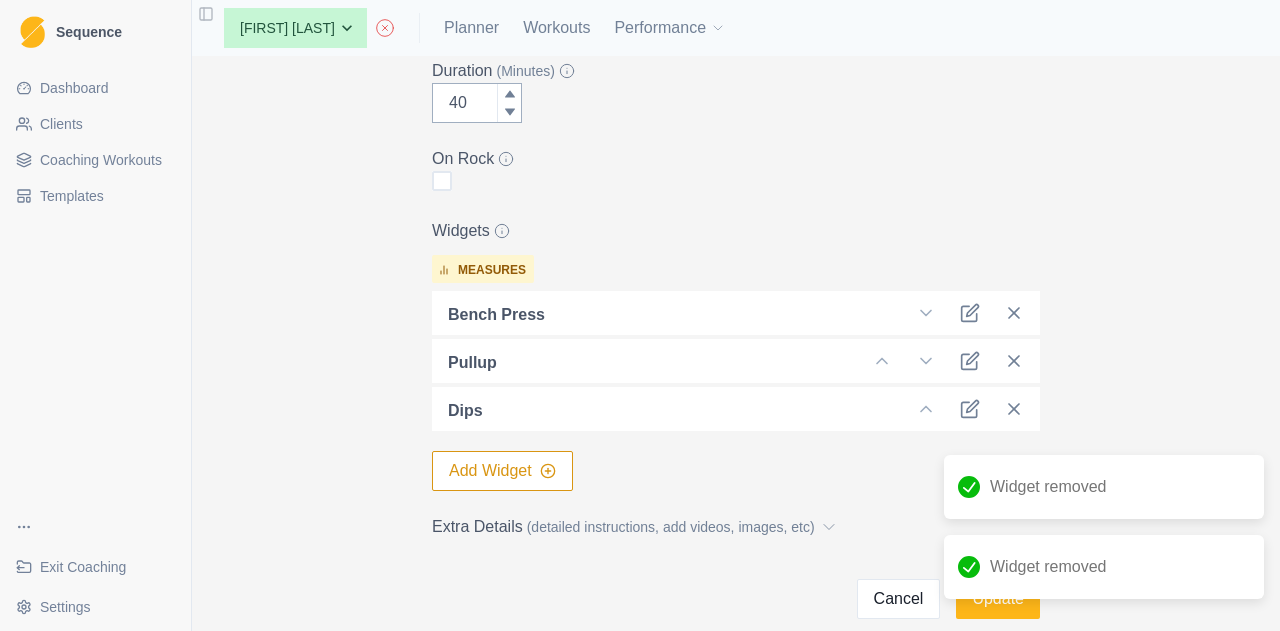 scroll, scrollTop: 548, scrollLeft: 0, axis: vertical 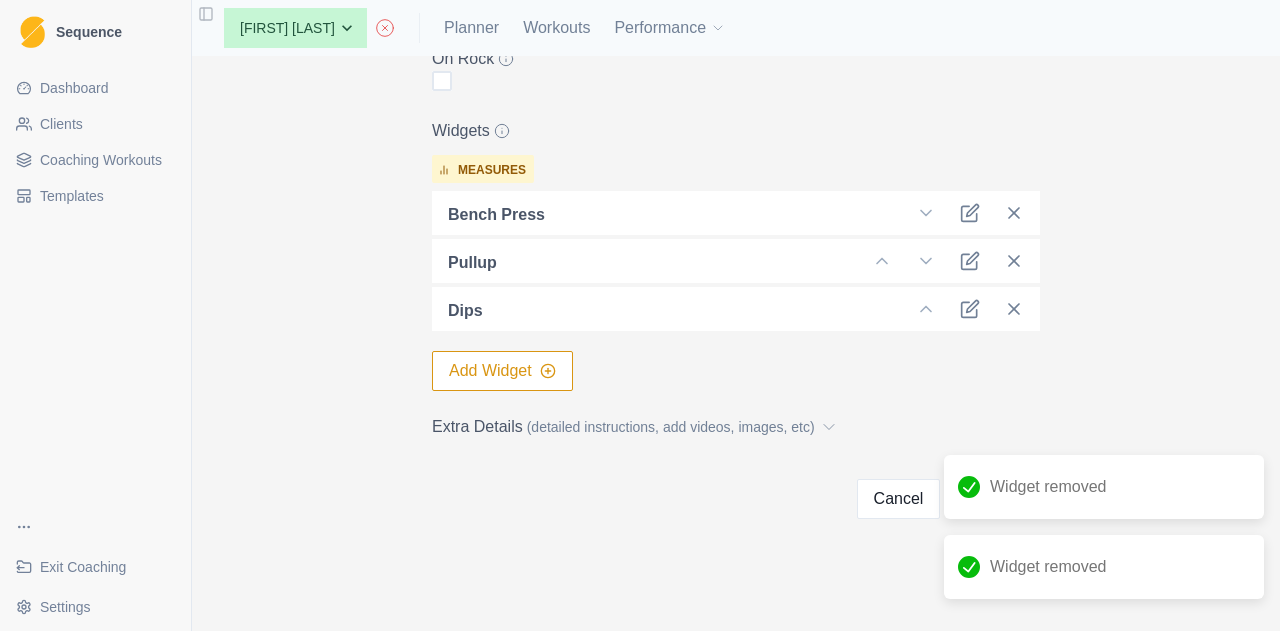 click on "Widget removed" at bounding box center (1104, 487) 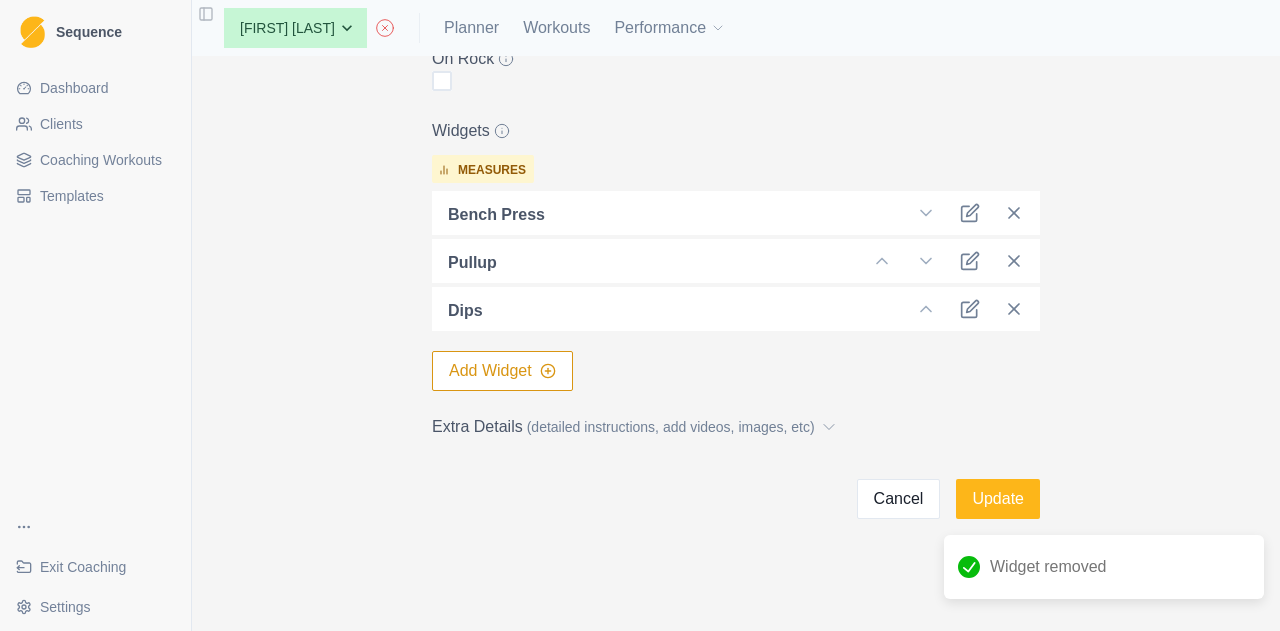 click on "Update" at bounding box center (998, 499) 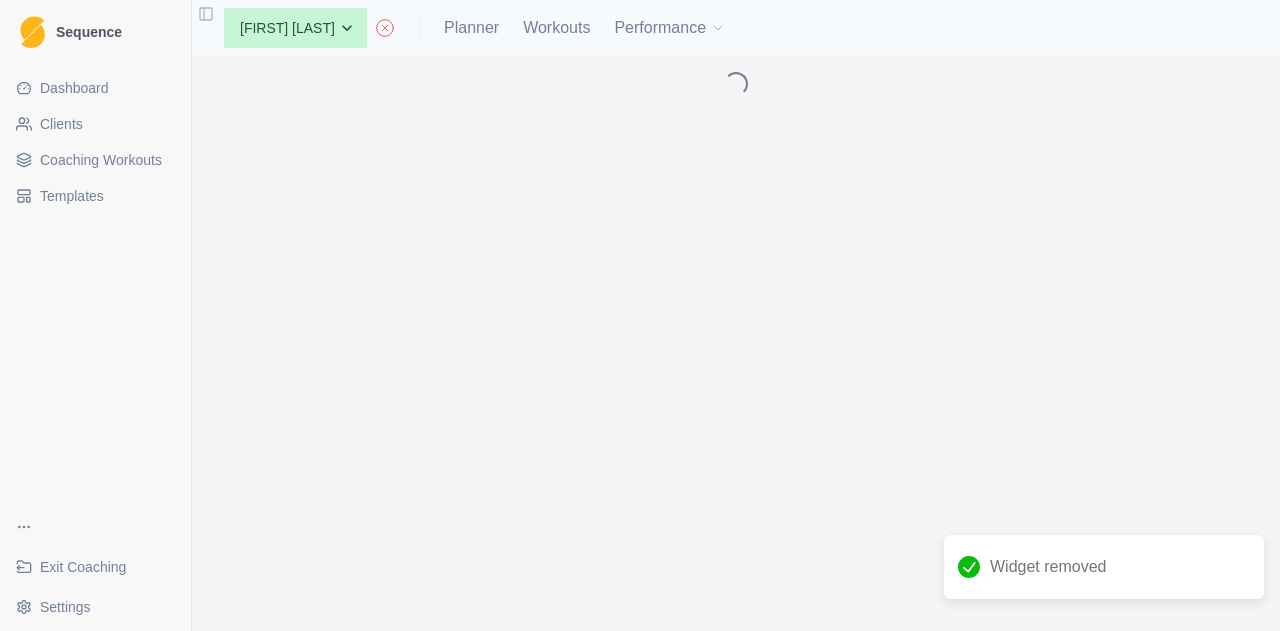 scroll, scrollTop: 0, scrollLeft: 0, axis: both 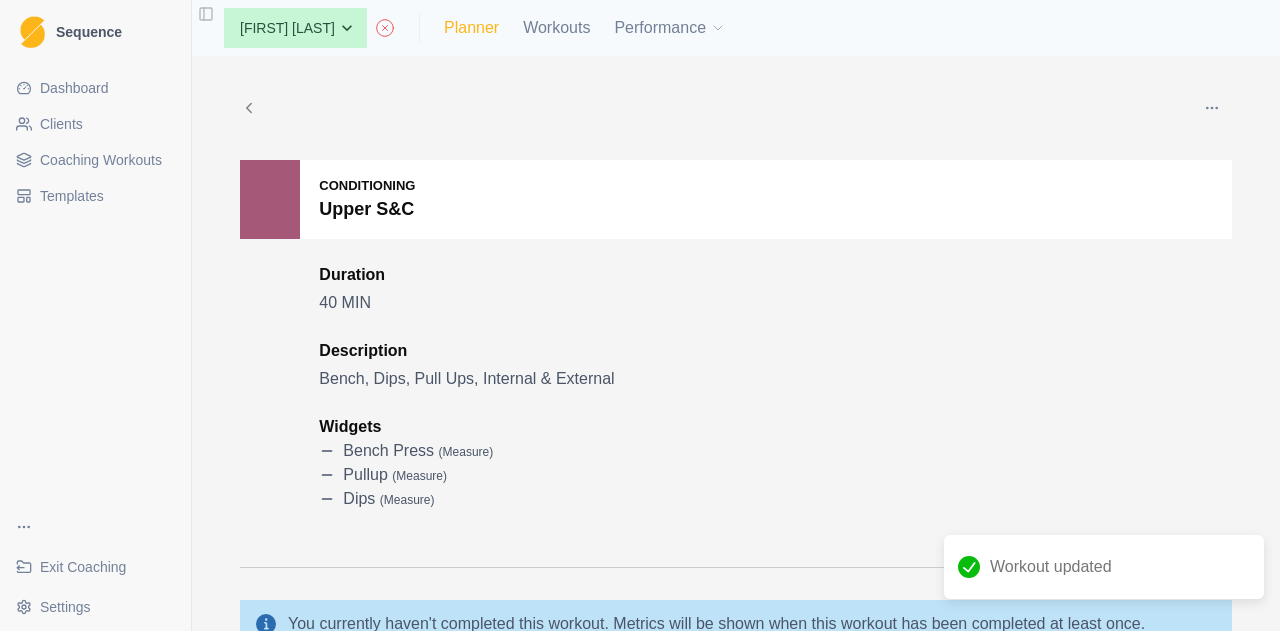 click on "Planner" at bounding box center [471, 28] 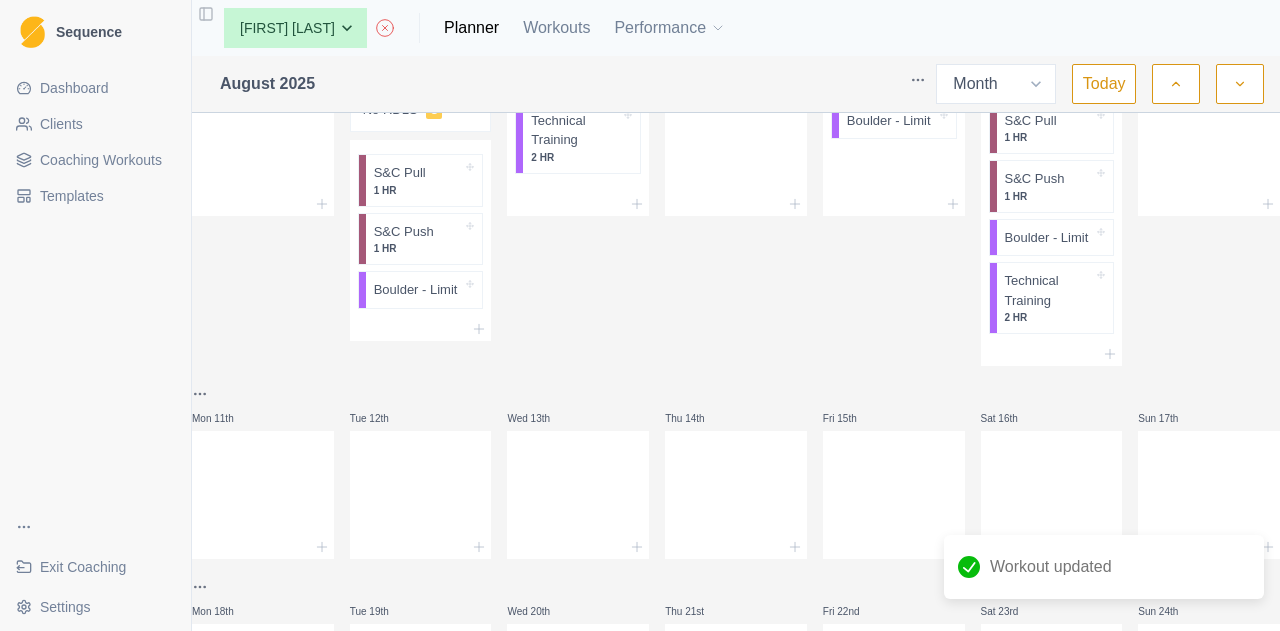 scroll, scrollTop: 400, scrollLeft: 0, axis: vertical 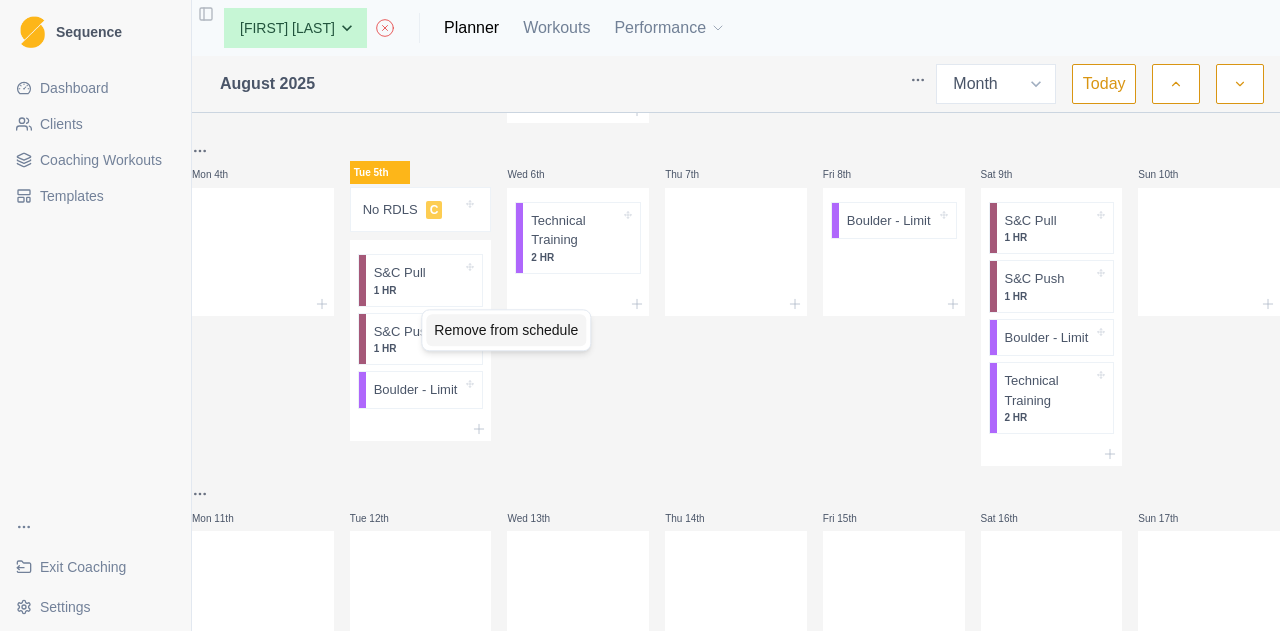 click on "Remove from schedule" at bounding box center (506, 330) 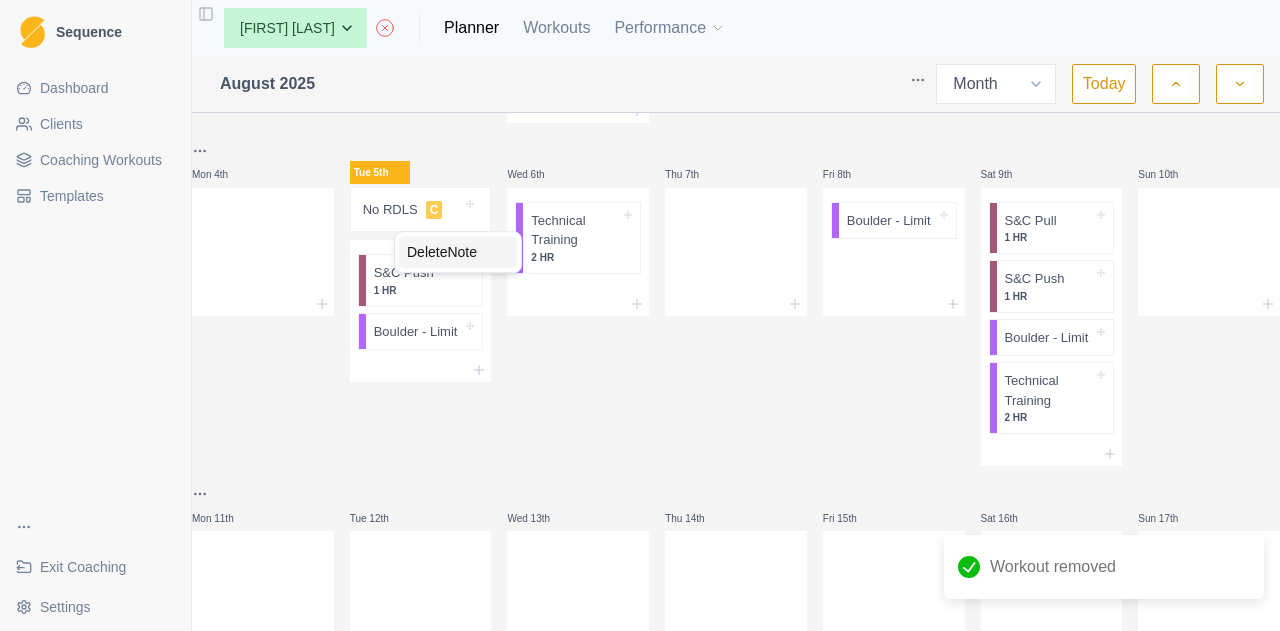 click on "Delete  Note" at bounding box center (458, 252) 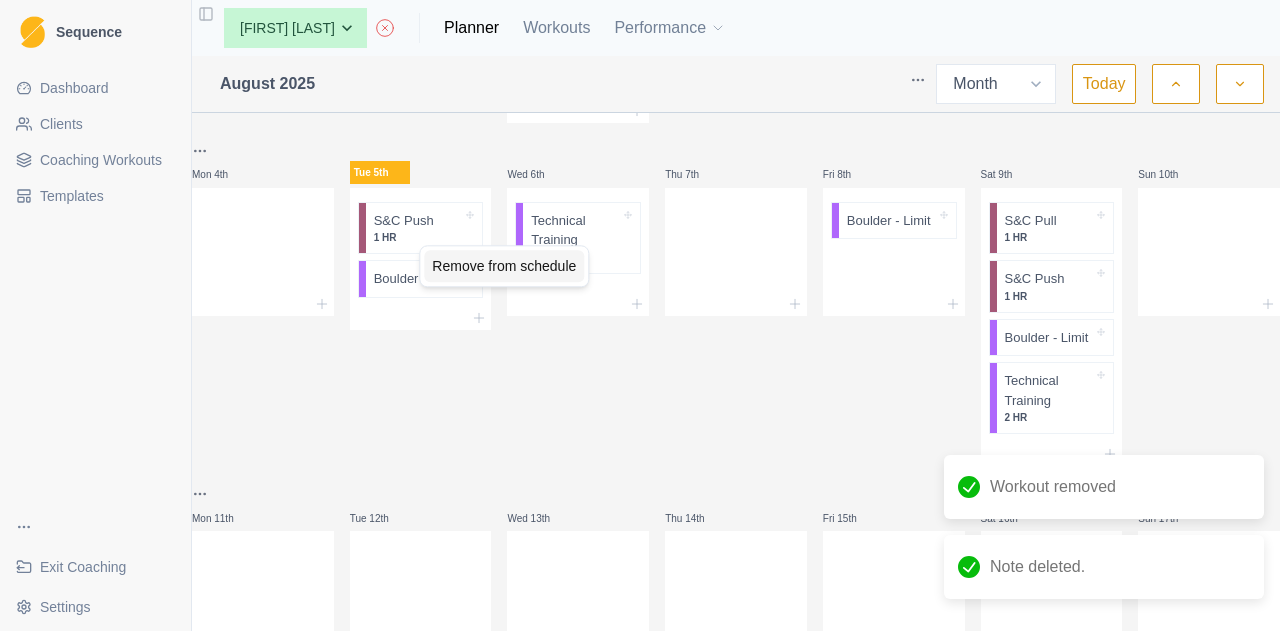 click on "Remove from schedule" at bounding box center [504, 266] 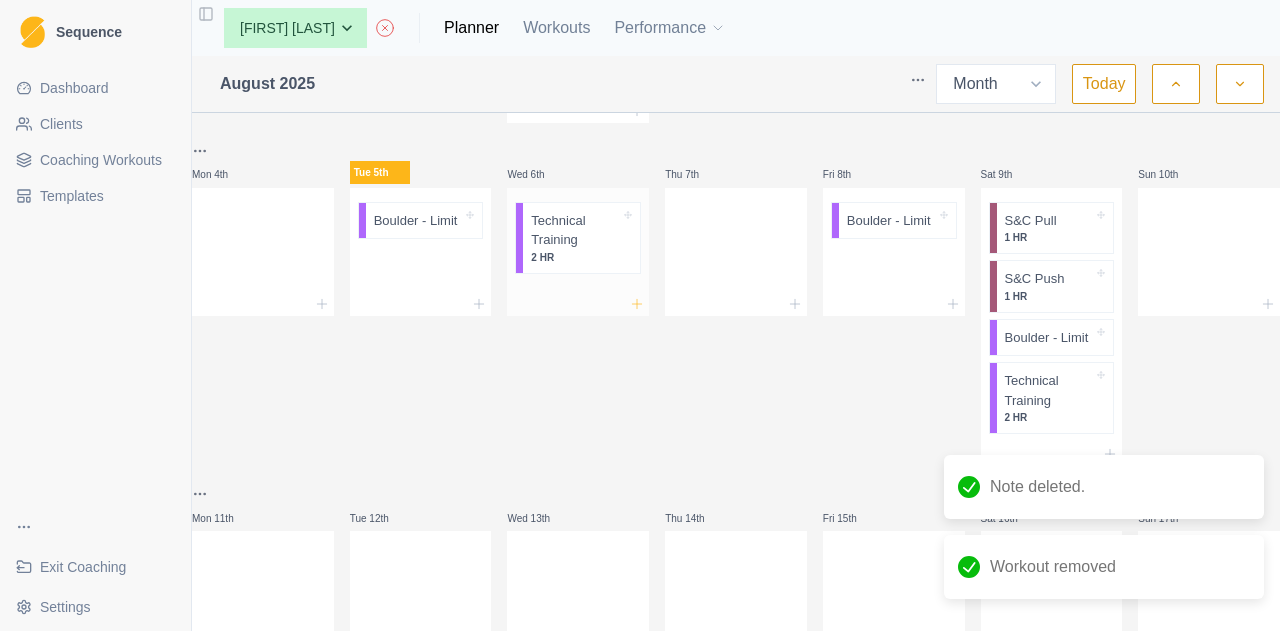 click 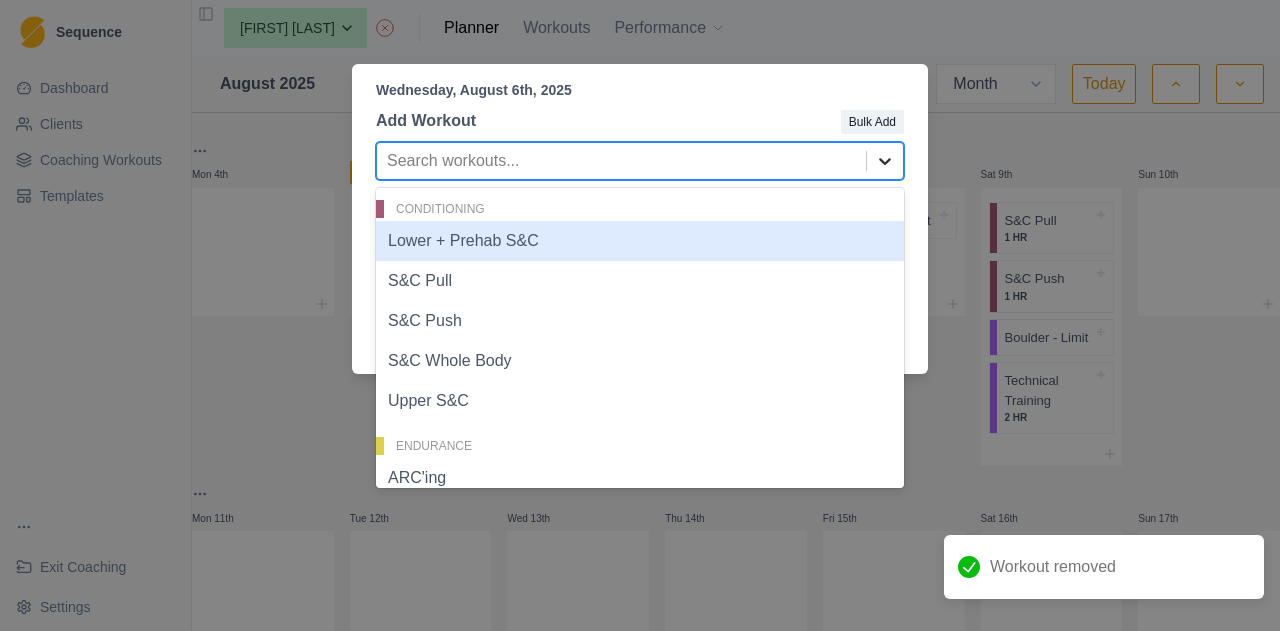 click 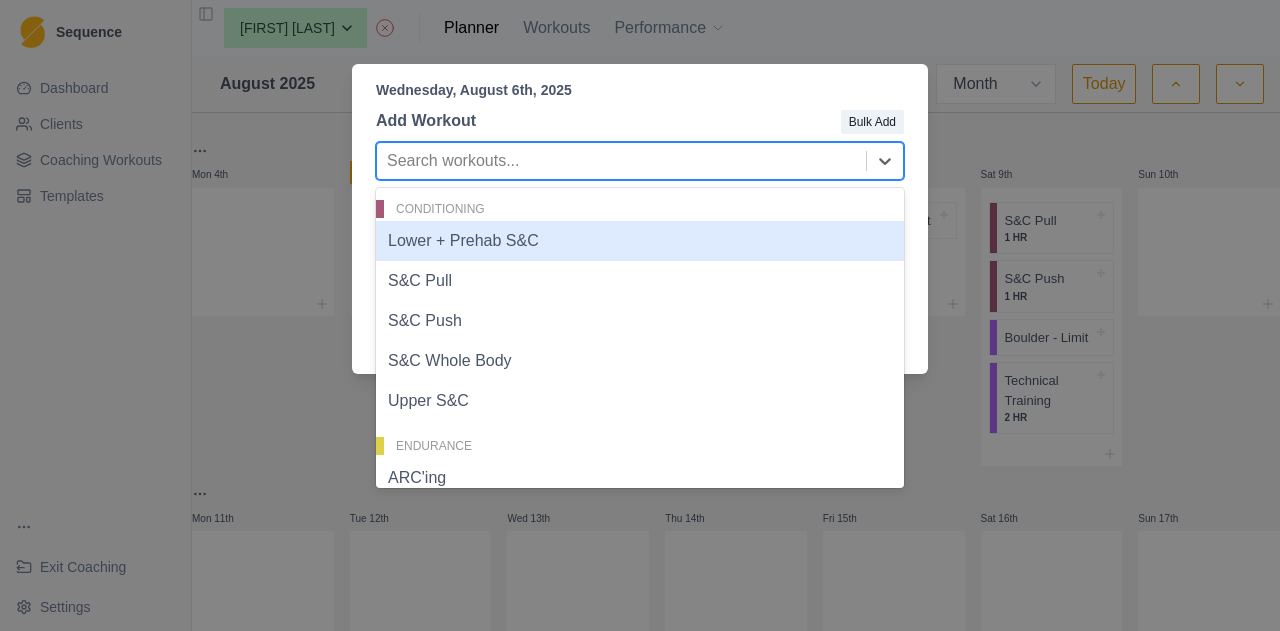 click on "Lower + Prehab S&C" at bounding box center (640, 241) 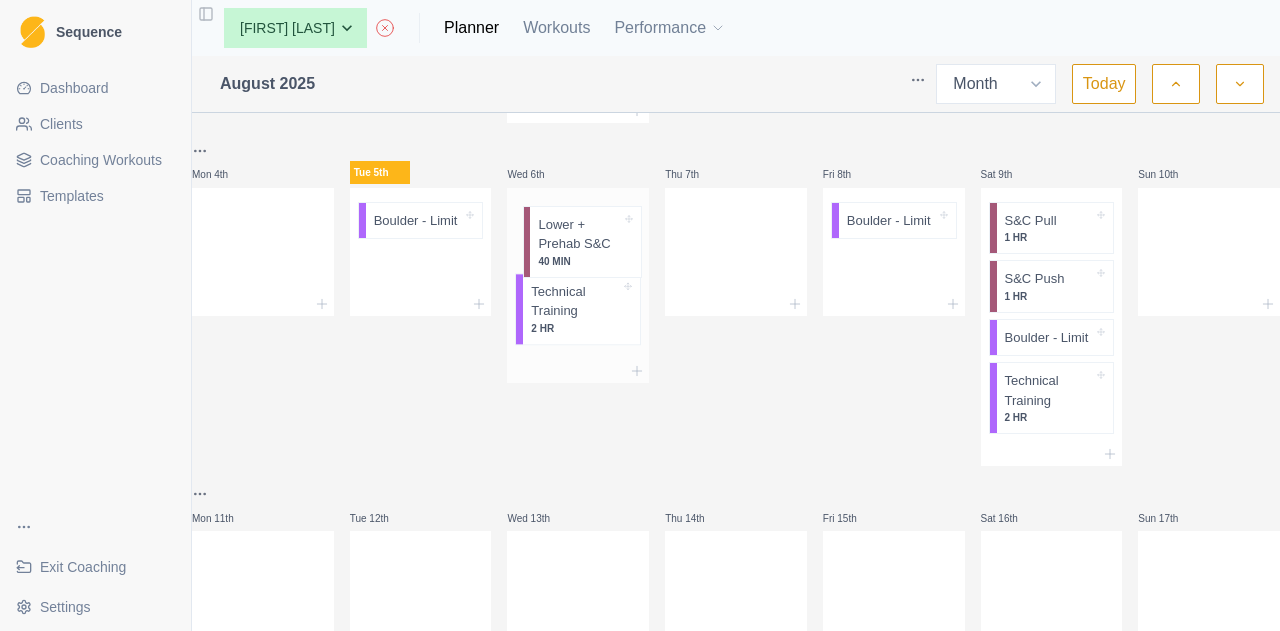 drag, startPoint x: 586, startPoint y: 336, endPoint x: 589, endPoint y: 217, distance: 119.03781 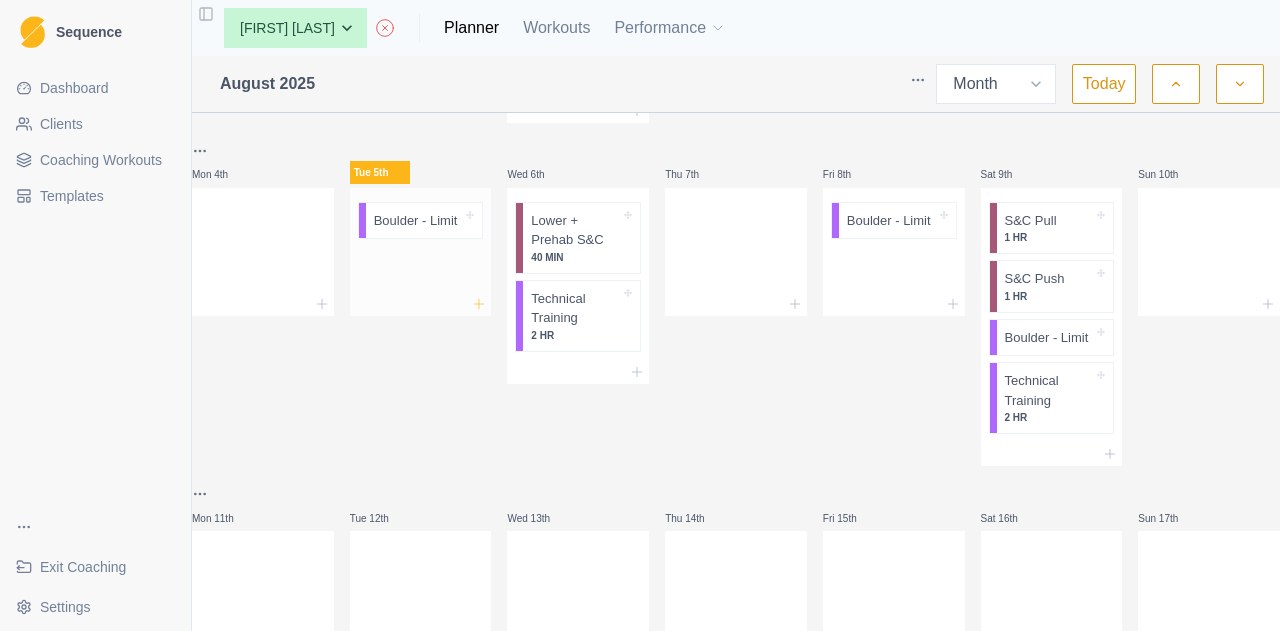 click 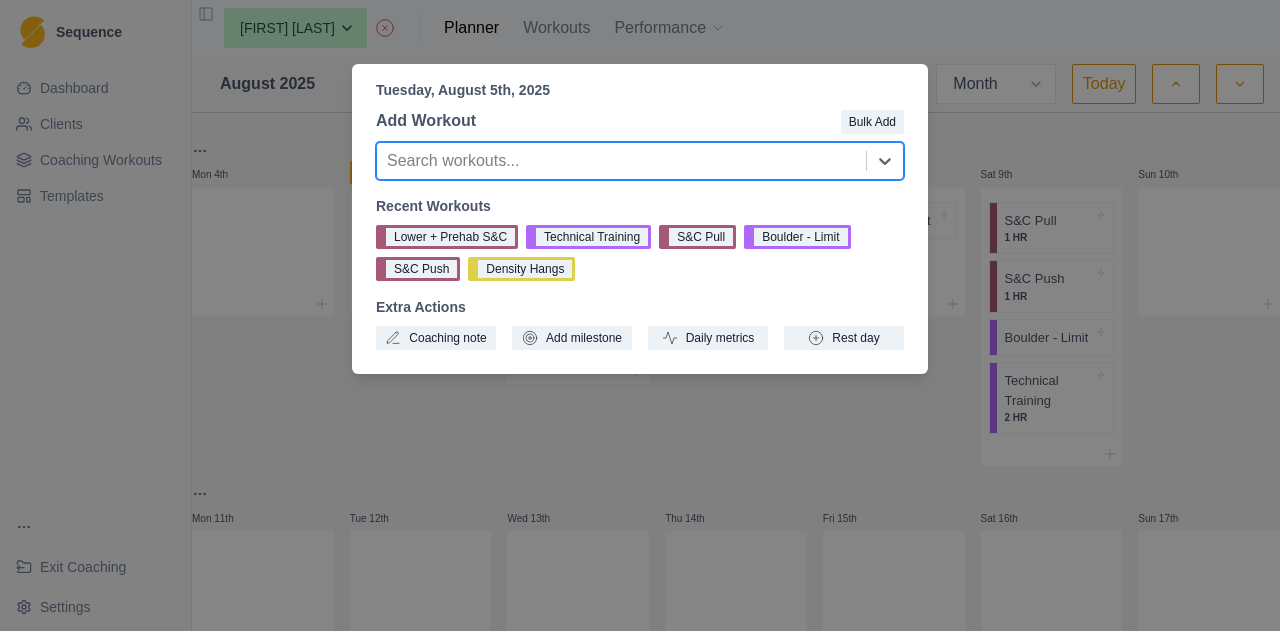 click at bounding box center (621, 161) 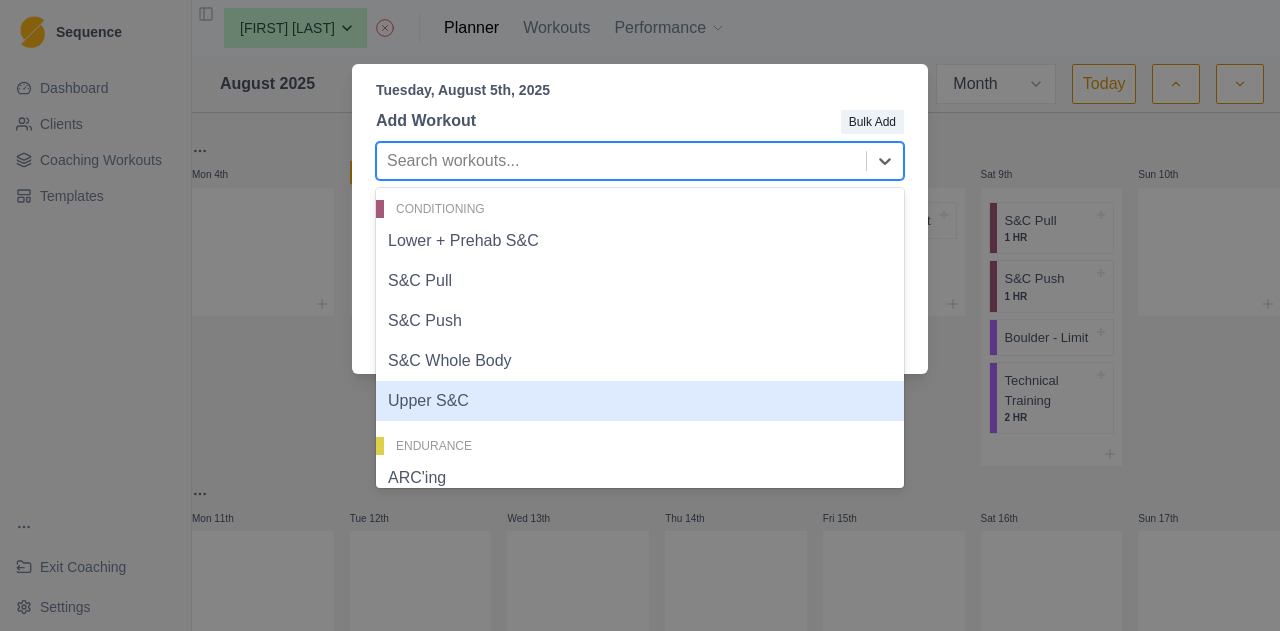 click on "Upper S&C" at bounding box center (640, 401) 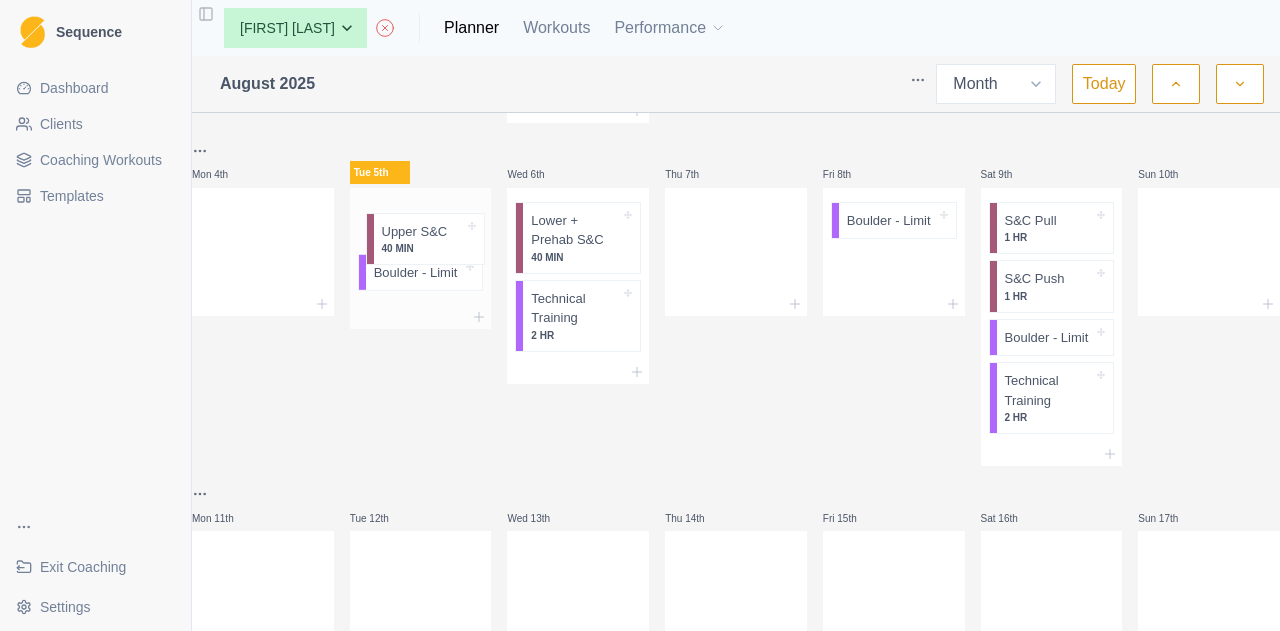drag, startPoint x: 451, startPoint y: 318, endPoint x: 441, endPoint y: 235, distance: 83.60024 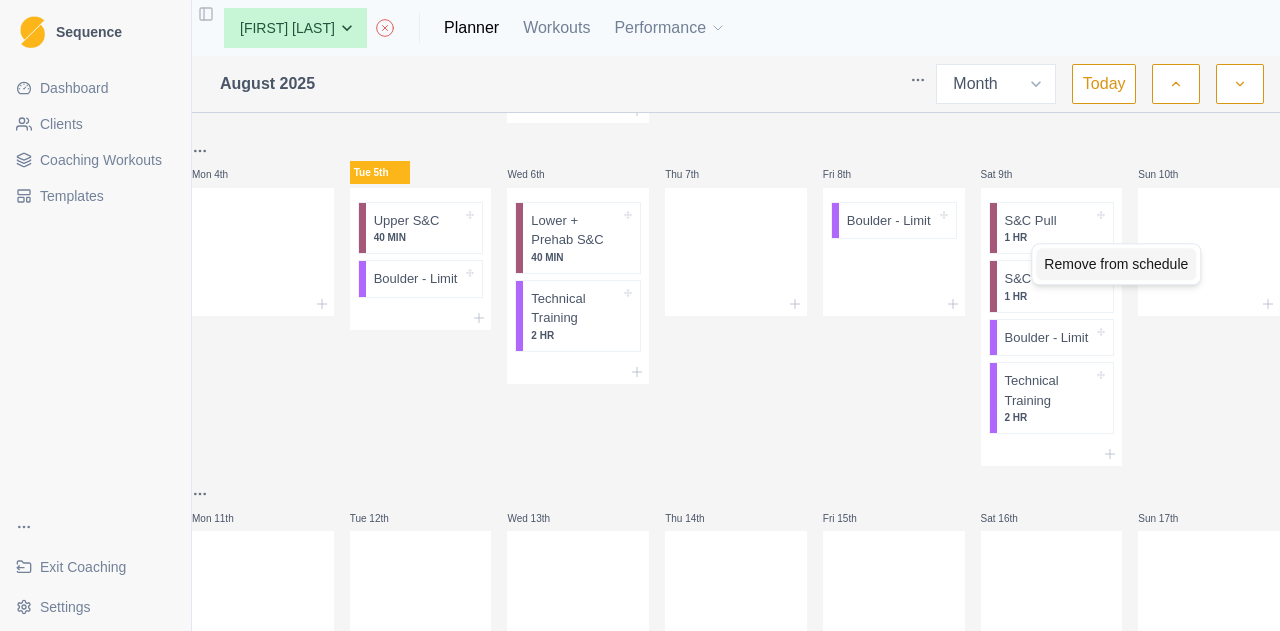 click on "Remove from schedule" at bounding box center (1116, 264) 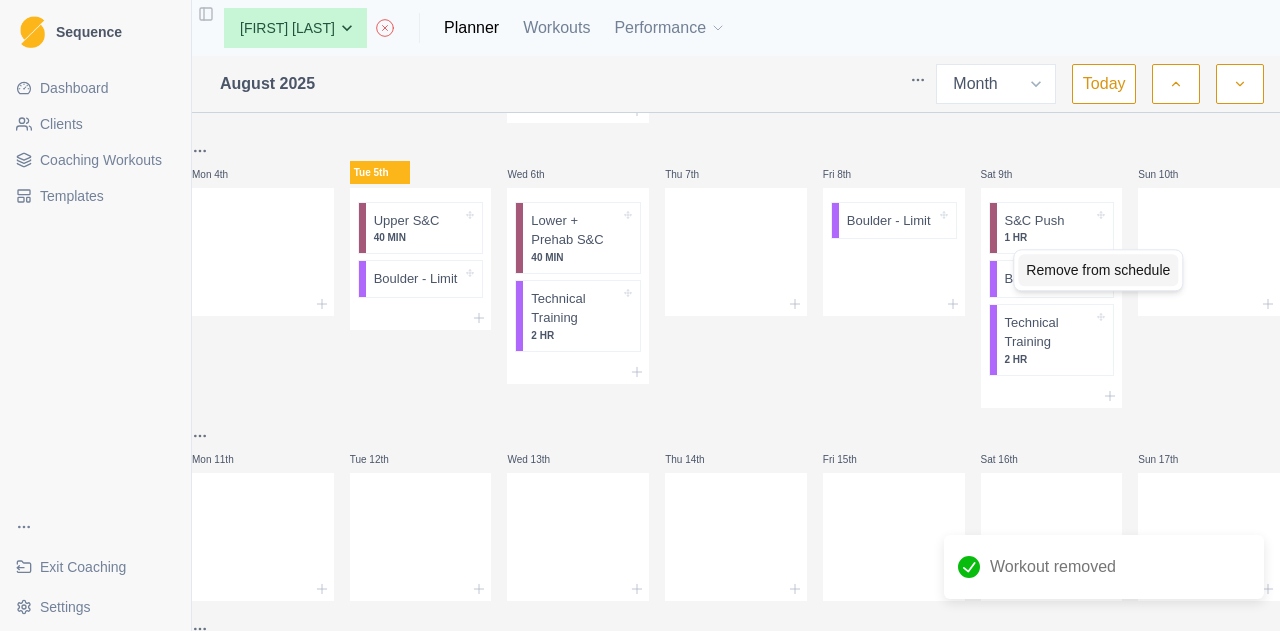 click on "Remove from schedule" at bounding box center [1098, 270] 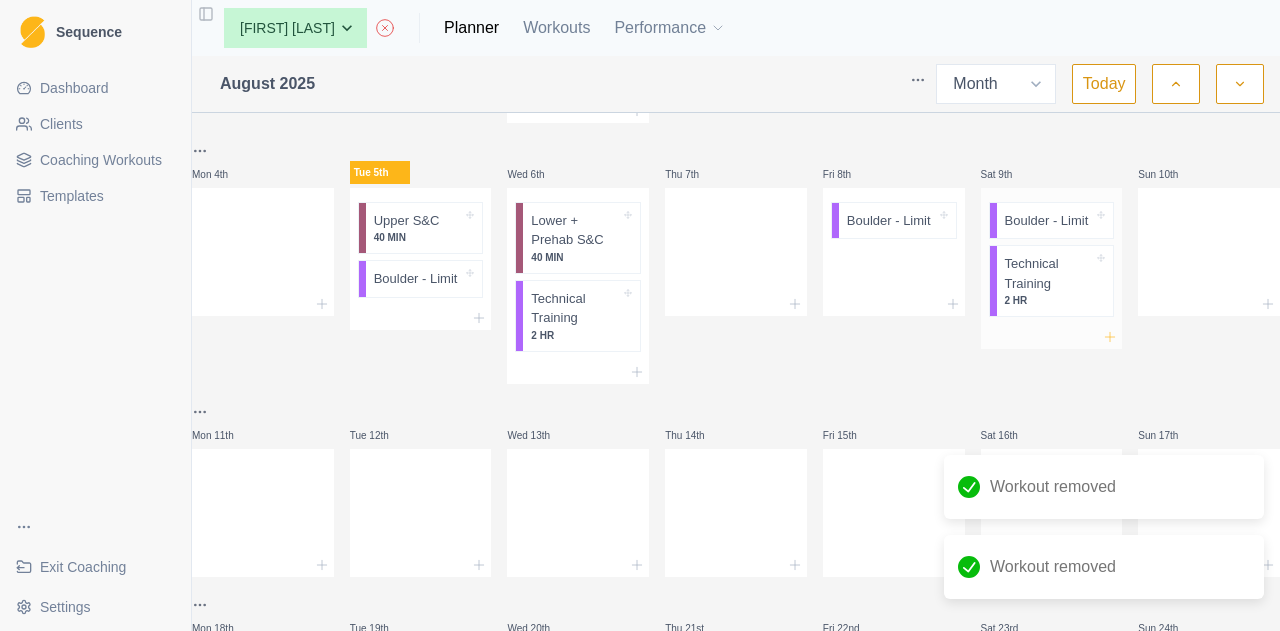 click 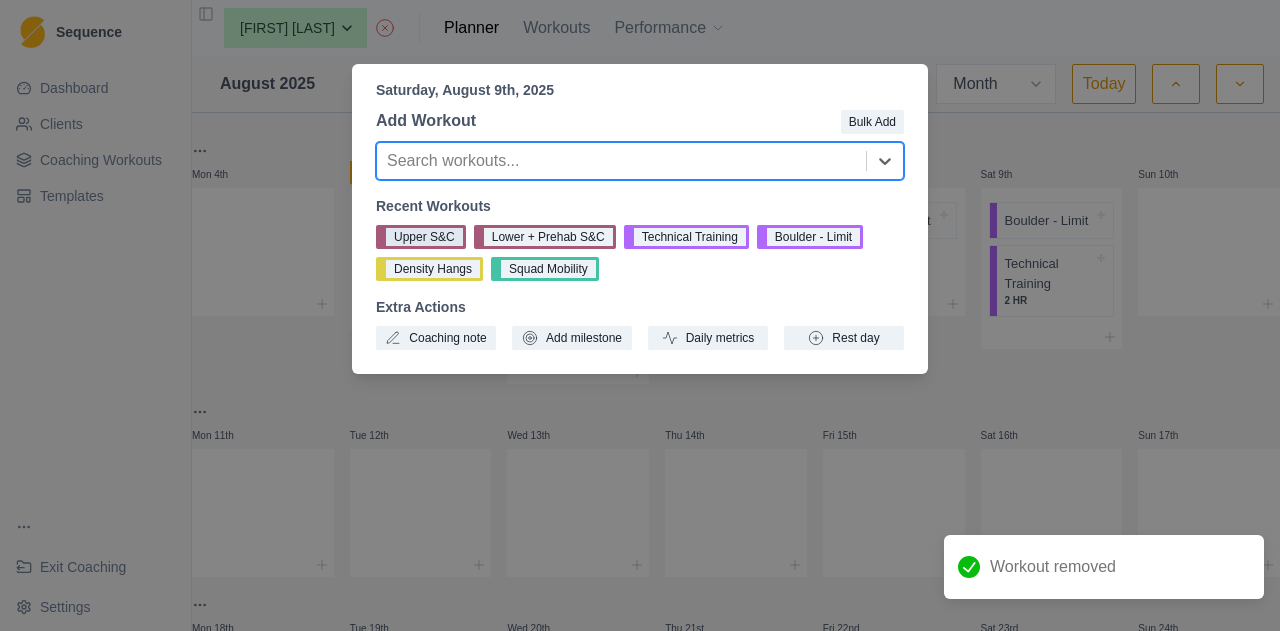click on "Upper S&C" at bounding box center (421, 237) 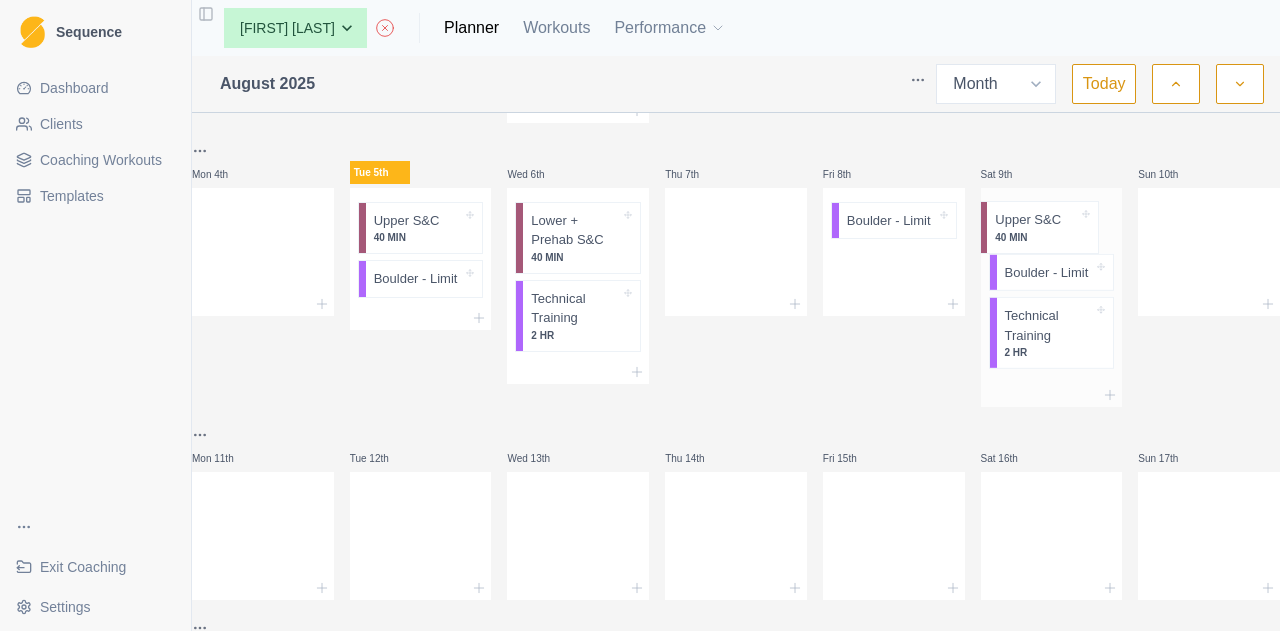 drag, startPoint x: 1013, startPoint y: 394, endPoint x: 1008, endPoint y: 224, distance: 170.07352 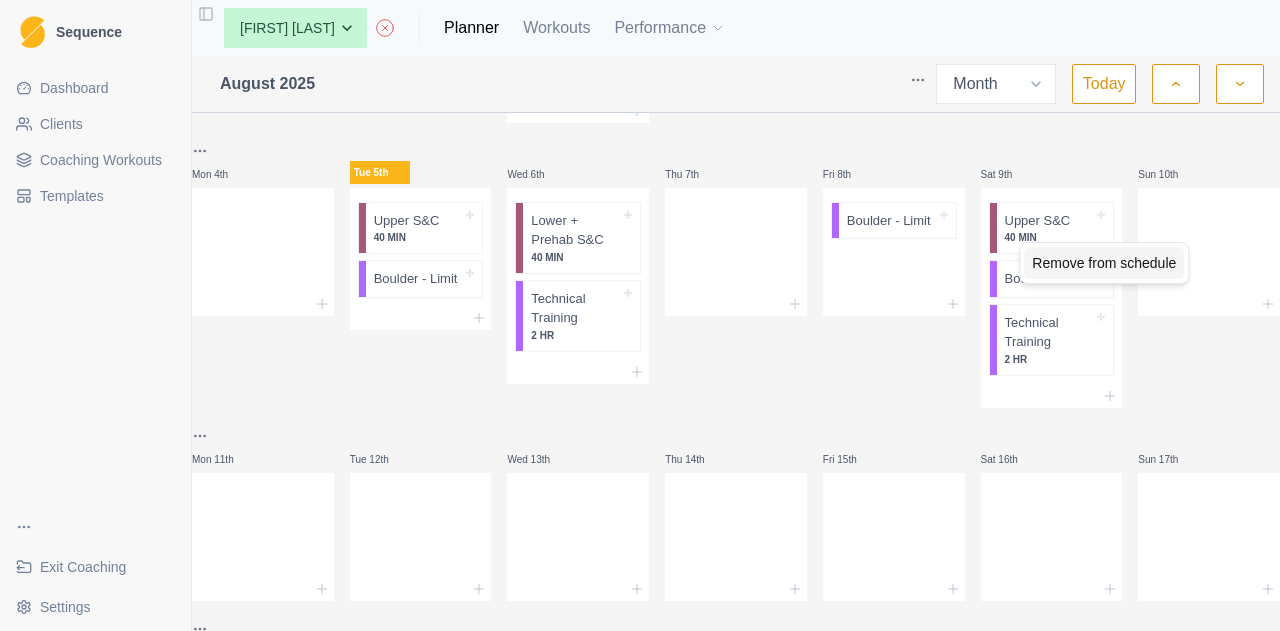 drag, startPoint x: 1041, startPoint y: 257, endPoint x: 1054, endPoint y: 281, distance: 27.294687 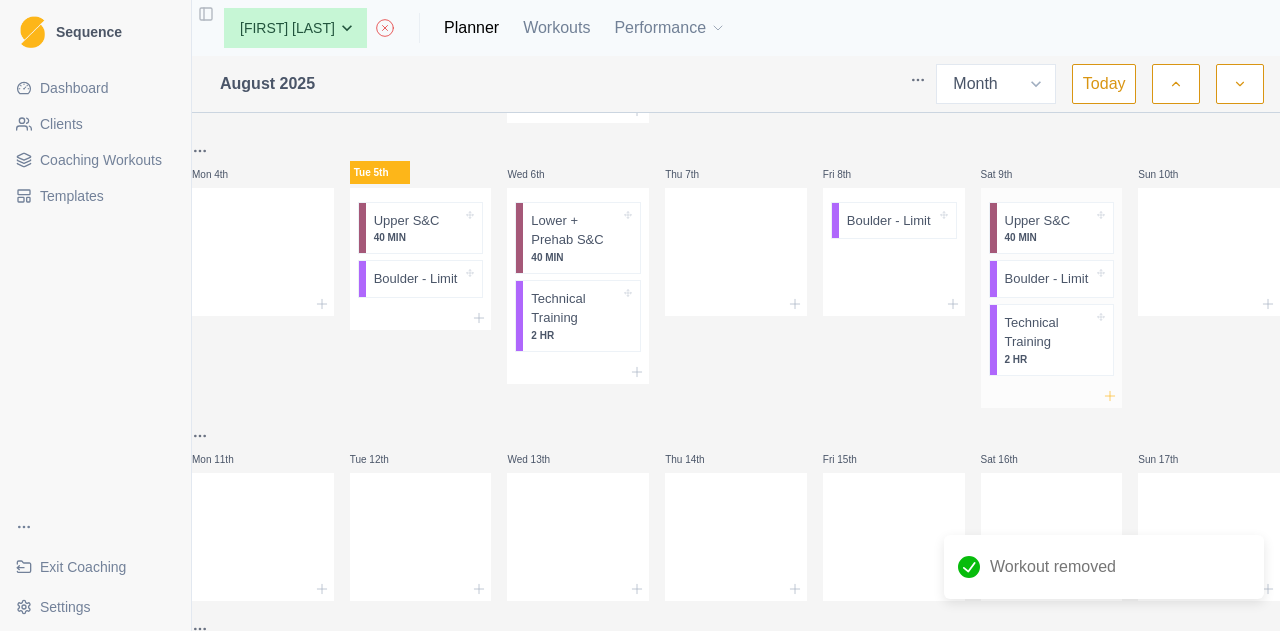click 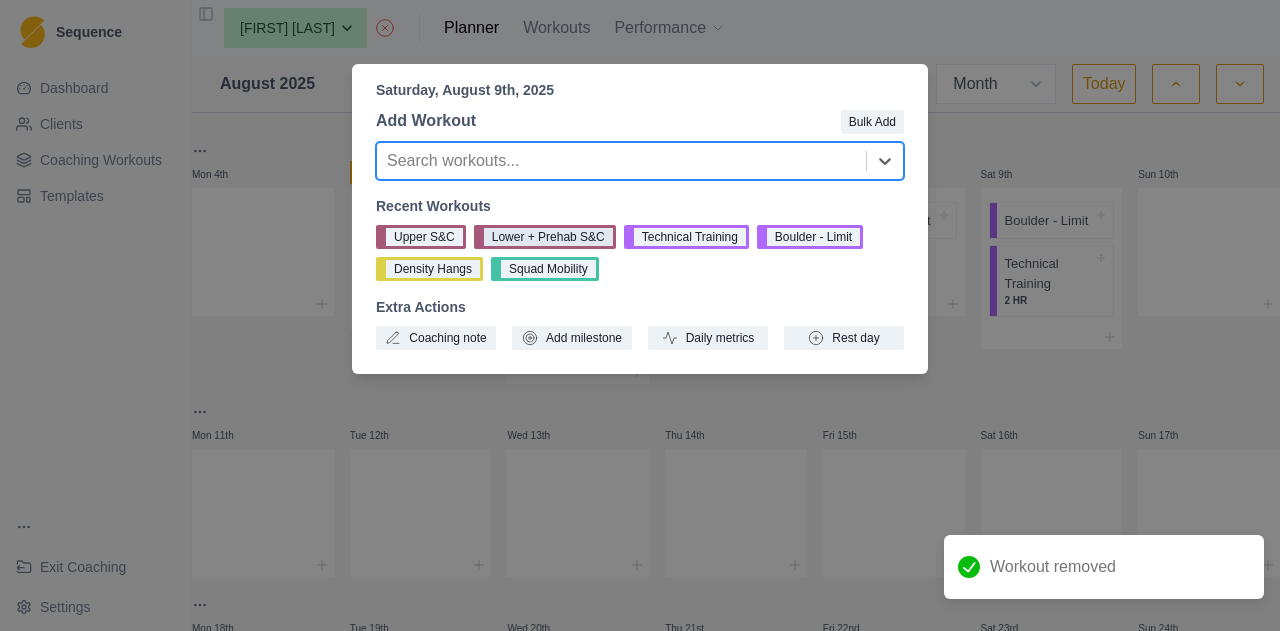 click on "Lower + Prehab S&C" at bounding box center (545, 237) 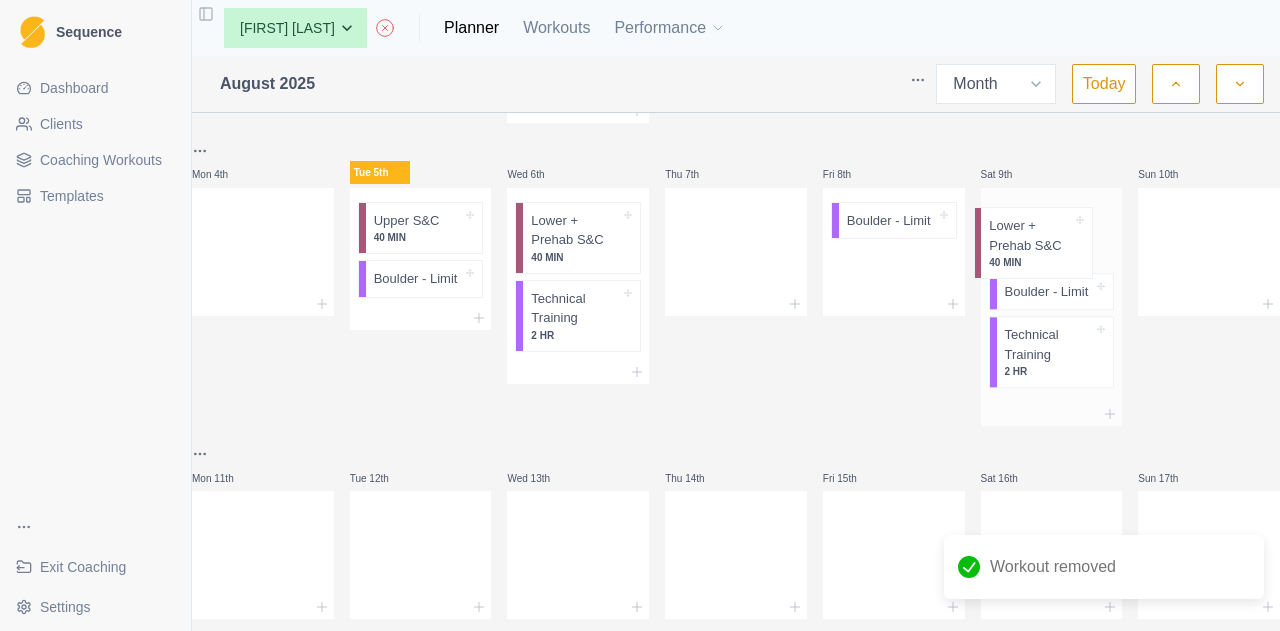 drag, startPoint x: 1036, startPoint y: 393, endPoint x: 1033, endPoint y: 213, distance: 180.025 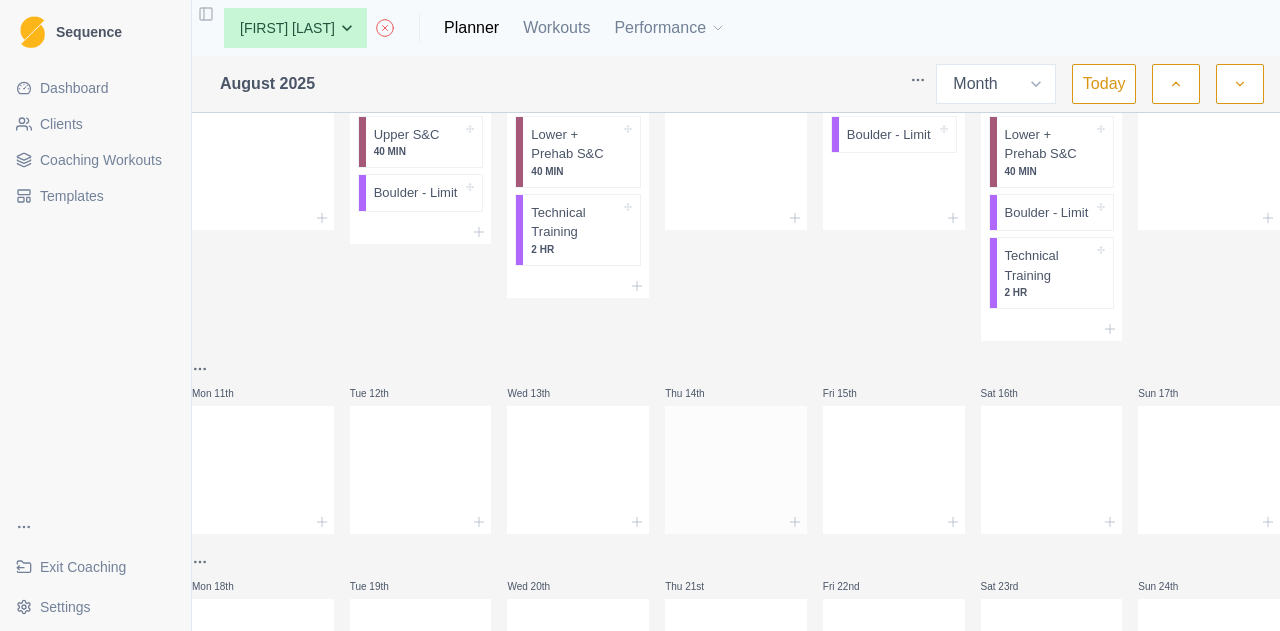 scroll, scrollTop: 600, scrollLeft: 0, axis: vertical 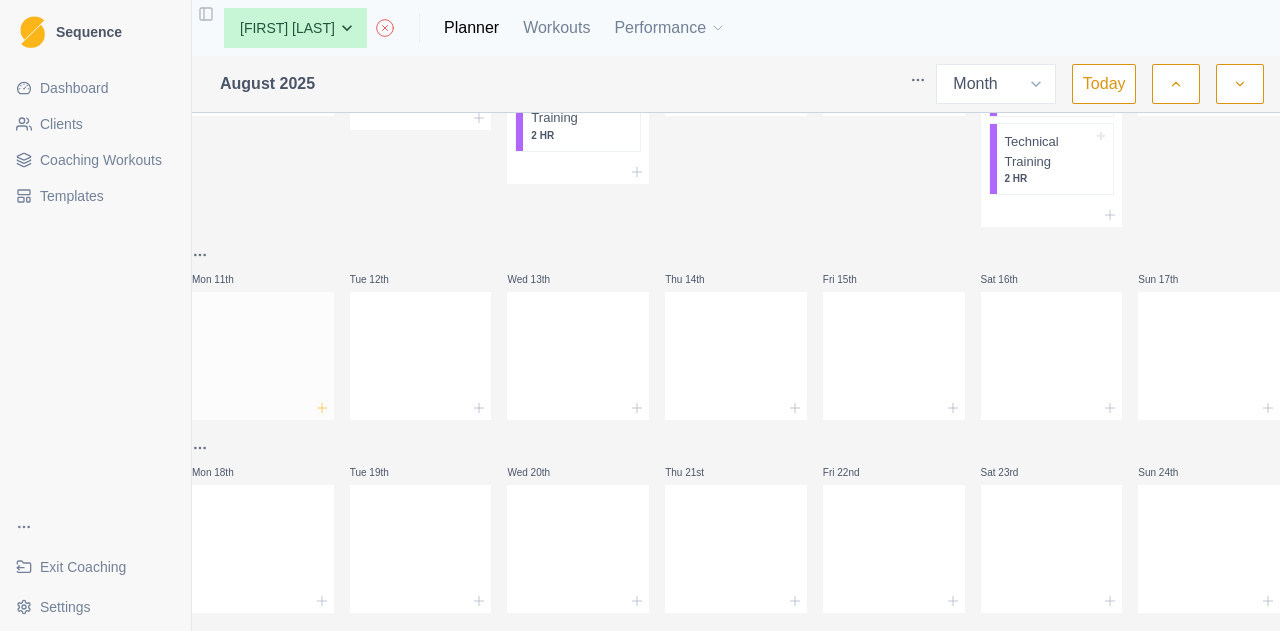 click 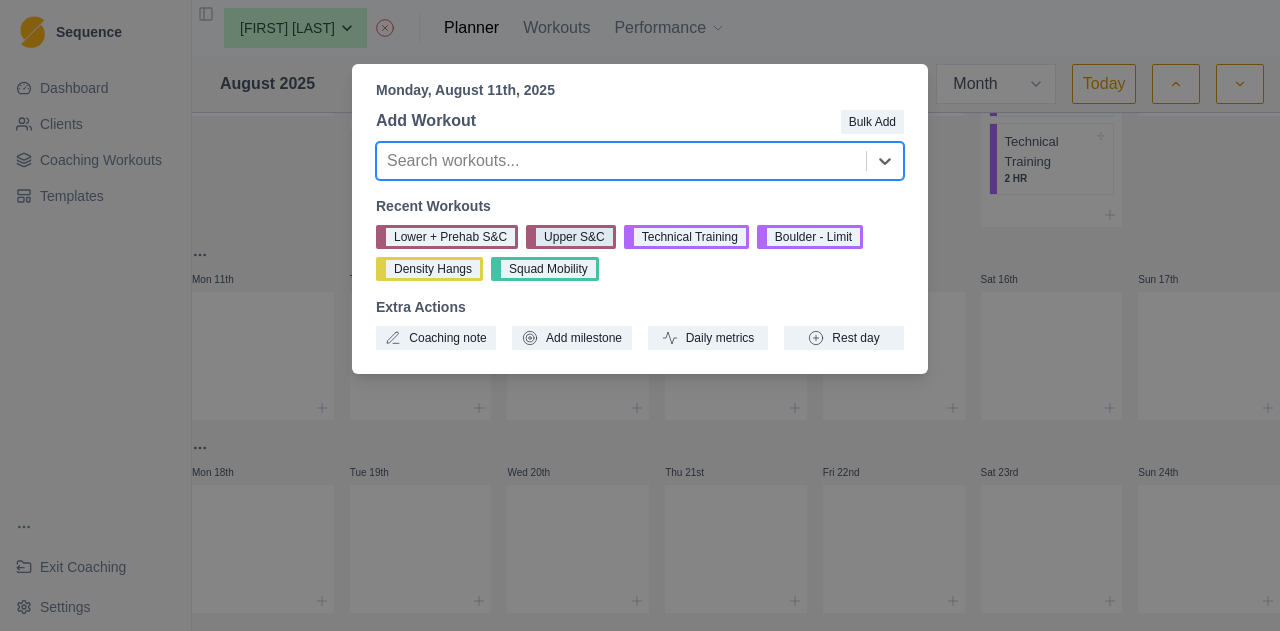 click on "Upper S&C" at bounding box center (571, 237) 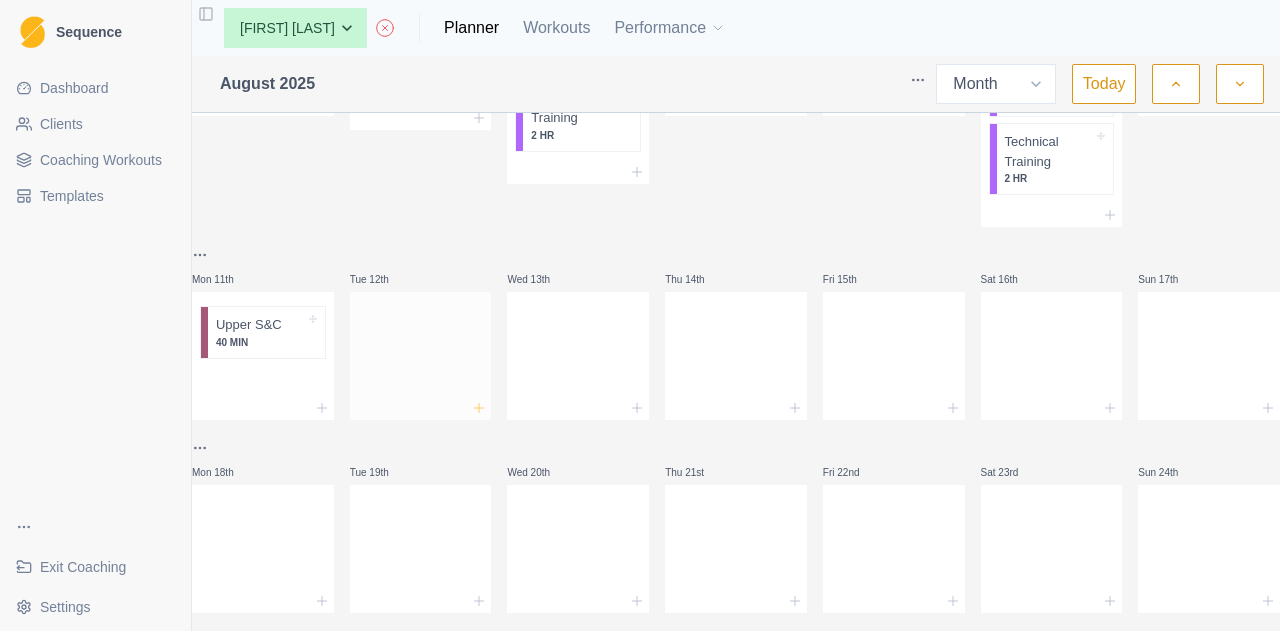 click 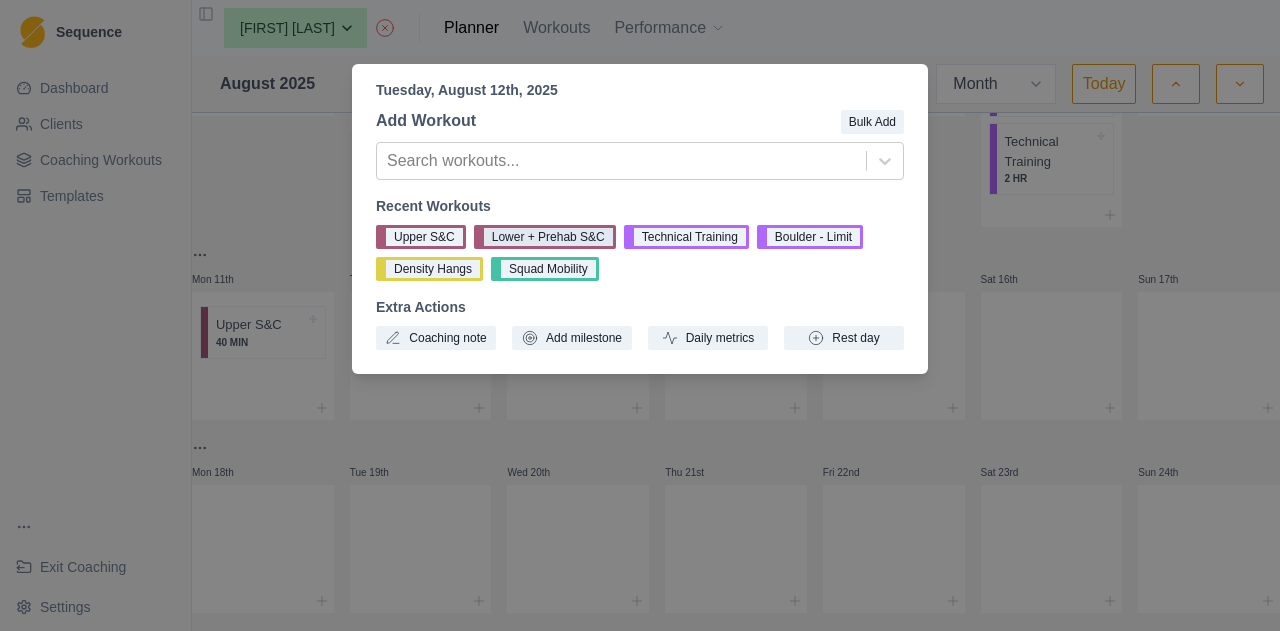 click on "Lower + Prehab S&C" at bounding box center (545, 237) 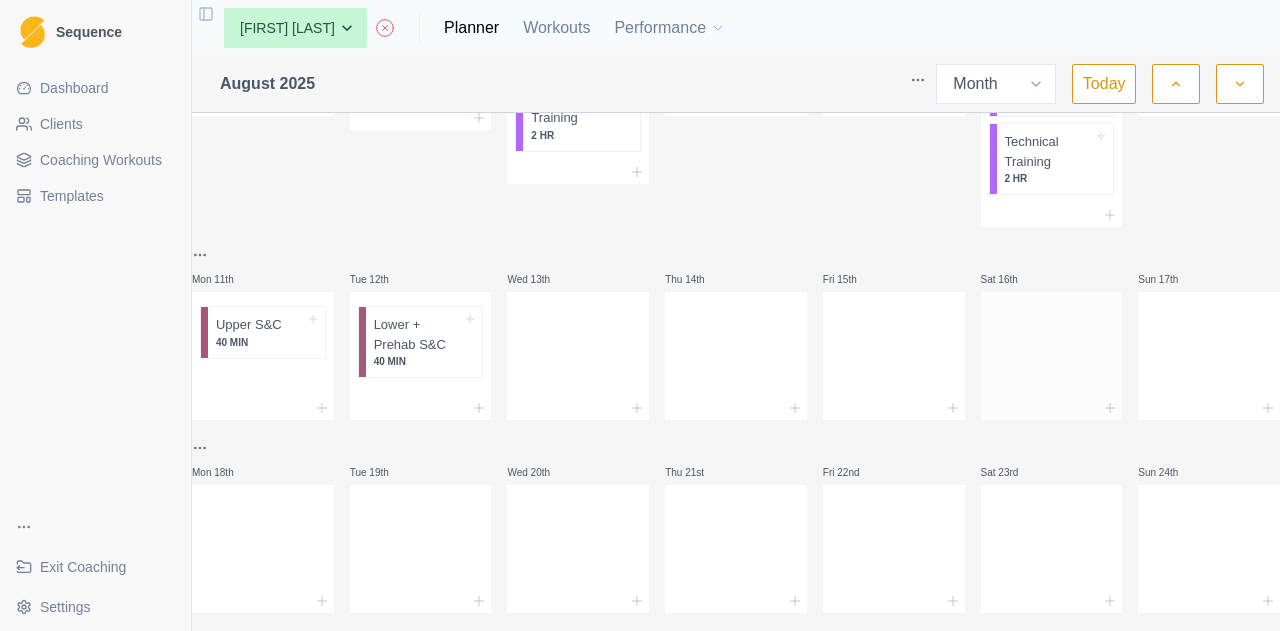 click at bounding box center (1052, 408) 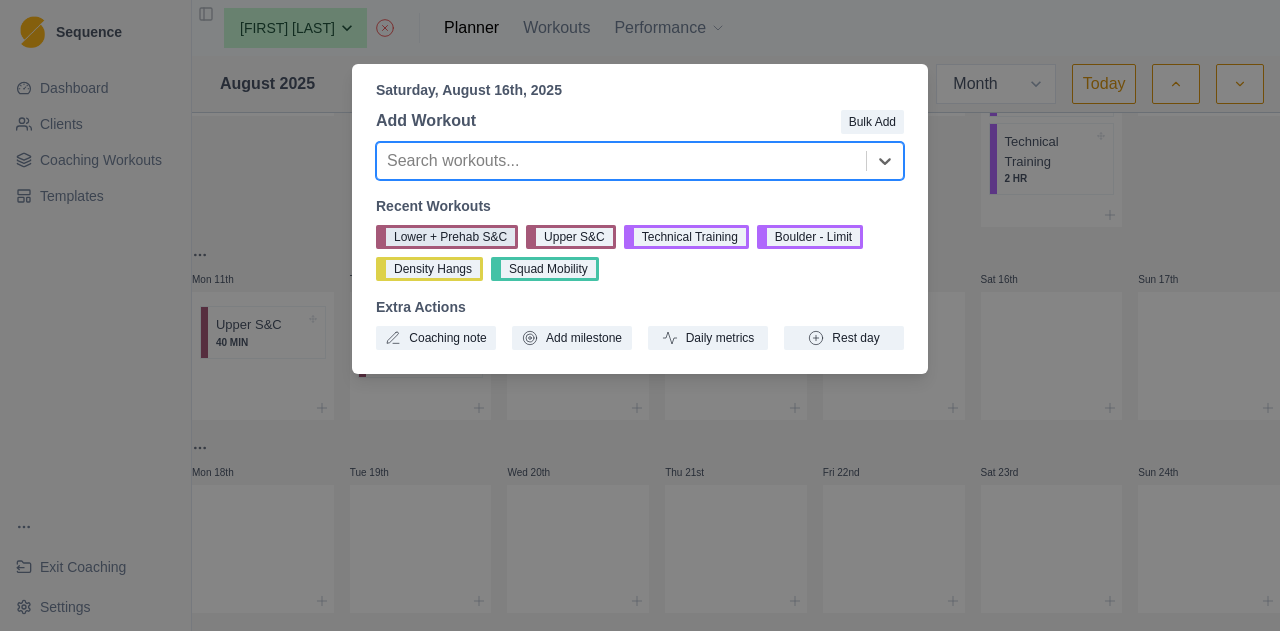 click on "Lower + Prehab S&C" at bounding box center (447, 237) 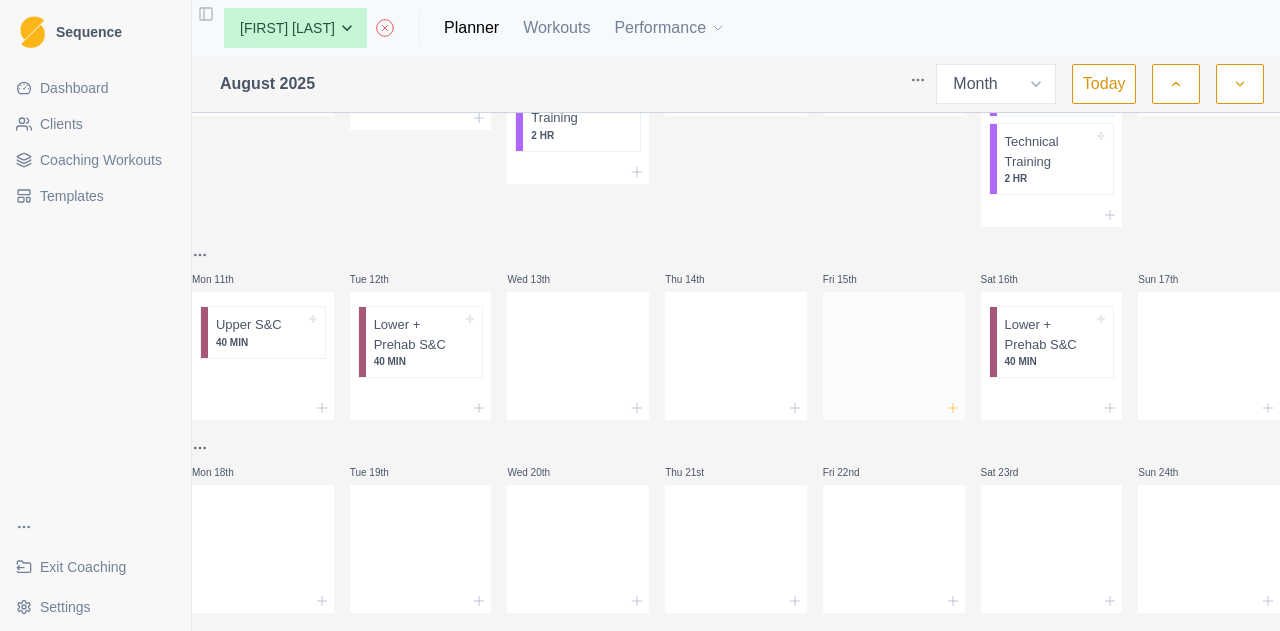 click 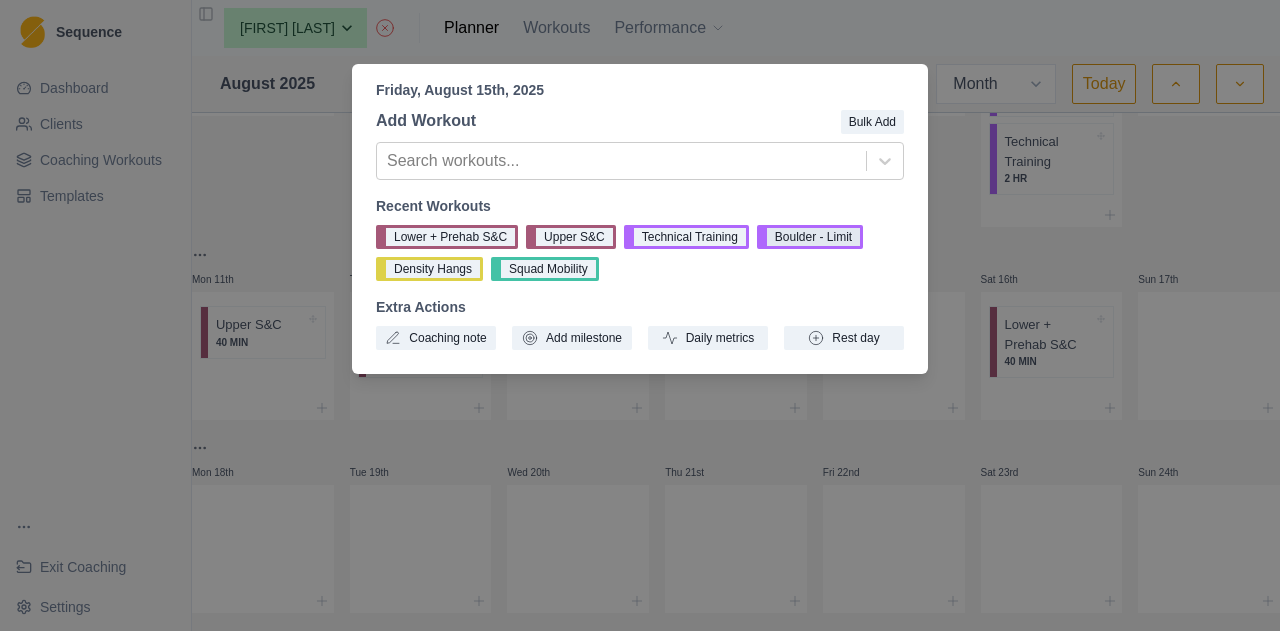 click on "Boulder - Limit" at bounding box center (810, 237) 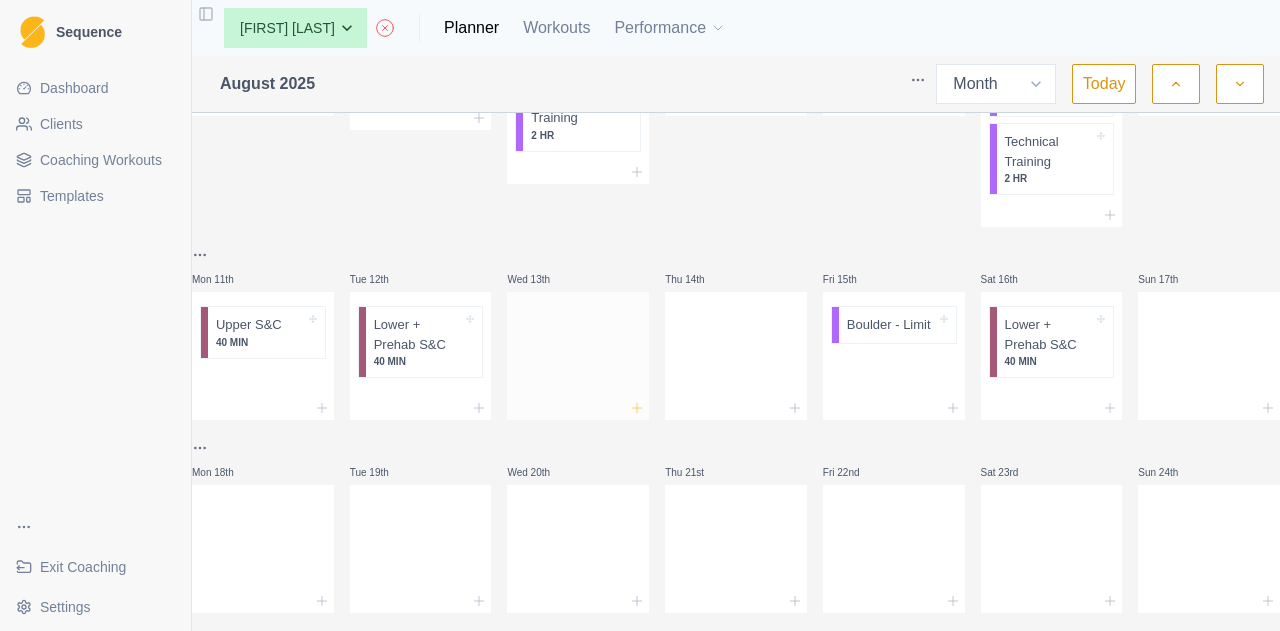 click 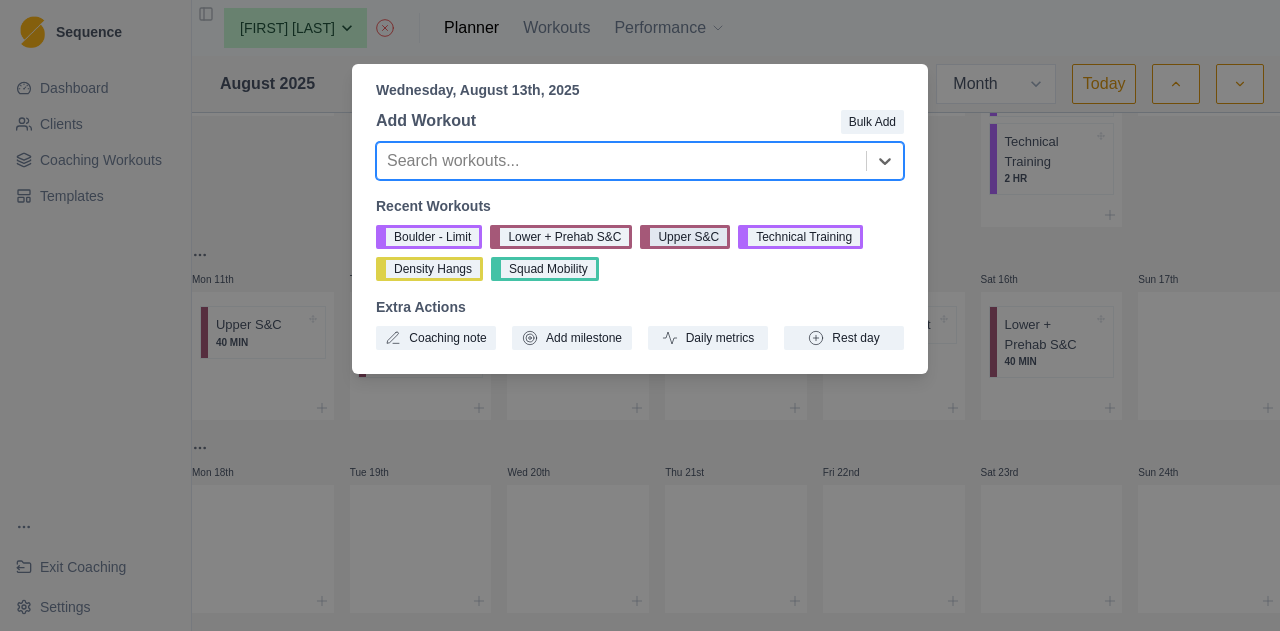 click on "Upper S&C" at bounding box center (685, 237) 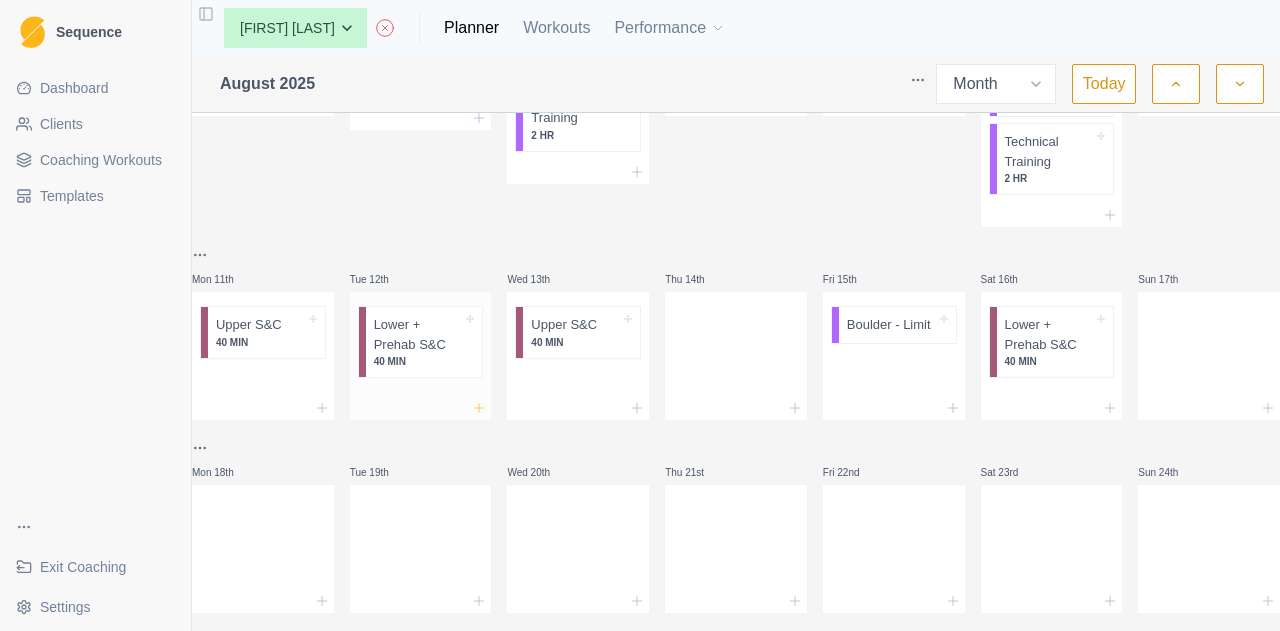 click 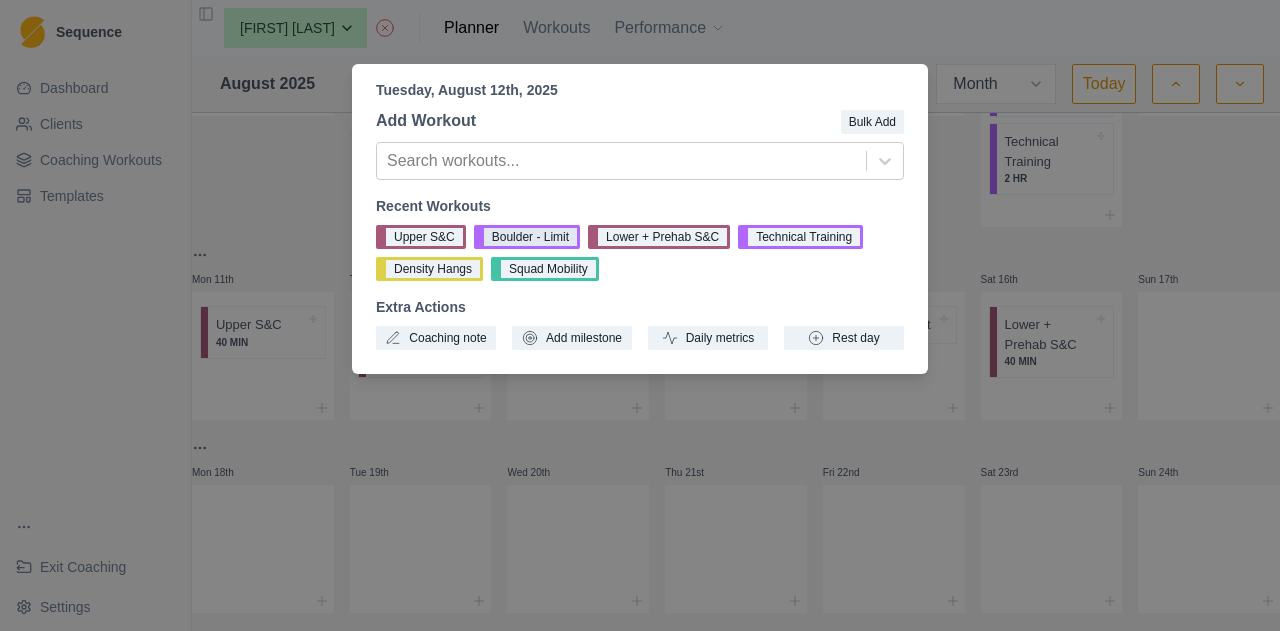 click on "Boulder - Limit" at bounding box center (527, 237) 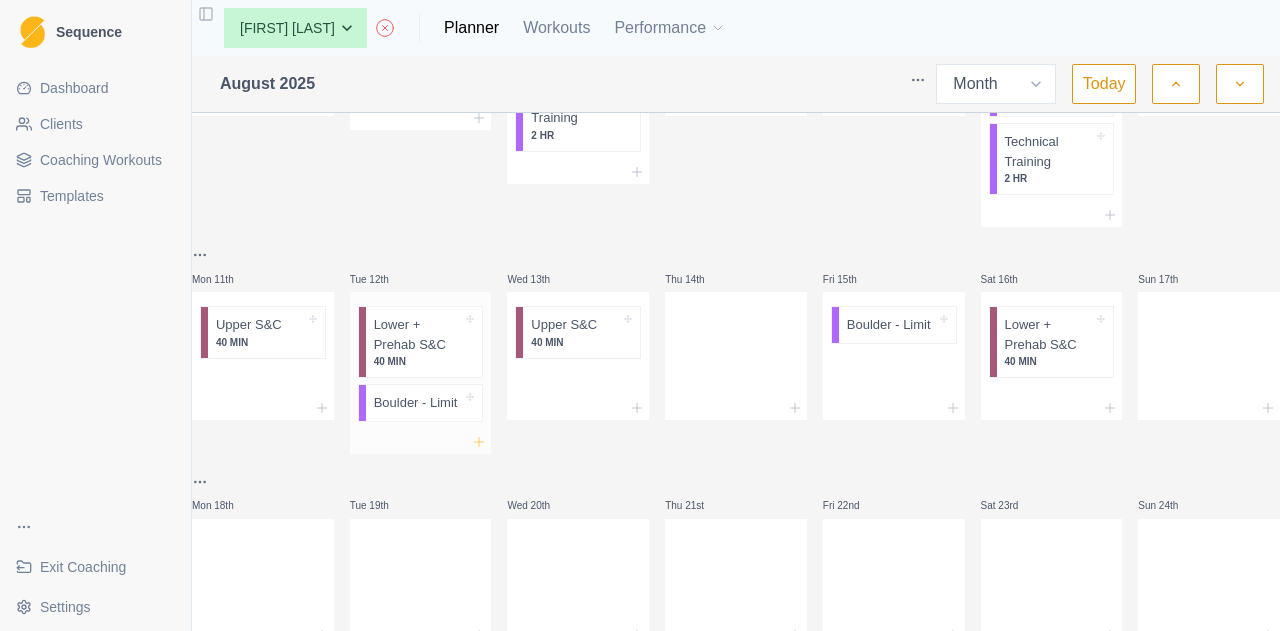 click 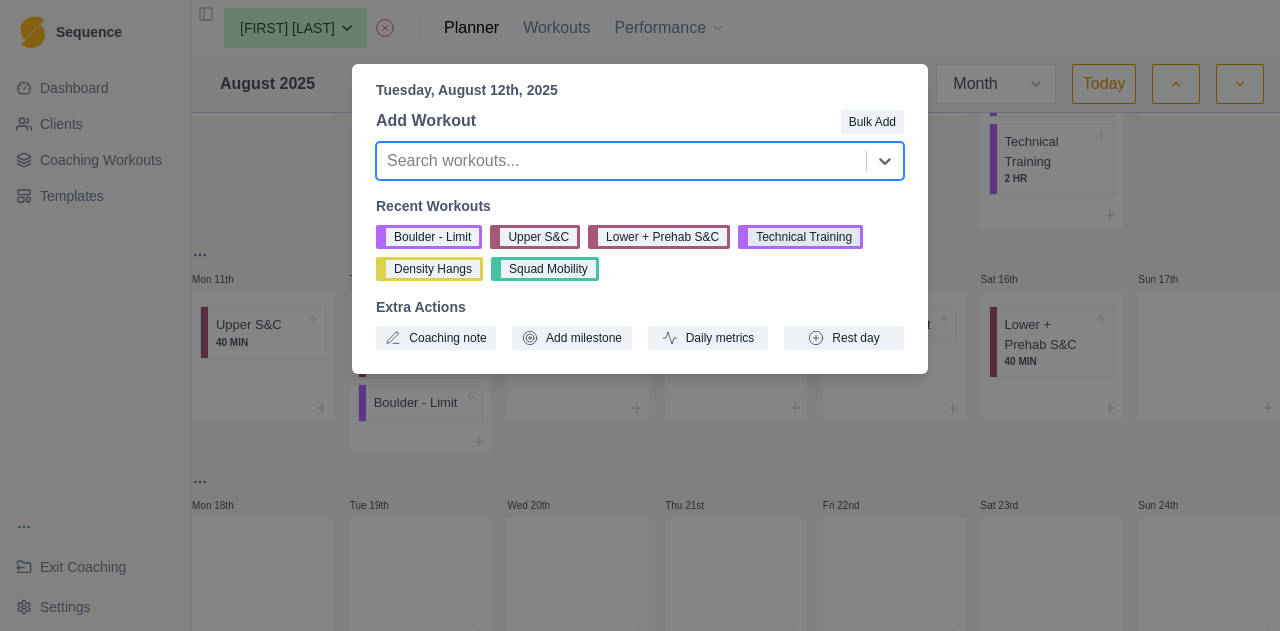 click on "Technical Training" at bounding box center (800, 237) 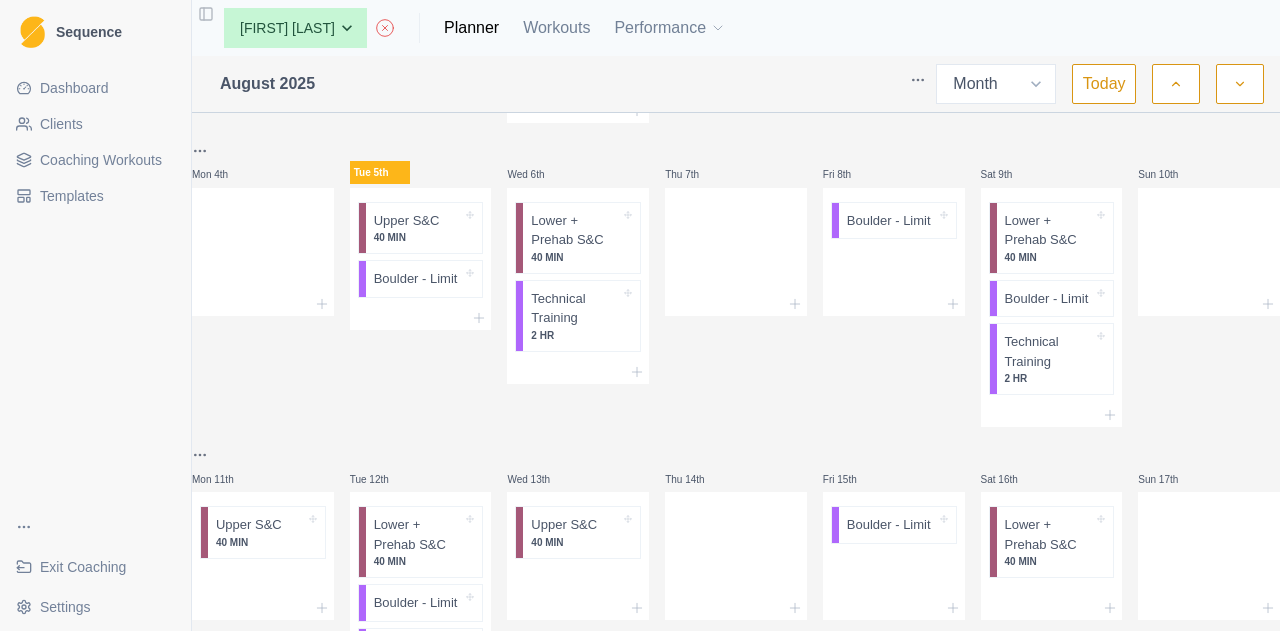 scroll, scrollTop: 500, scrollLeft: 0, axis: vertical 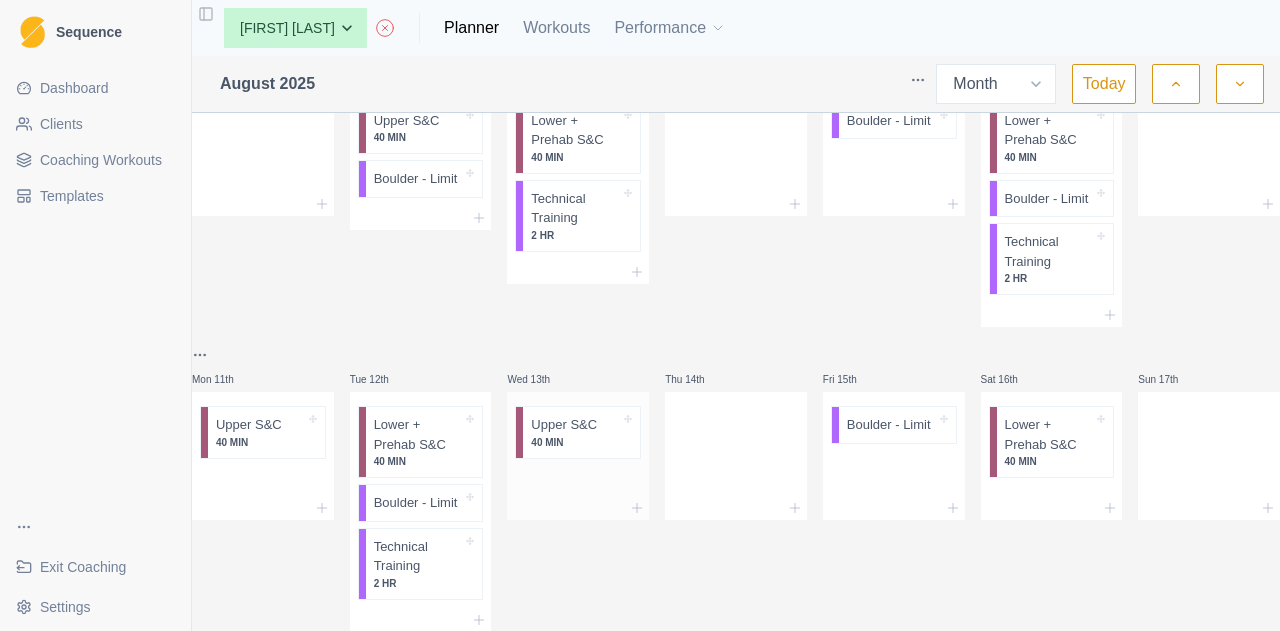 click on "Upper S&C" at bounding box center (564, 425) 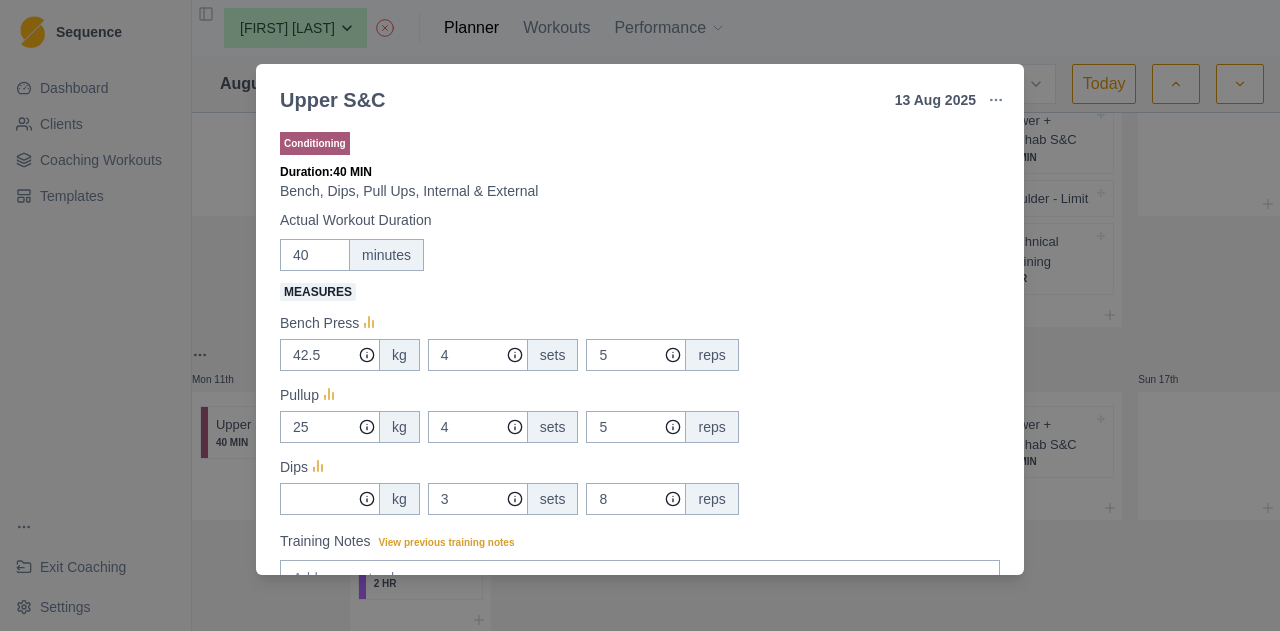 click on "Upper S&C 13 Aug 2025 Link To Goal View Workout Metrics Edit Original Workout Reschedule Workout Remove From Schedule Conditioning Duration:  40 MIN Bench, Dips, Pull Ups, Internal & External  Actual Workout Duration 40 minutes Measures Bench Press 42.5 kg 4 sets 5 reps Pullup 25 kg 4 sets 5 reps Dips kg 3 sets 8 reps Training Notes View previous training notes Mark as Incomplete Complete Workout" at bounding box center (640, 315) 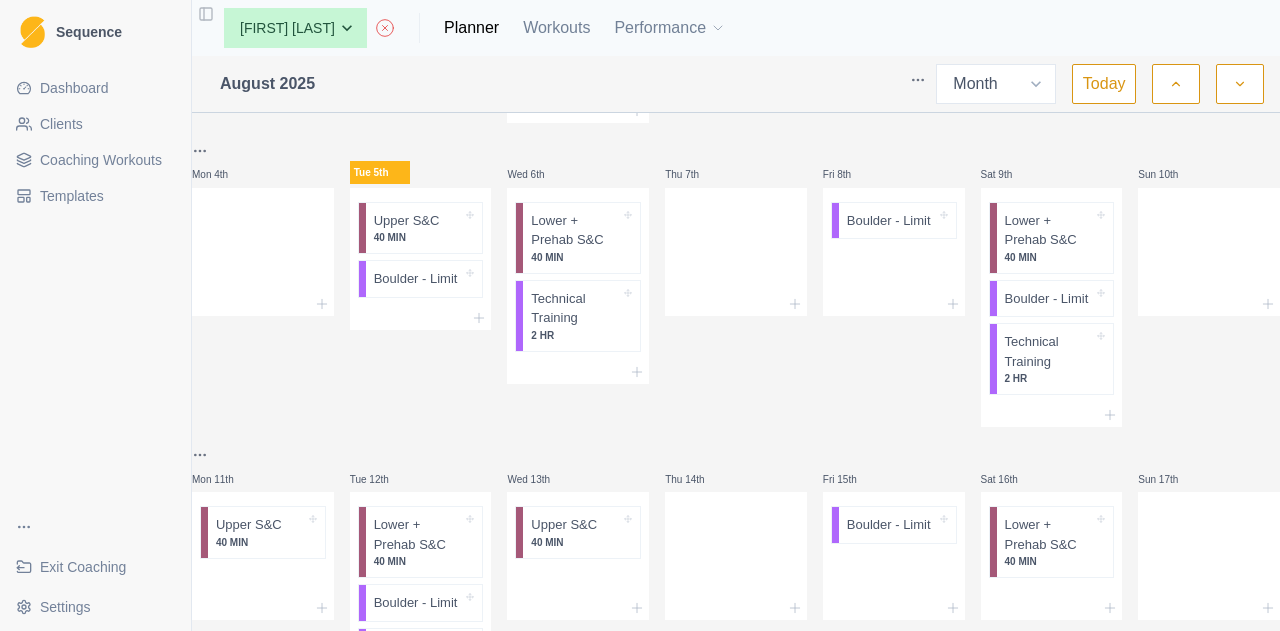 scroll, scrollTop: 300, scrollLeft: 0, axis: vertical 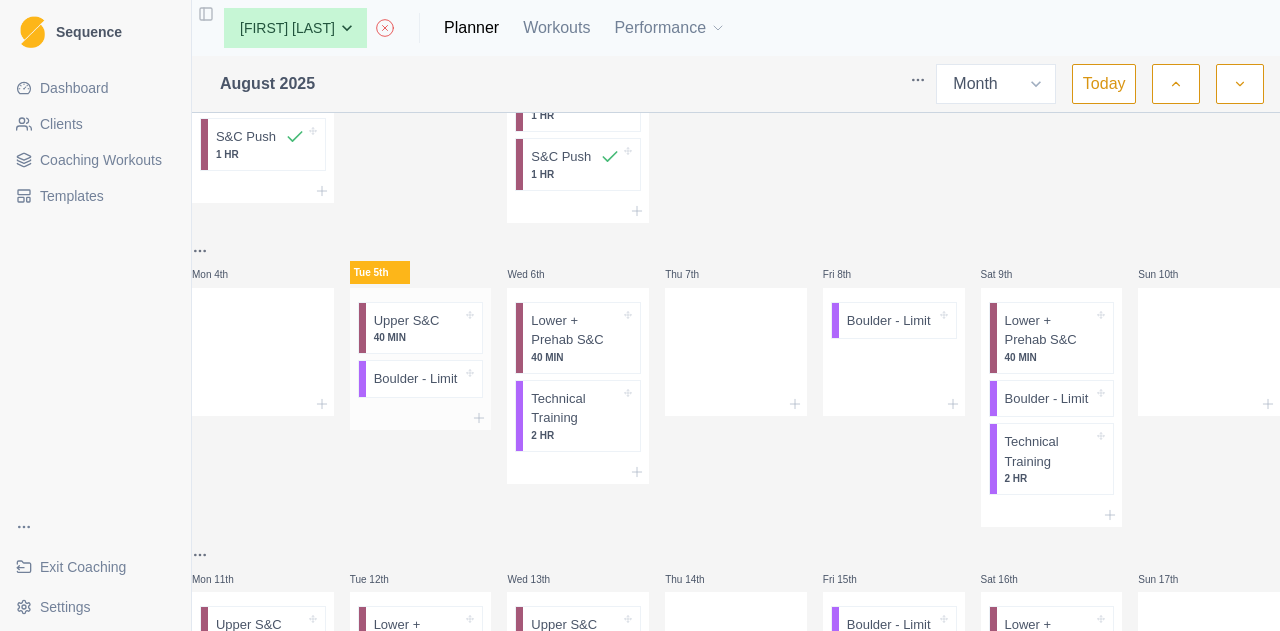 click on "40 MIN" at bounding box center (418, 337) 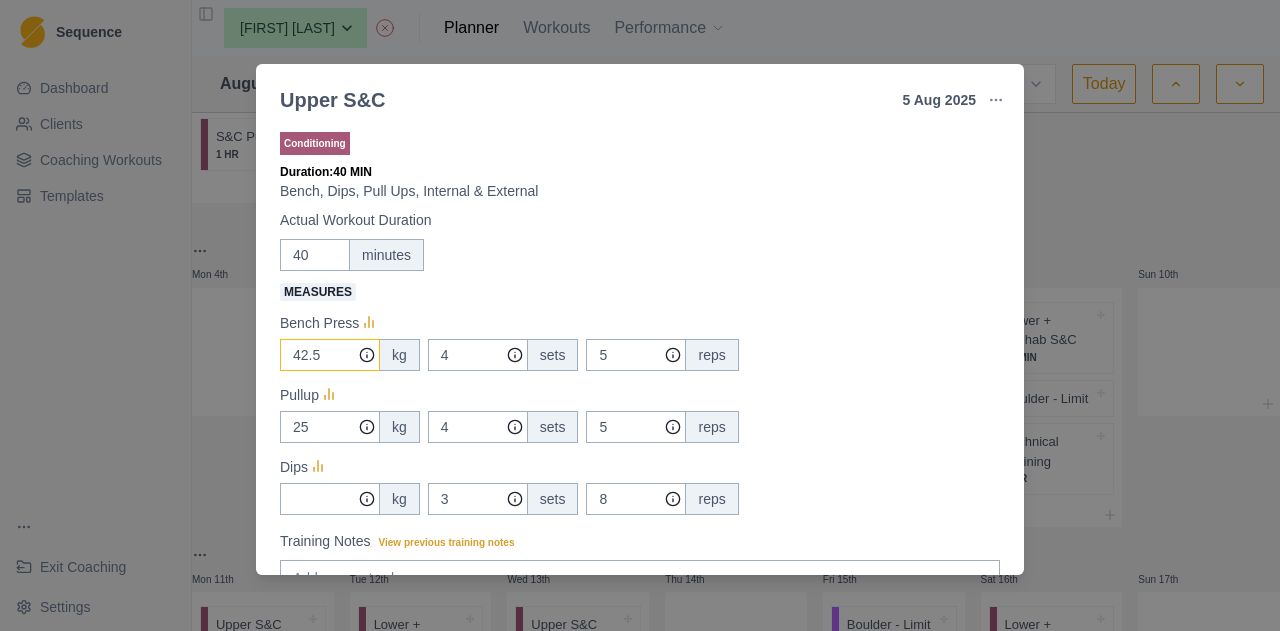 drag, startPoint x: 344, startPoint y: 356, endPoint x: 266, endPoint y: 357, distance: 78.00641 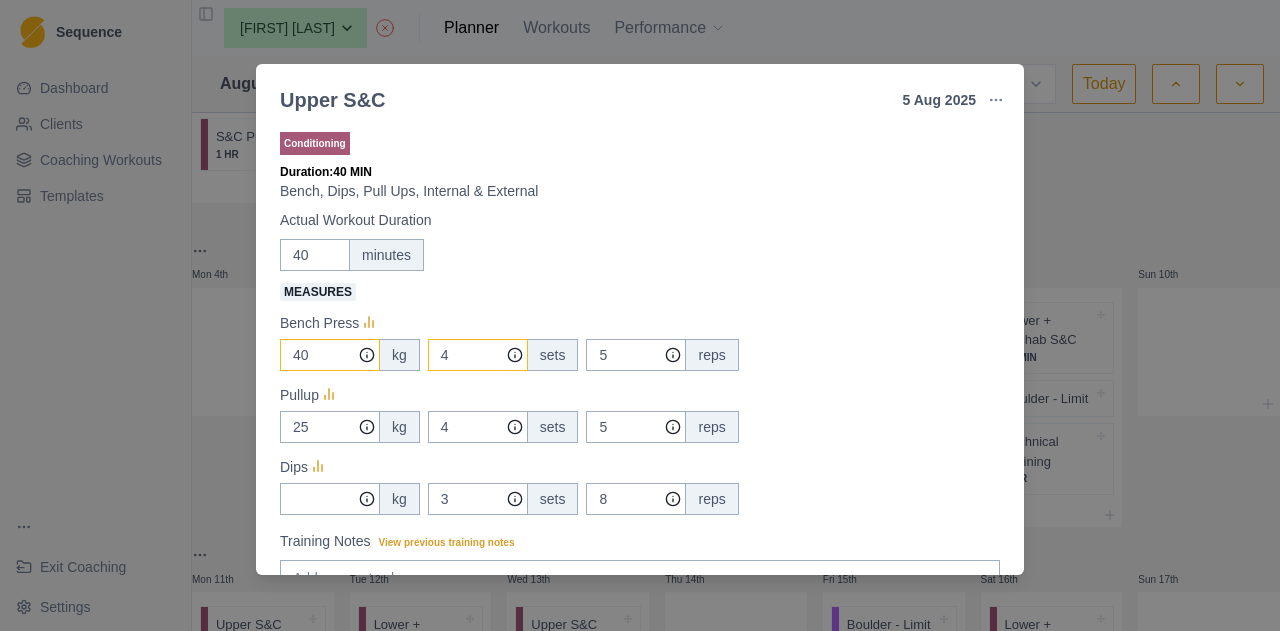 type on "40" 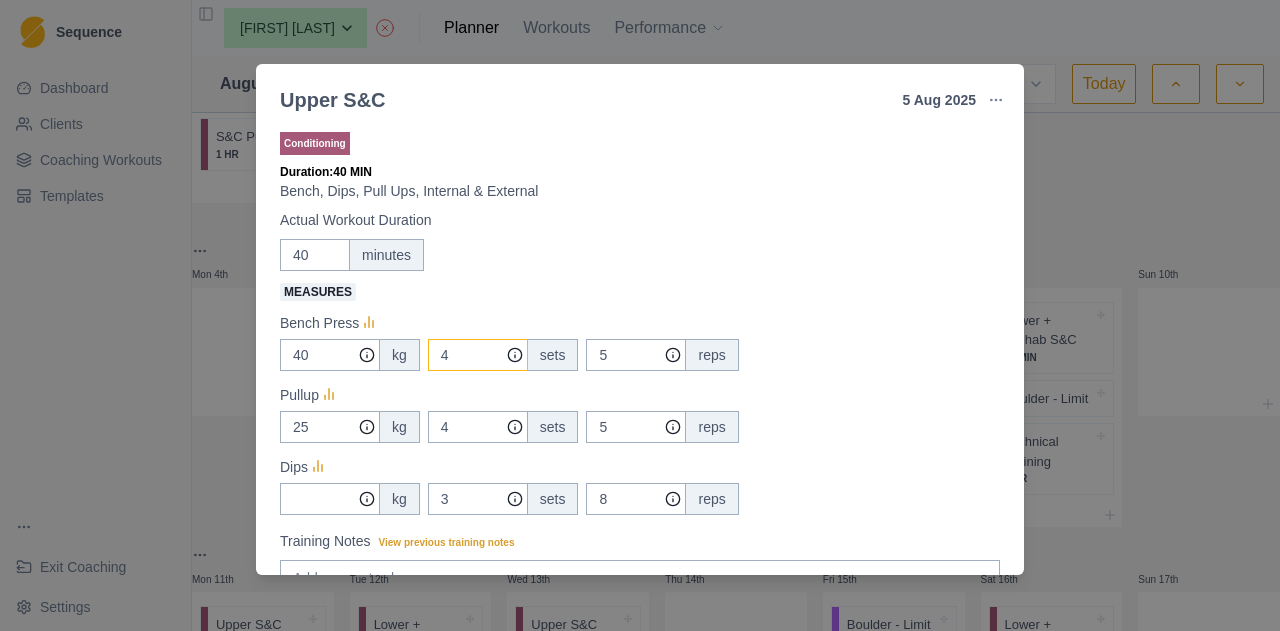 click on "4" at bounding box center [478, 355] 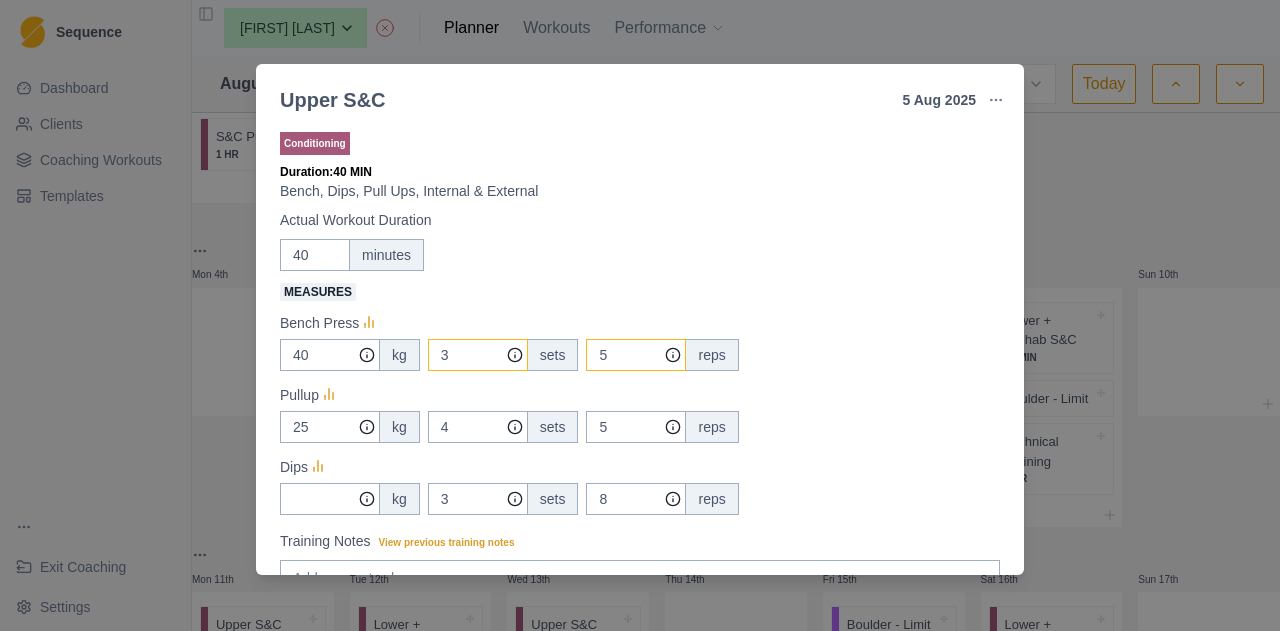 type on "3" 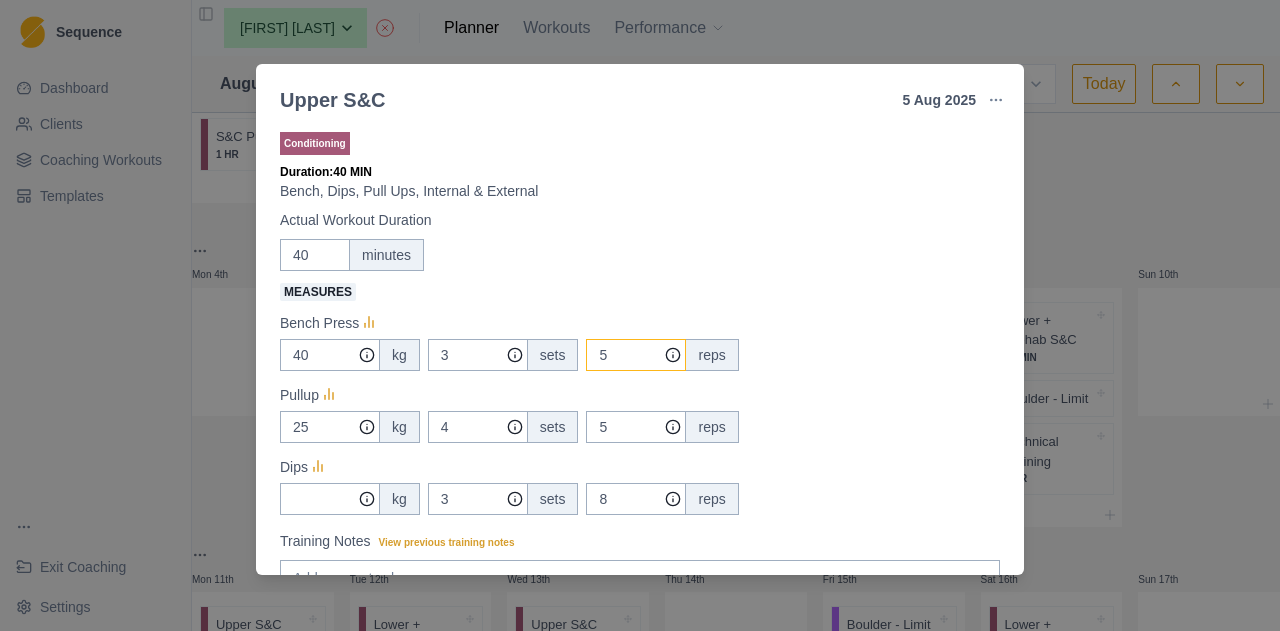 click on "5" at bounding box center (636, 355) 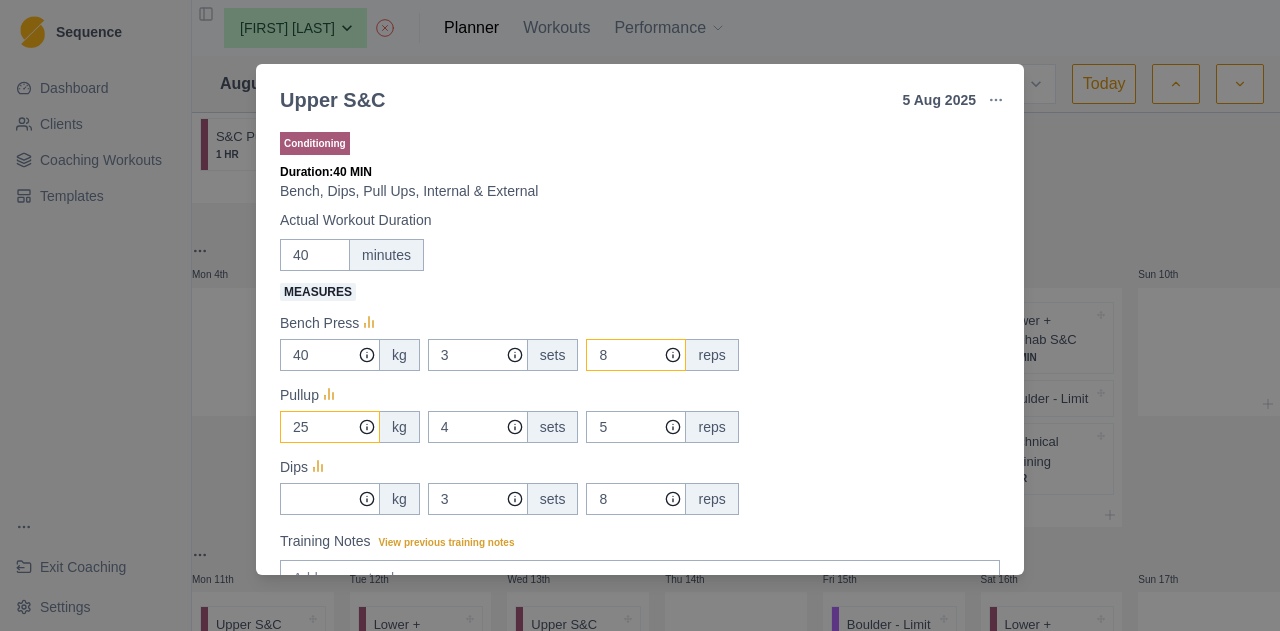 type on "8" 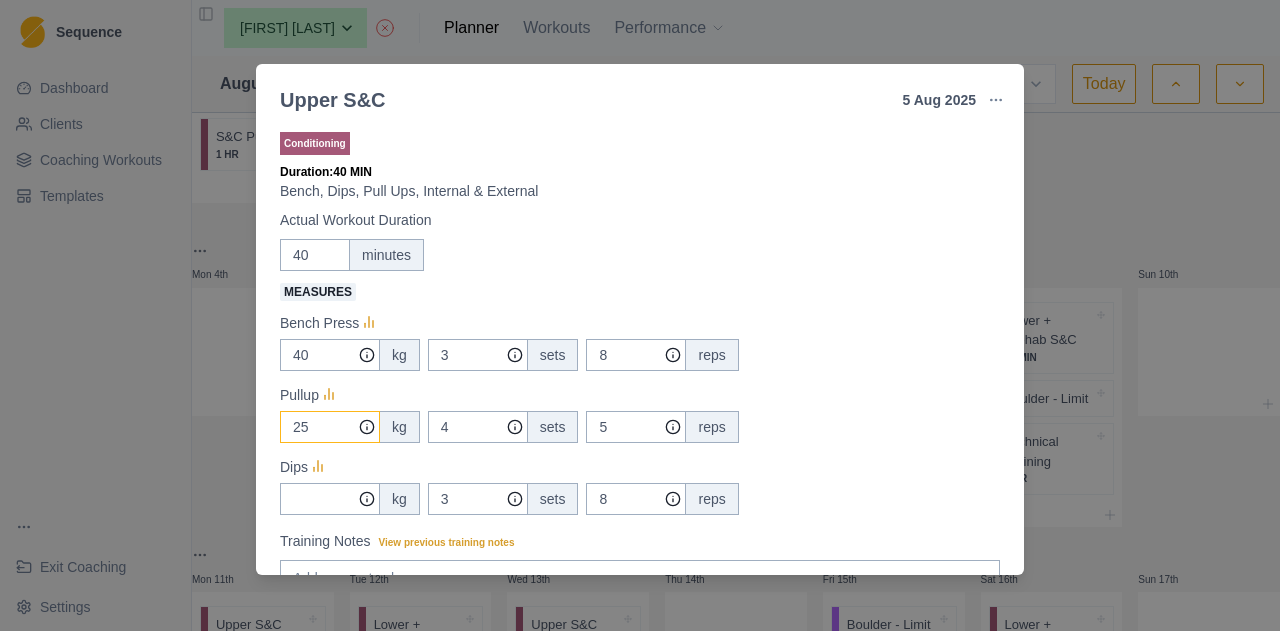 click on "25" at bounding box center (330, 355) 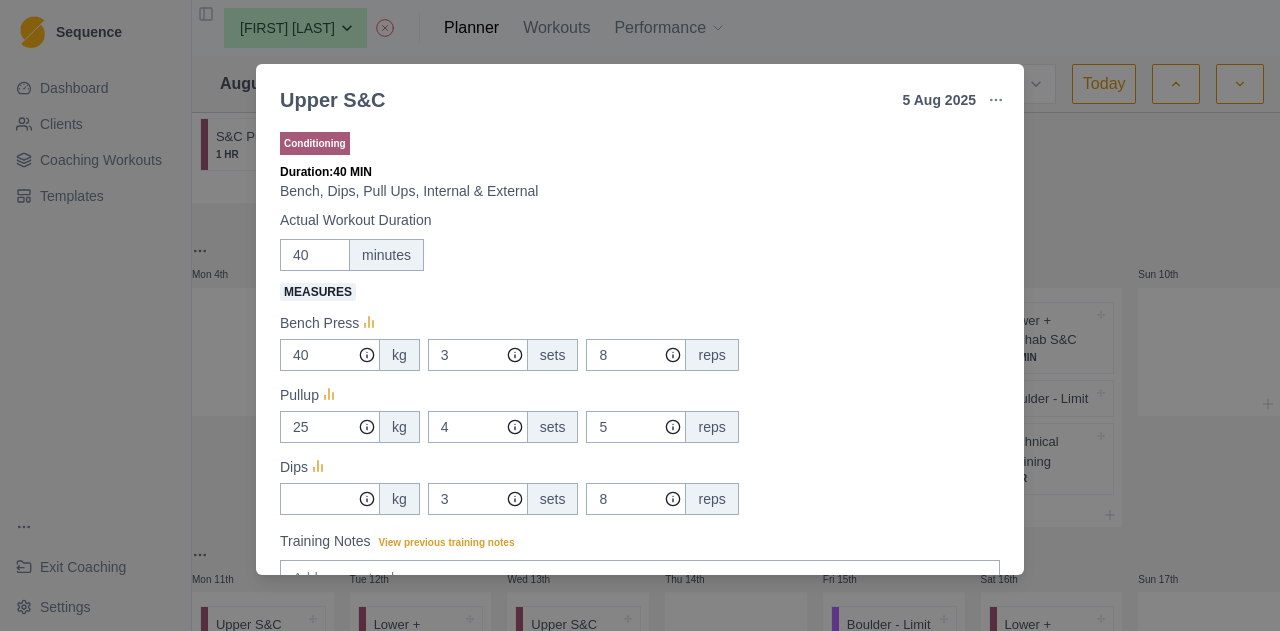 click on "Upper S&C 5 Aug 2025 Link To Goal View Workout Metrics Edit Original Workout Reschedule Workout Remove From Schedule Conditioning Duration:  40 MIN Bench, Dips, Pull Ups, Internal & External  Actual Workout Duration 40 minutes Measures Bench Press 40 kg 3 sets 8 reps Pullup 25 kg 4 sets 5 reps Dips kg 3 sets 8 reps Training Notes View previous training notes Mark as Incomplete Complete Workout" at bounding box center [640, 315] 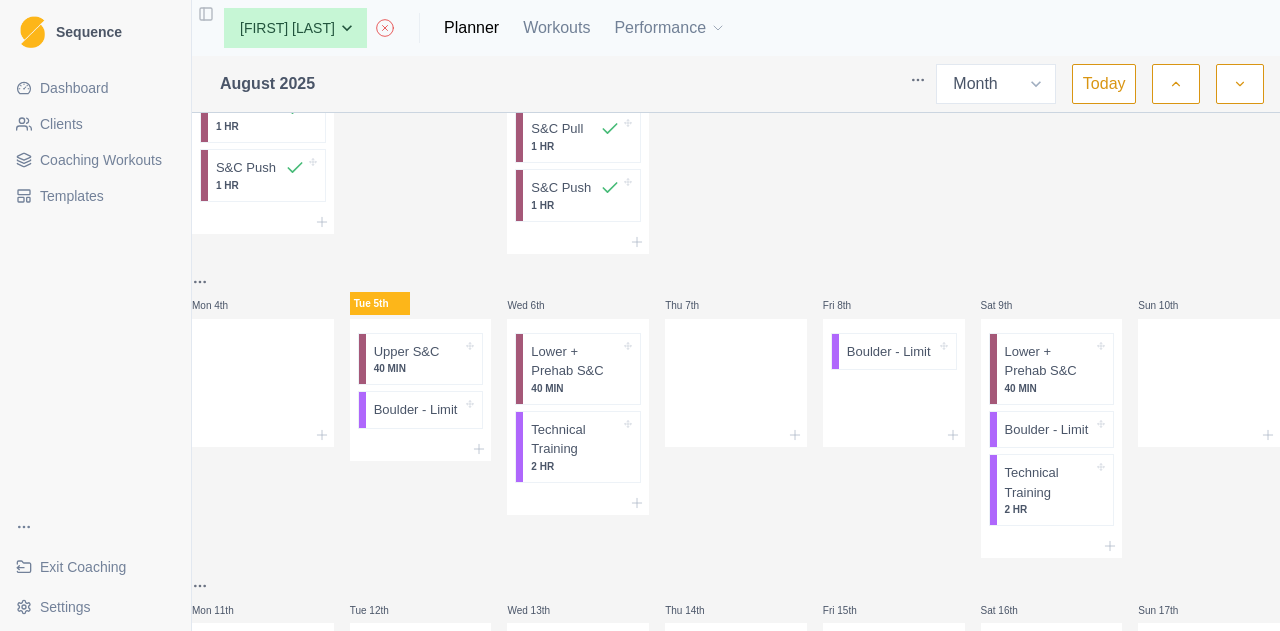 scroll, scrollTop: 300, scrollLeft: 0, axis: vertical 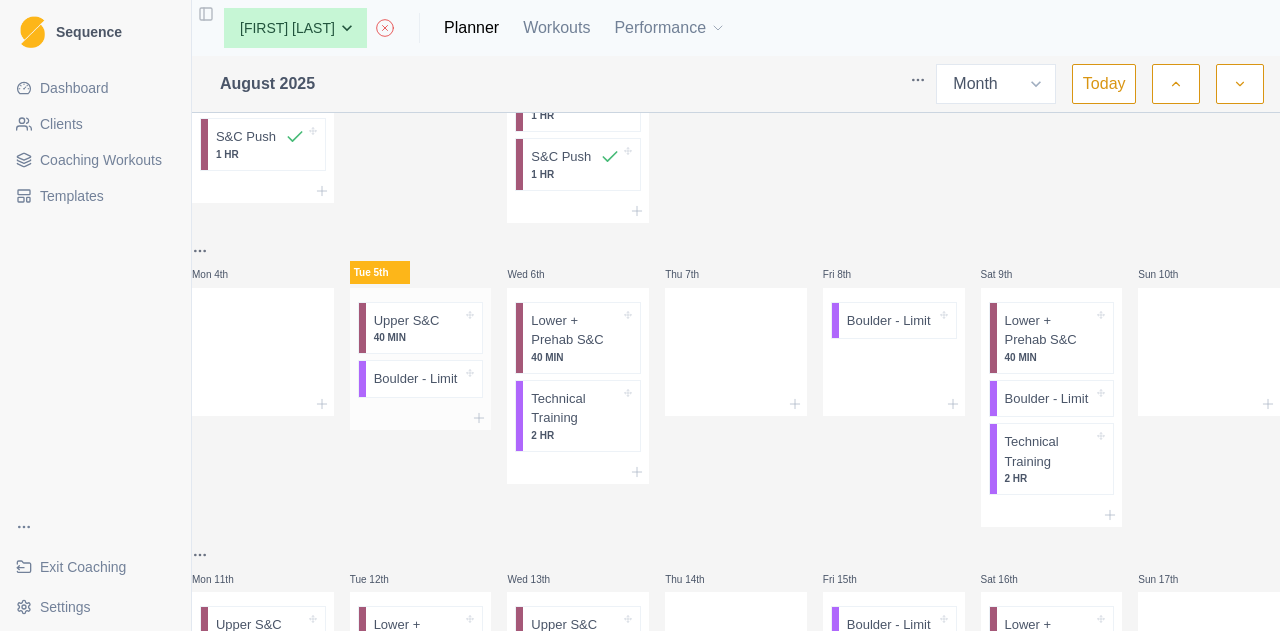 click on "40 MIN" at bounding box center [418, 337] 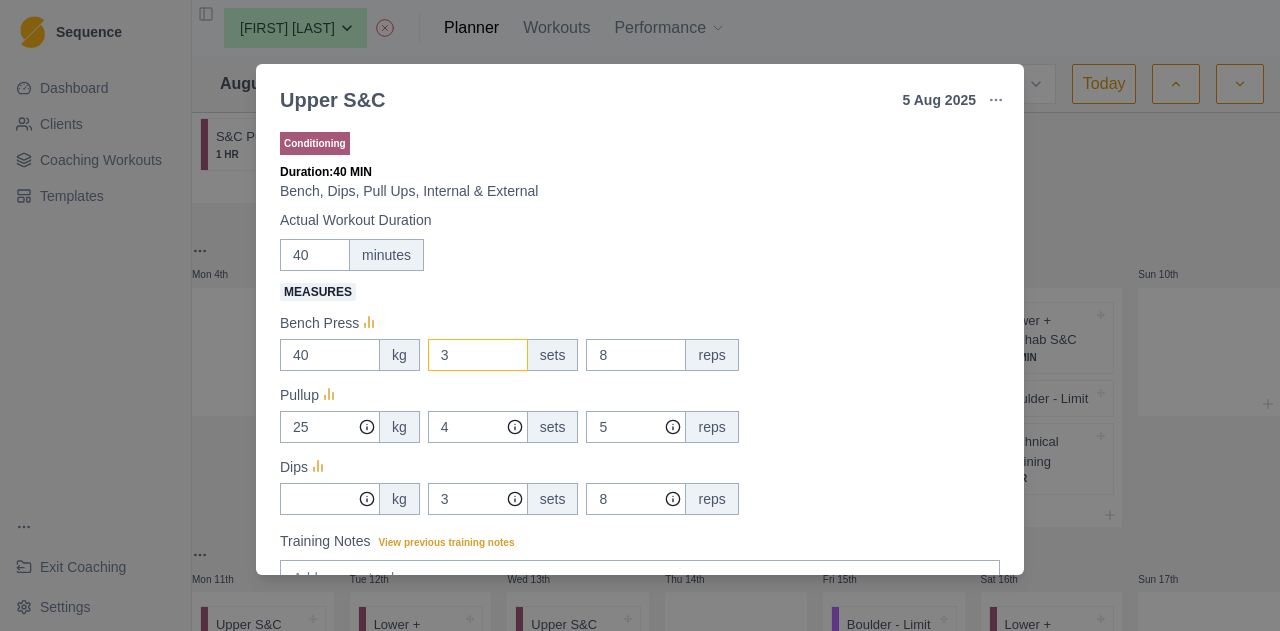 click on "3" at bounding box center (478, 355) 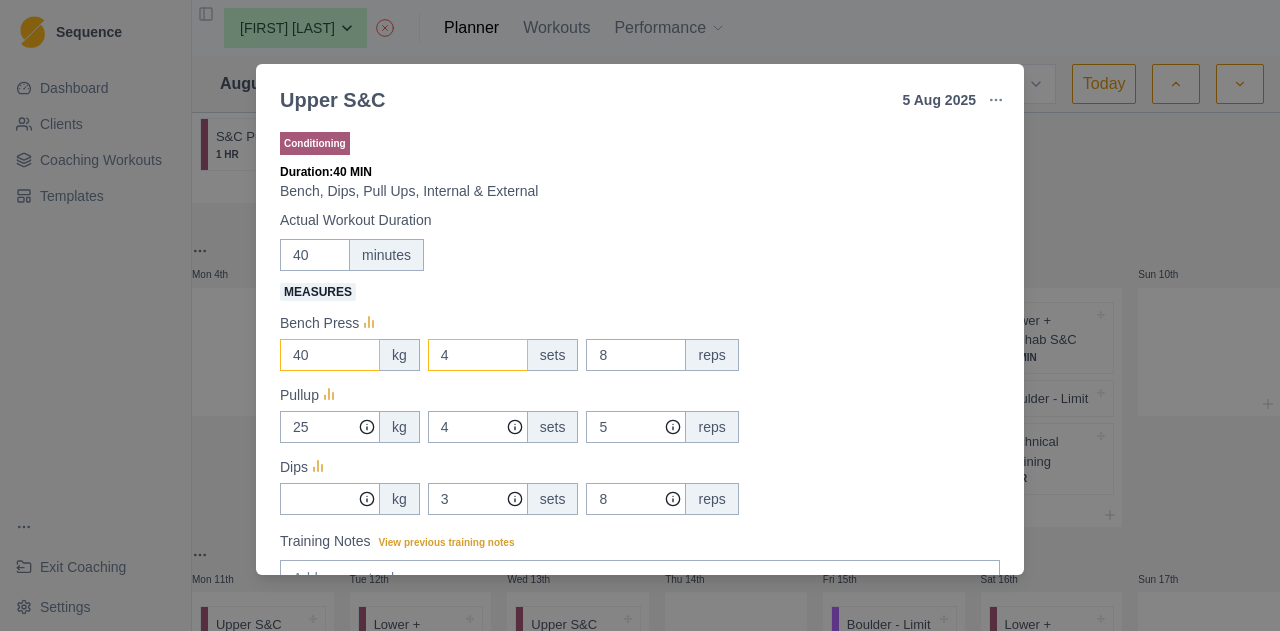 type on "4" 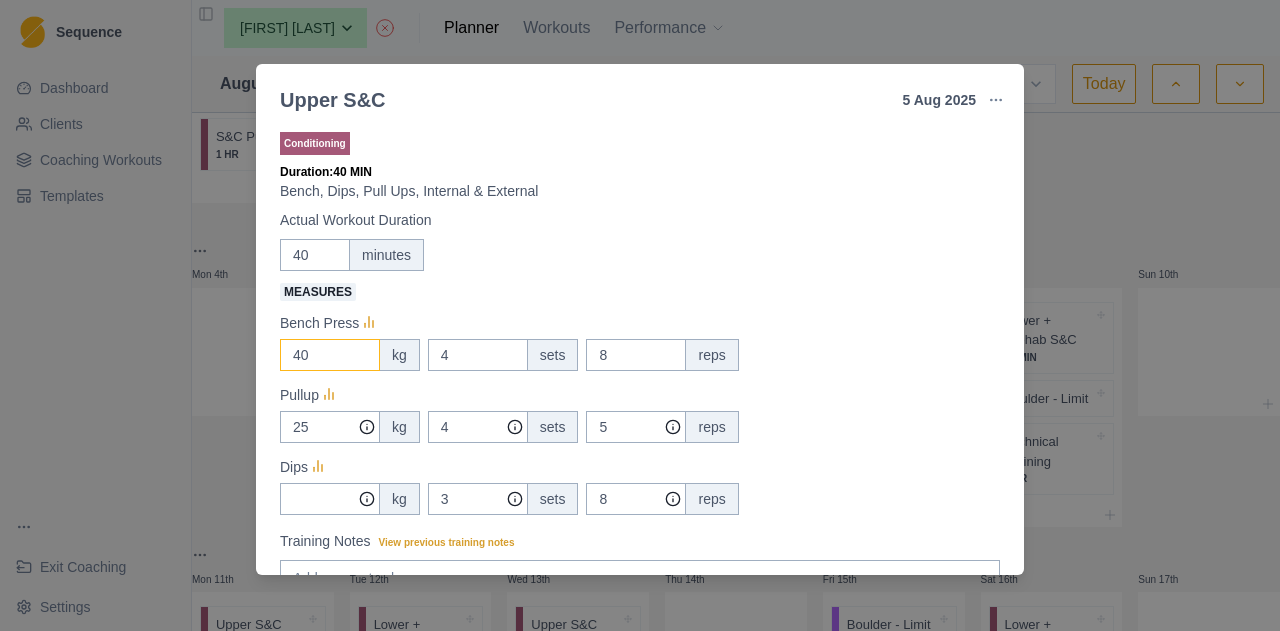 click on "40" at bounding box center [330, 355] 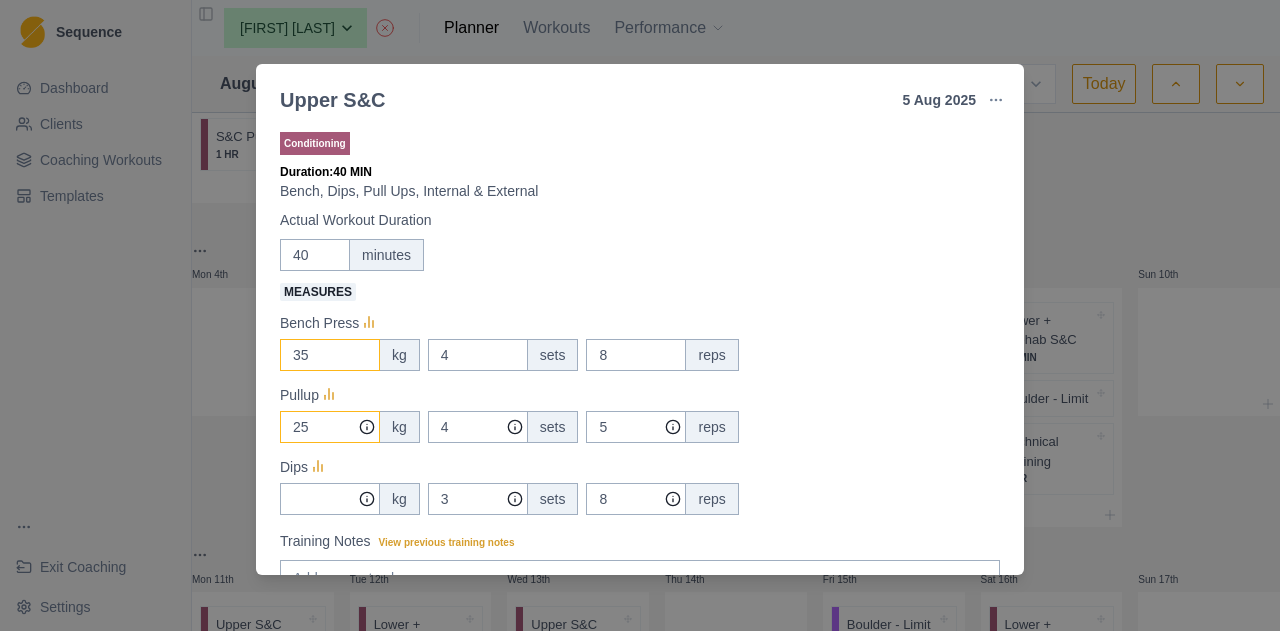 type on "35" 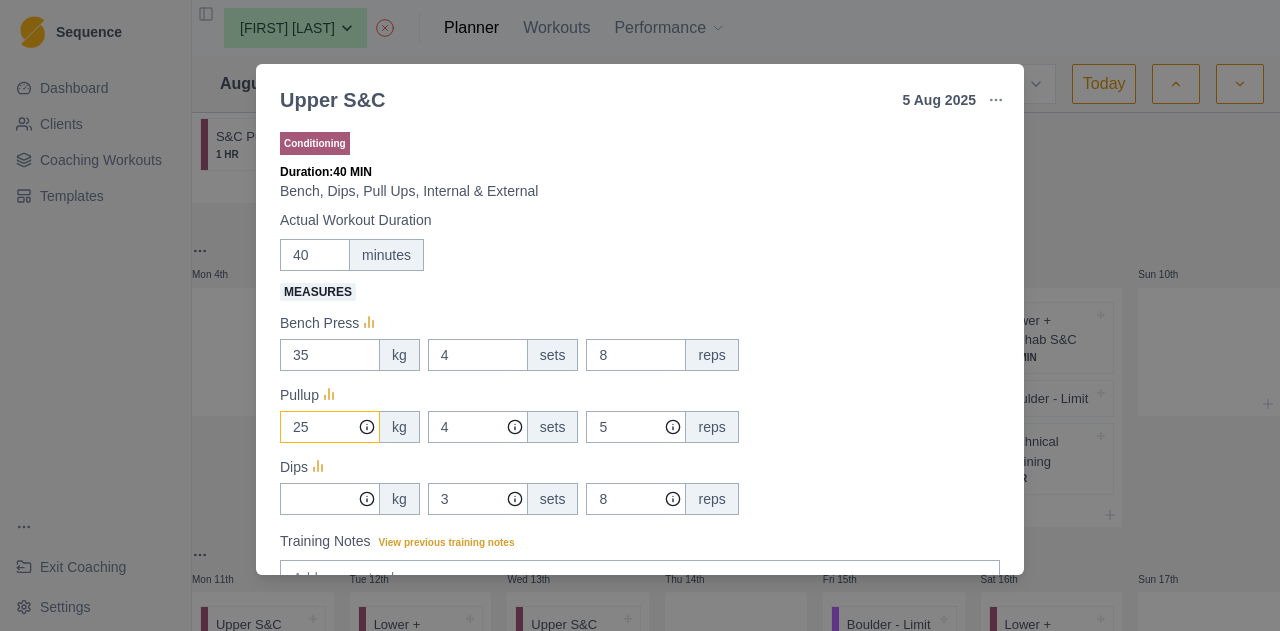 click on "25" at bounding box center (330, 427) 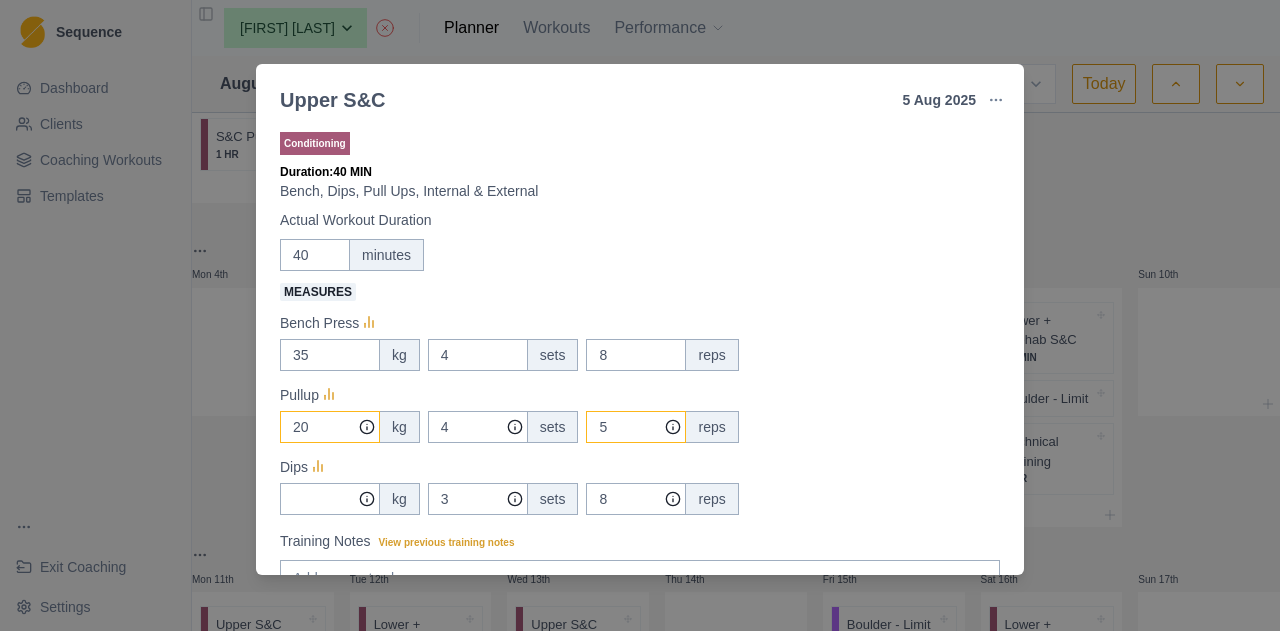 type on "20" 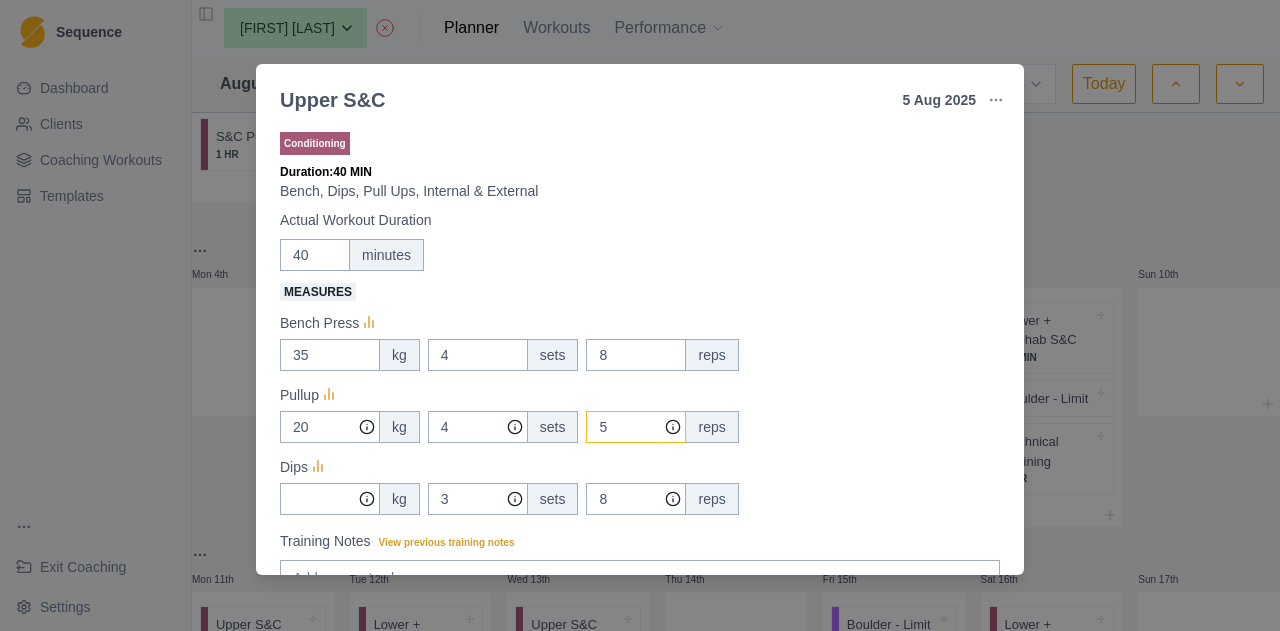 click on "5" at bounding box center [636, 427] 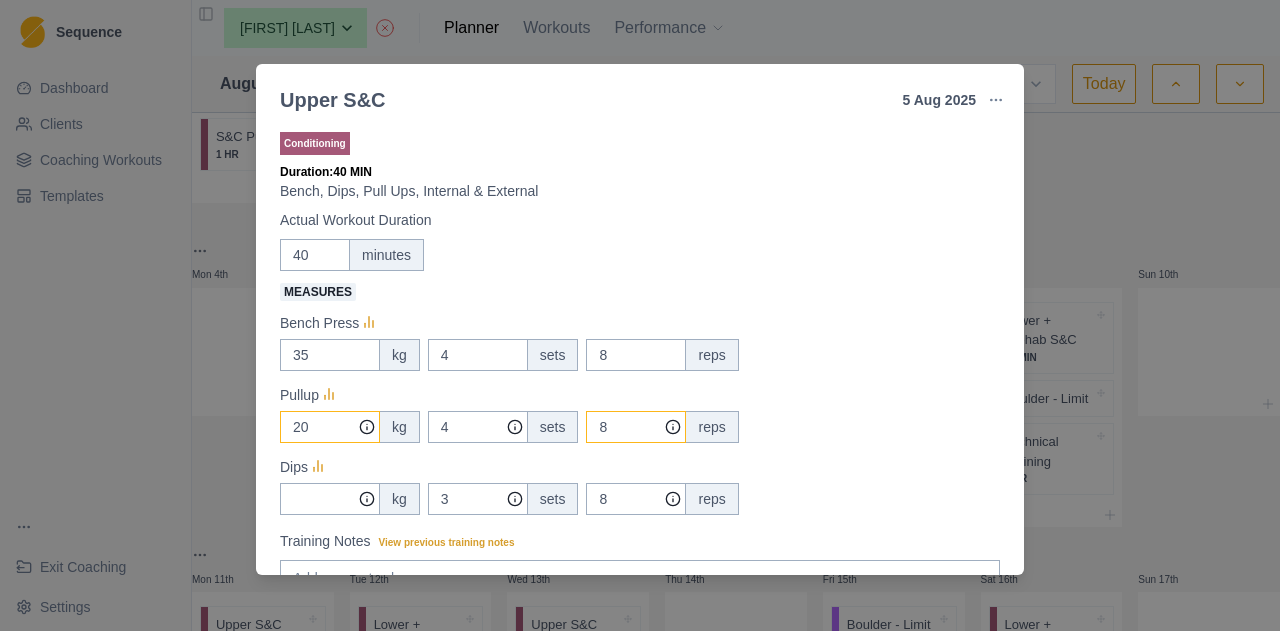 type on "8" 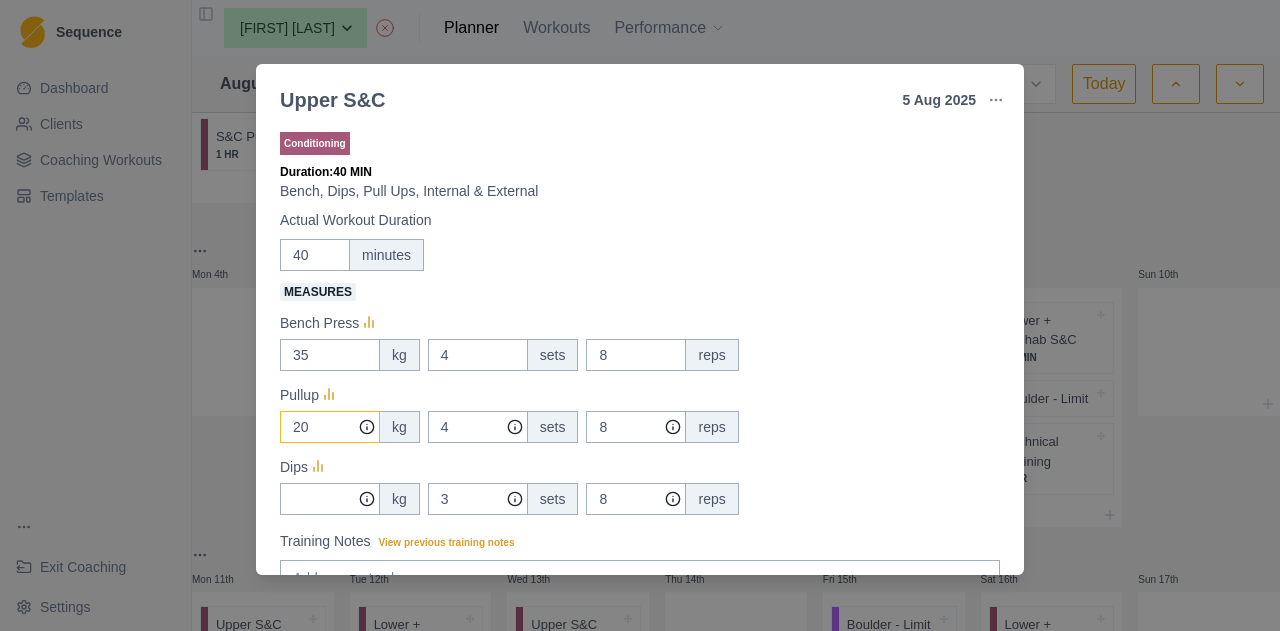 click on "20" at bounding box center (330, 427) 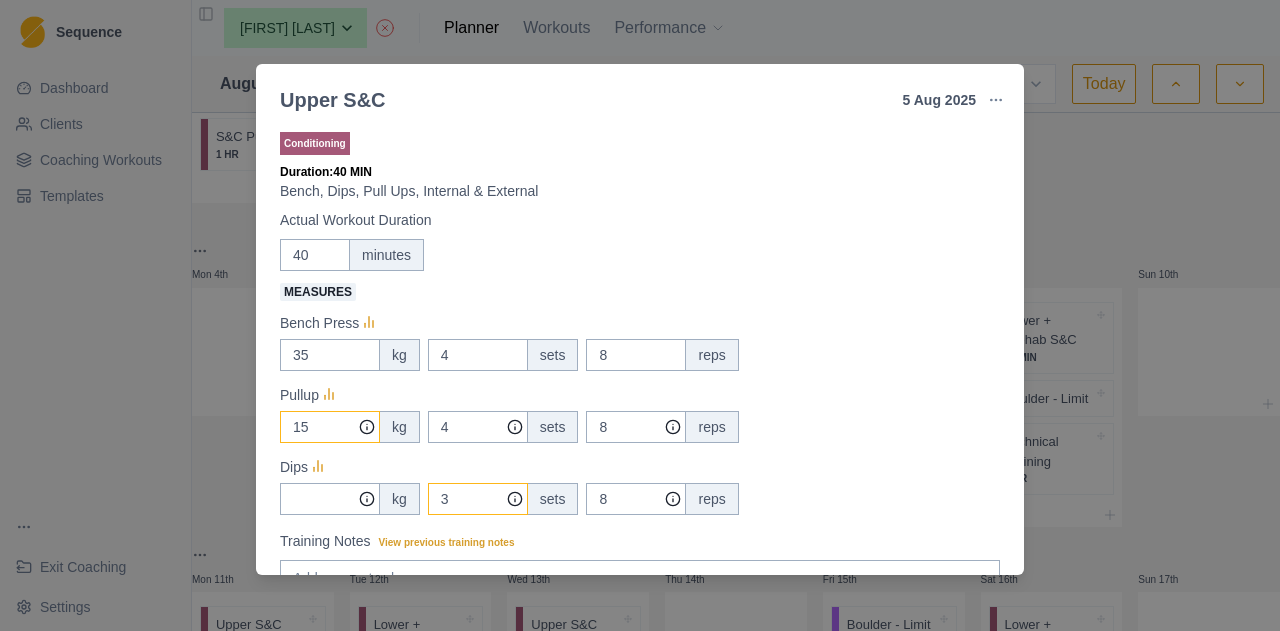 type on "15" 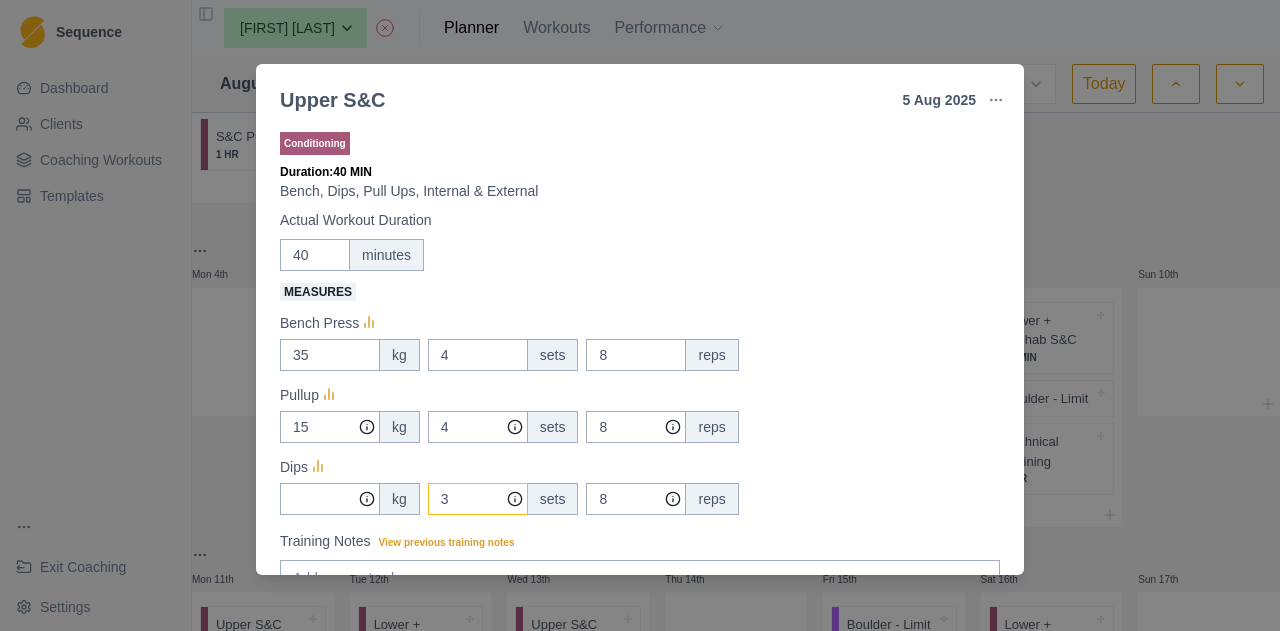 click on "3" at bounding box center (478, 427) 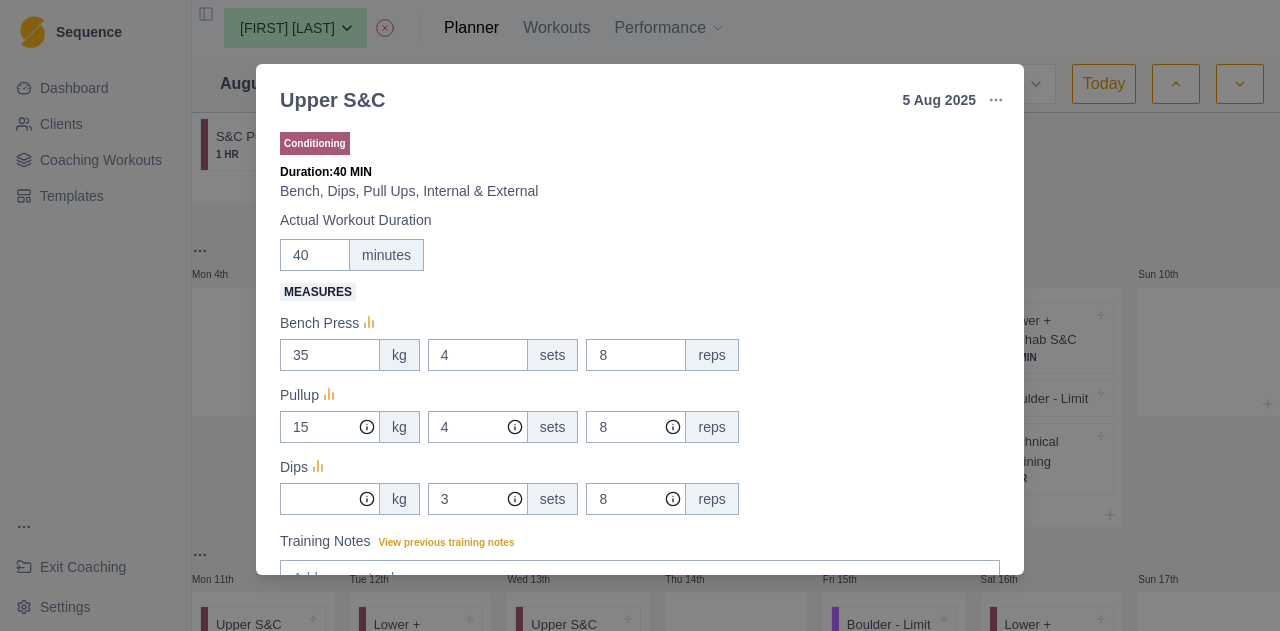 click on "Upper S&C 5 Aug 2025 Link To Goal View Workout Metrics Edit Original Workout Reschedule Workout Remove From Schedule Conditioning Duration:  40 MIN Bench, Dips, Pull Ups, Internal & External  Actual Workout Duration 40 minutes Measures Bench Press 35 kg 4 sets 8 reps Pullup 15 kg 4 sets 8 reps Dips kg 3 sets 8 reps Training Notes View previous training notes Mark as Incomplete Complete Workout" at bounding box center (640, 315) 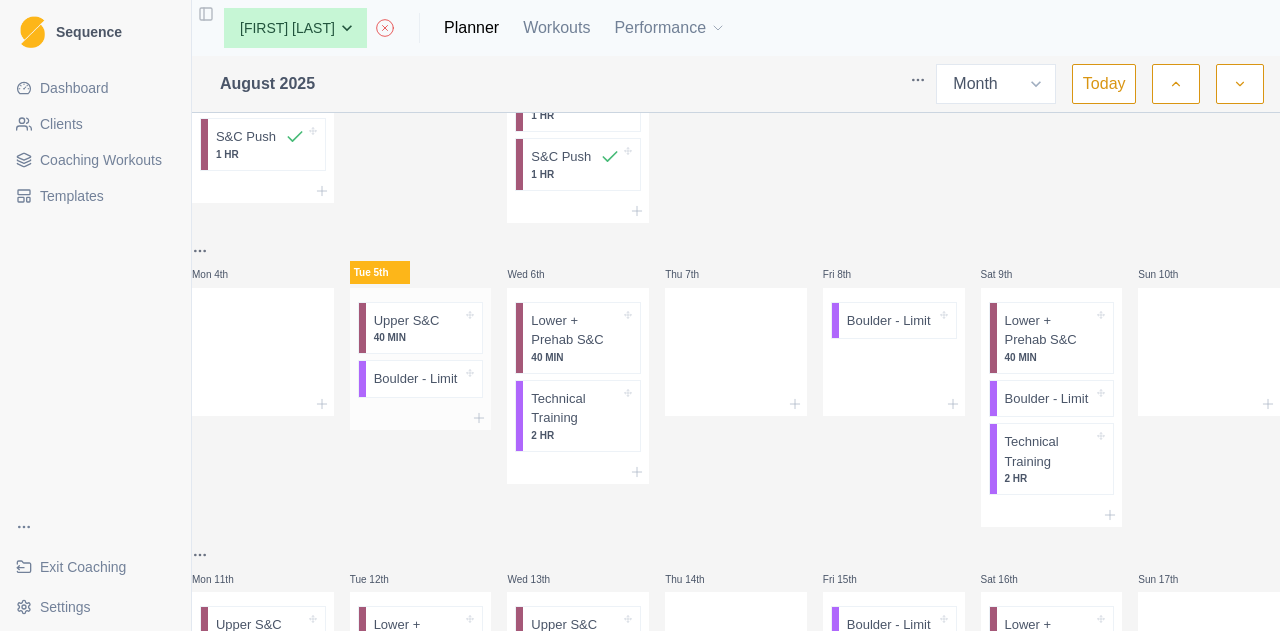 click on "40 MIN" at bounding box center (418, 337) 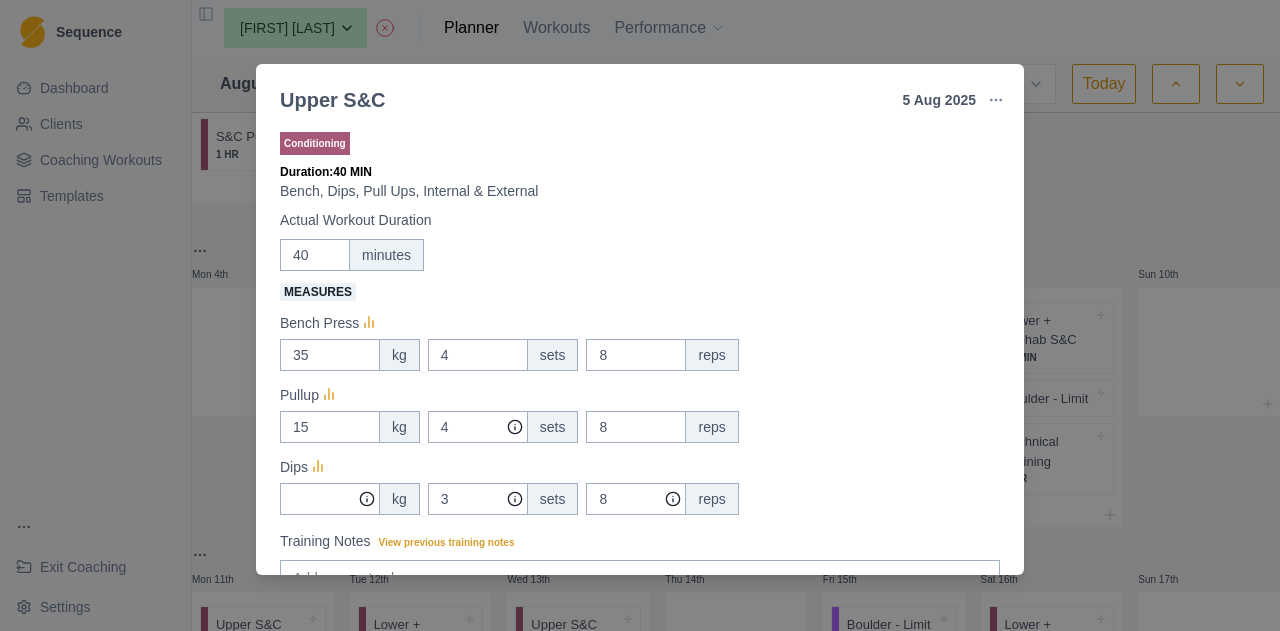 click on "Upper S&C 5 Aug 2025 Link To Goal View Workout Metrics Edit Original Workout Reschedule Workout Remove From Schedule Conditioning Duration:  40 MIN Bench, Dips, Pull Ups, Internal & External  Actual Workout Duration 40 minutes Measures Bench Press 35 kg 4 sets 8 reps Pullup 15 kg 4 sets 8 reps Dips kg 3 sets 8 reps Training Notes View previous training notes Mark as Incomplete Complete Workout" at bounding box center (640, 315) 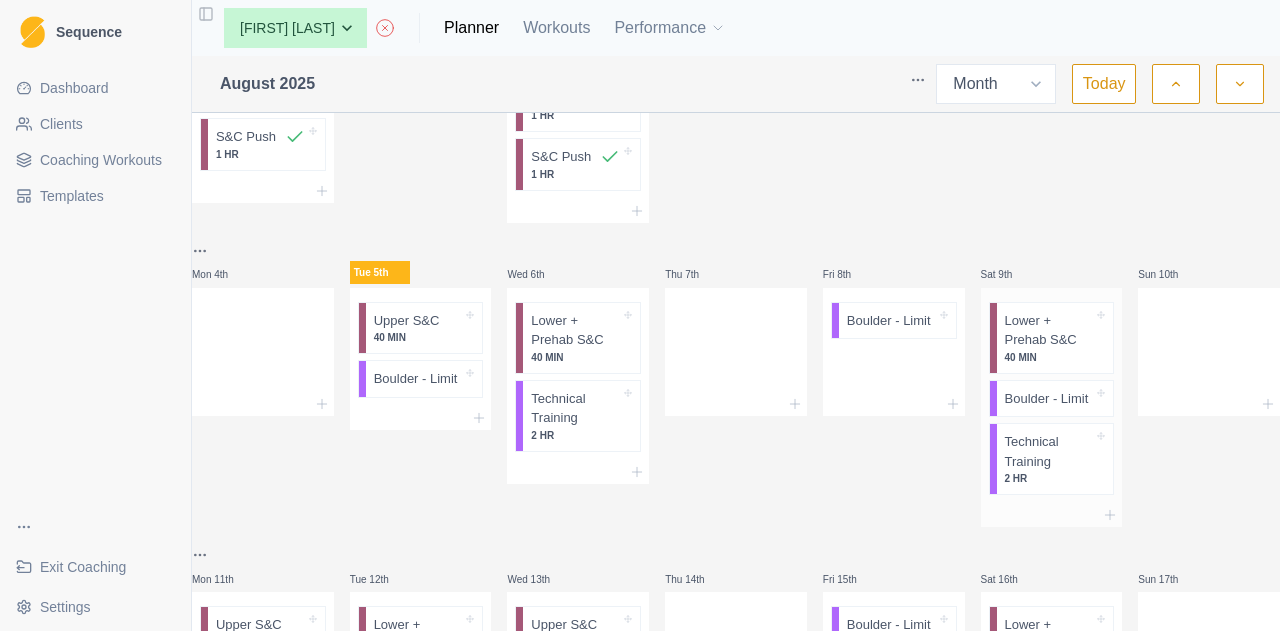 click on "Lower + Prehab S&C" at bounding box center [1049, 330] 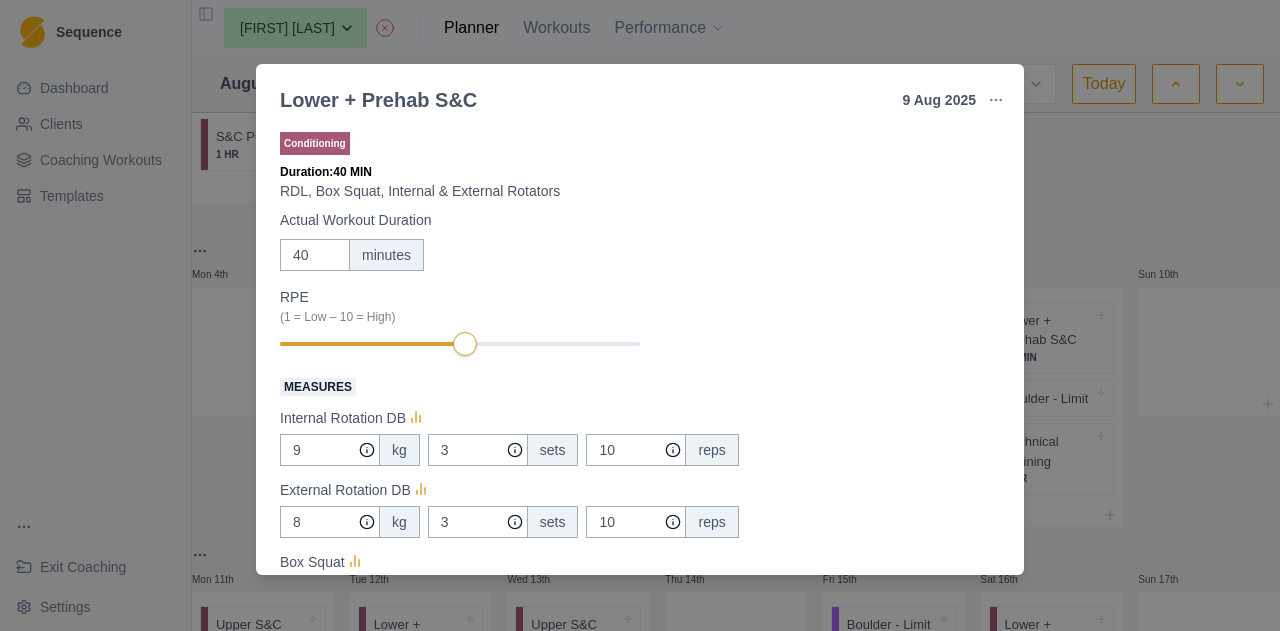 scroll, scrollTop: 200, scrollLeft: 0, axis: vertical 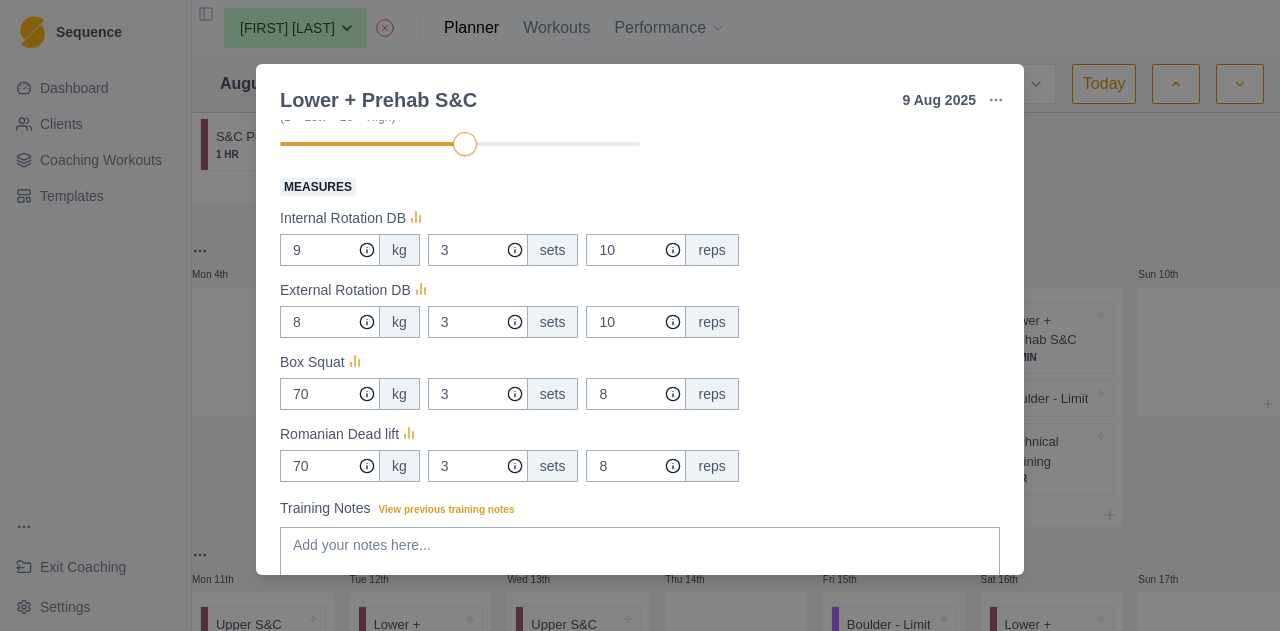 click on "Lower + Prehab S&C 9 Aug 2025 Link To Goal View Workout Metrics Edit Original Workout Reschedule Workout Remove From Schedule Conditioning Duration:  40 MIN RDL, Box Squat, Internal & External Rotators Actual Workout Duration 40 minutes RPE (1 = Low – 10 = High) Measures Internal Rotation DB 9 kg 3 sets 10 reps External Rotation DB 8 kg 3 sets 10 reps Box Squat 70 kg 3 sets 8 reps Romanian Dead lift 70 kg 3 sets 8 reps Training Notes View previous training notes Mark as Incomplete Complete Workout" at bounding box center [640, 315] 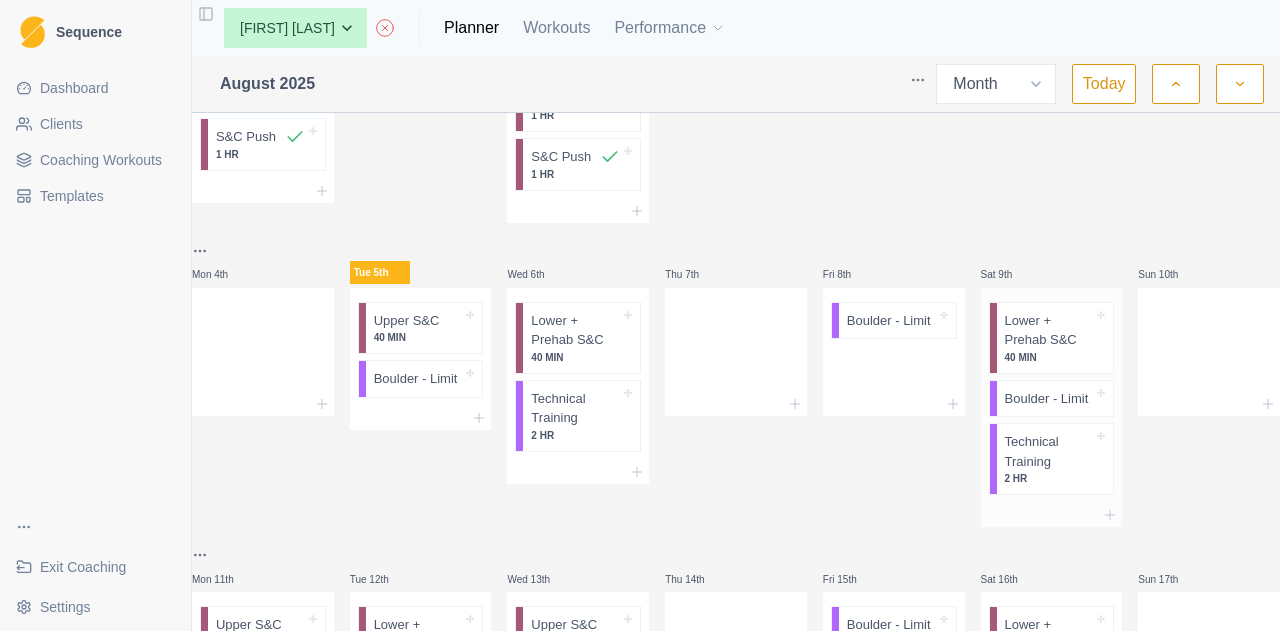 click on "Lower + Prehab S&C" at bounding box center (1049, 330) 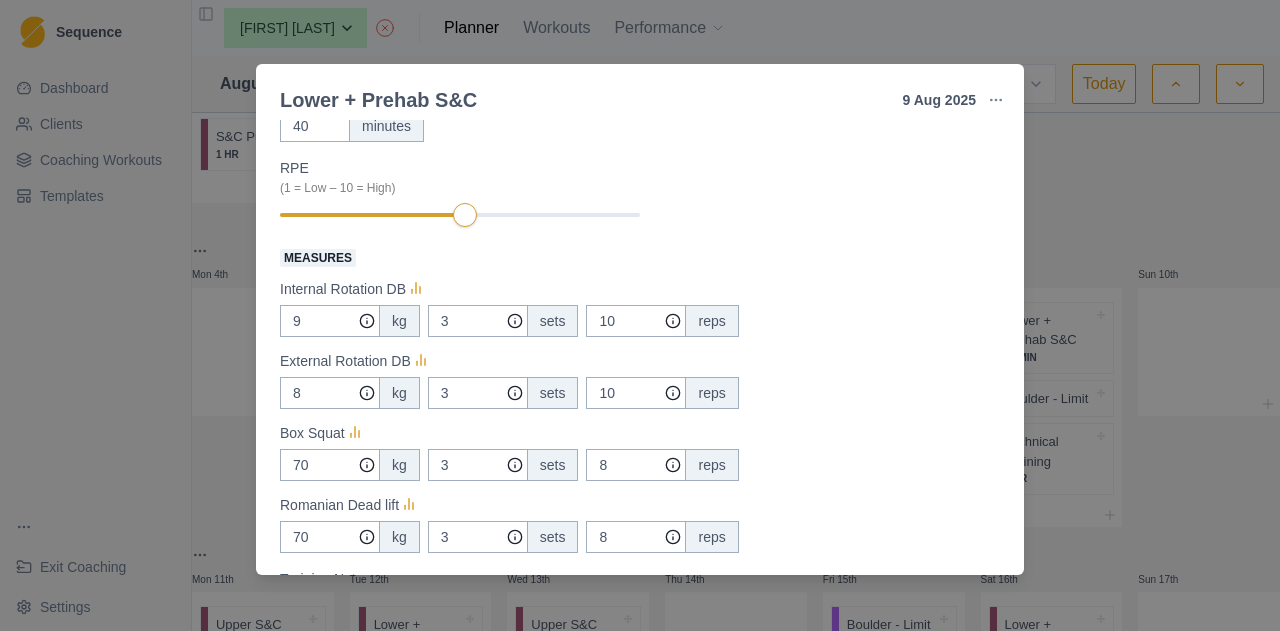 scroll, scrollTop: 200, scrollLeft: 0, axis: vertical 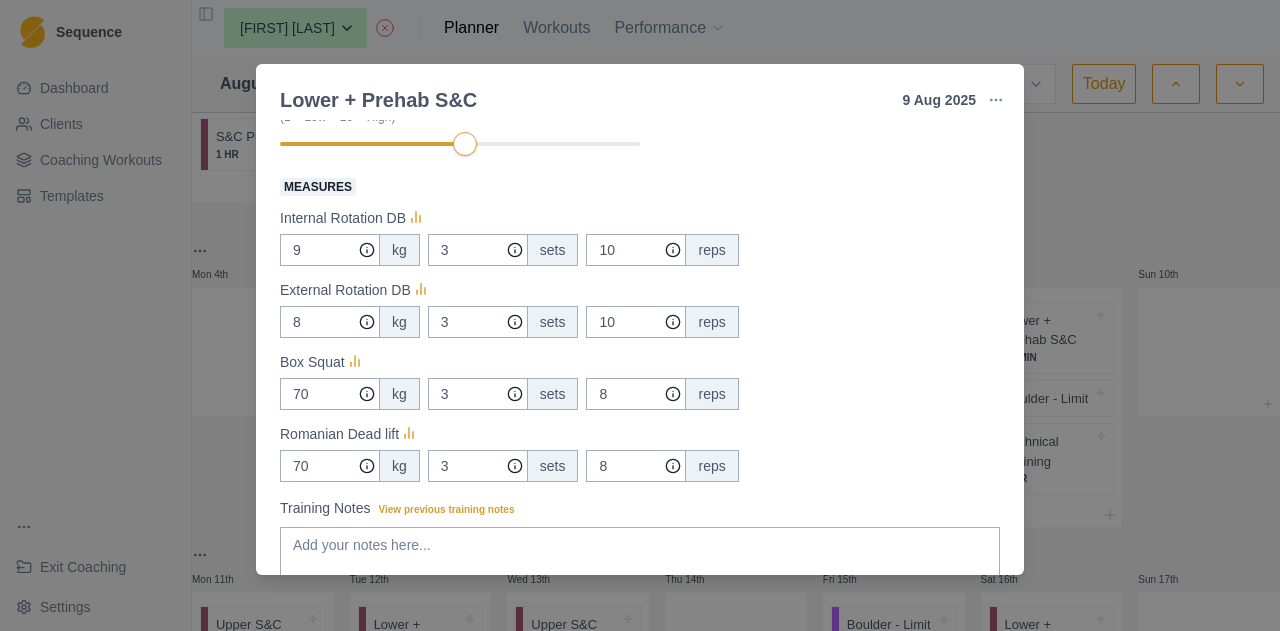 click on "Lower + Prehab S&C 9 Aug 2025 Link To Goal View Workout Metrics Edit Original Workout Reschedule Workout Remove From Schedule Conditioning Duration:  40 MIN RDL, Box Squat, Internal & External Rotators Actual Workout Duration 40 minutes RPE (1 = Low – 10 = High) Measures Internal Rotation DB 9 kg 3 sets 10 reps External Rotation DB 8 kg 3 sets 10 reps Box Squat 70 kg 3 sets 8 reps Romanian Dead lift 70 kg 3 sets 8 reps Training Notes View previous training notes Mark as Incomplete Complete Workout" at bounding box center (640, 315) 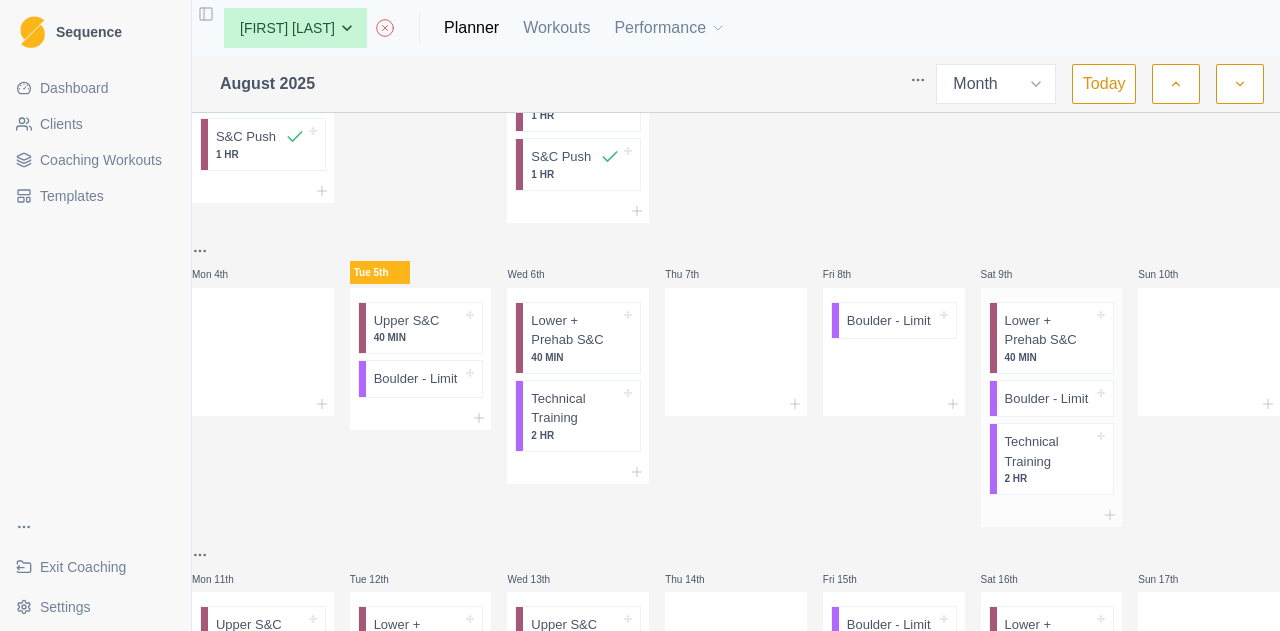click on "Lower + Prehab S&C" at bounding box center [1049, 330] 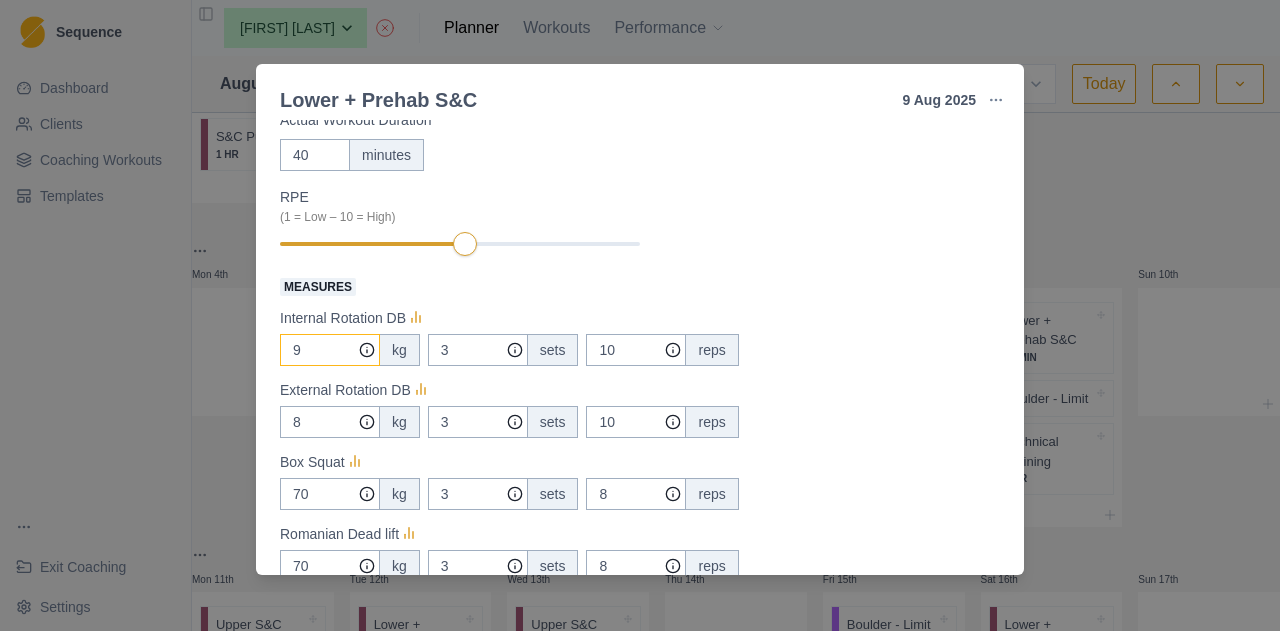 scroll, scrollTop: 200, scrollLeft: 0, axis: vertical 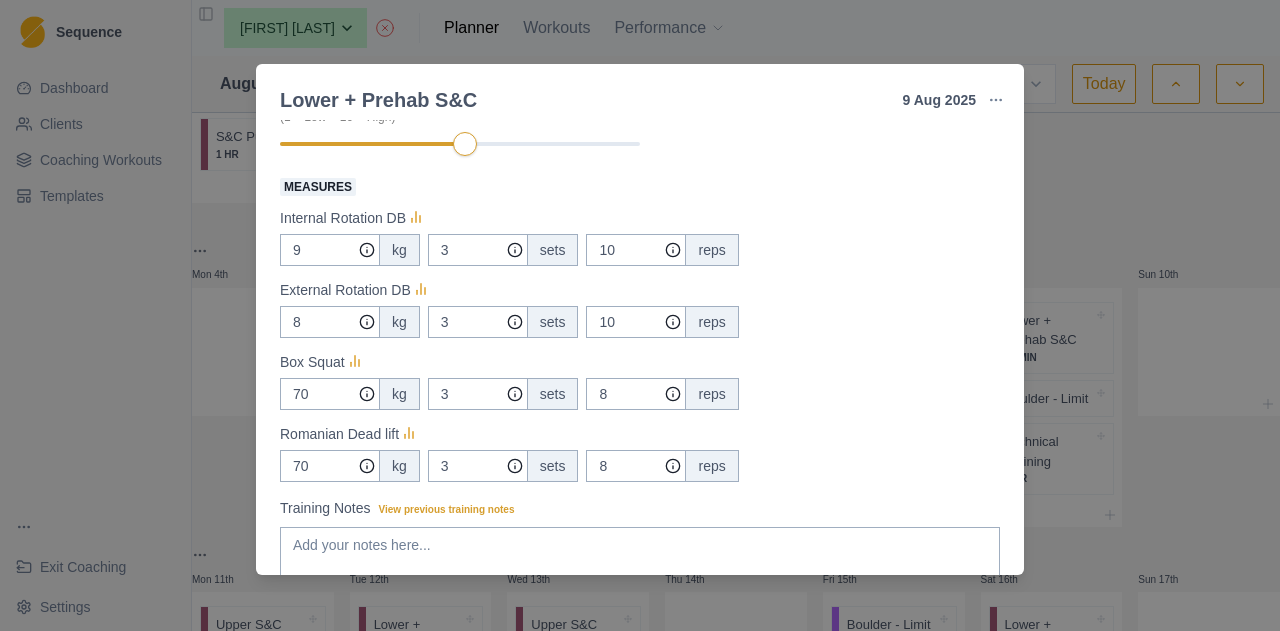 click on "Lower + Prehab S&C 9 Aug 2025 Link To Goal View Workout Metrics Edit Original Workout Reschedule Workout Remove From Schedule Conditioning Duration:  40 MIN RDL, Box Squat, Internal & External Rotators Actual Workout Duration 40 minutes RPE (1 = Low – 10 = High) Measures Internal Rotation DB 9 kg 3 sets 10 reps External Rotation DB 8 kg 3 sets 10 reps Box Squat 70 kg 3 sets 8 reps Romanian Dead lift 70 kg 3 sets 8 reps Training Notes View previous training notes Mark as Incomplete Complete Workout" at bounding box center (640, 315) 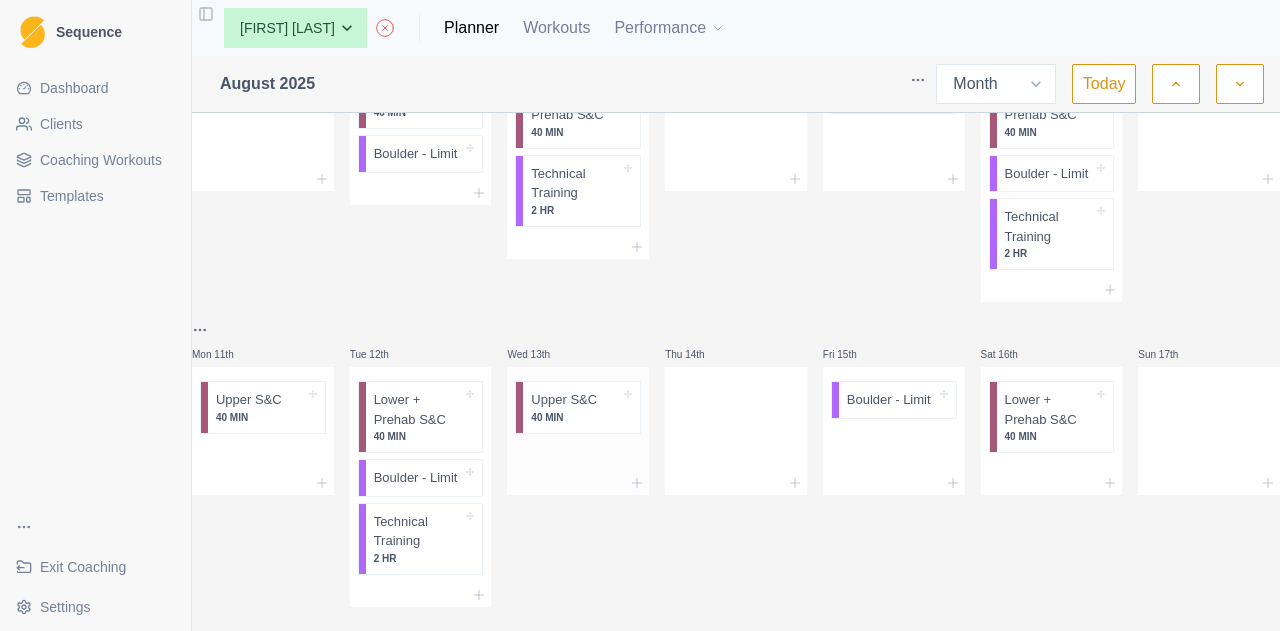 scroll, scrollTop: 400, scrollLeft: 0, axis: vertical 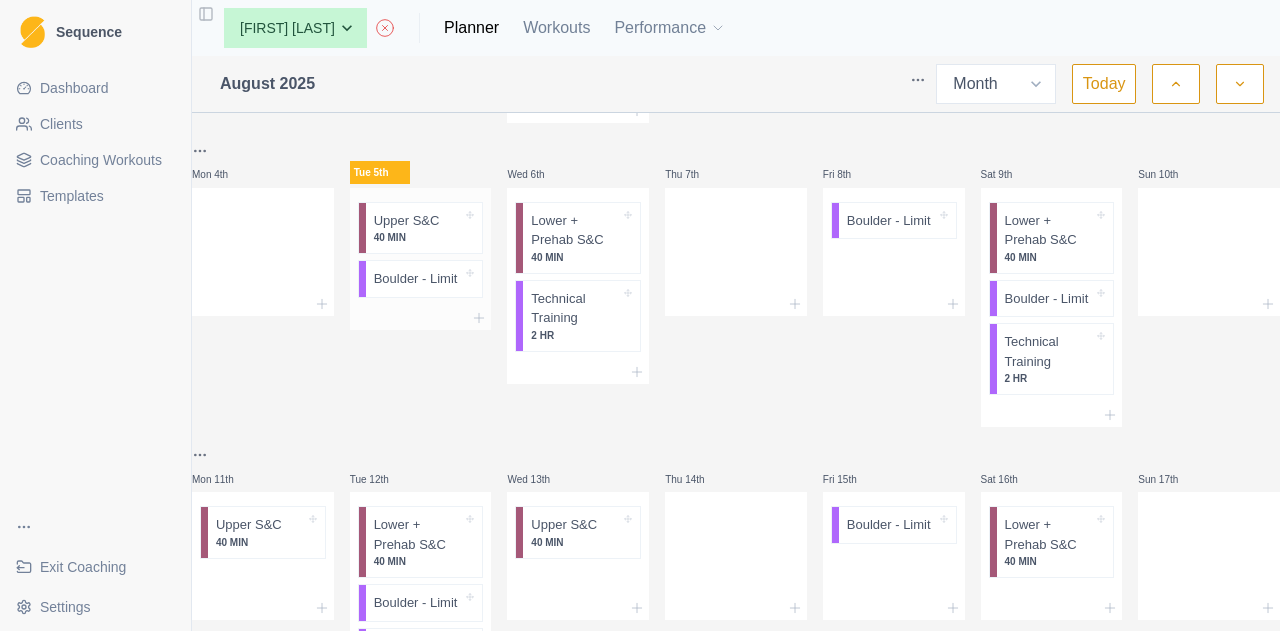click on "40 MIN" at bounding box center [418, 237] 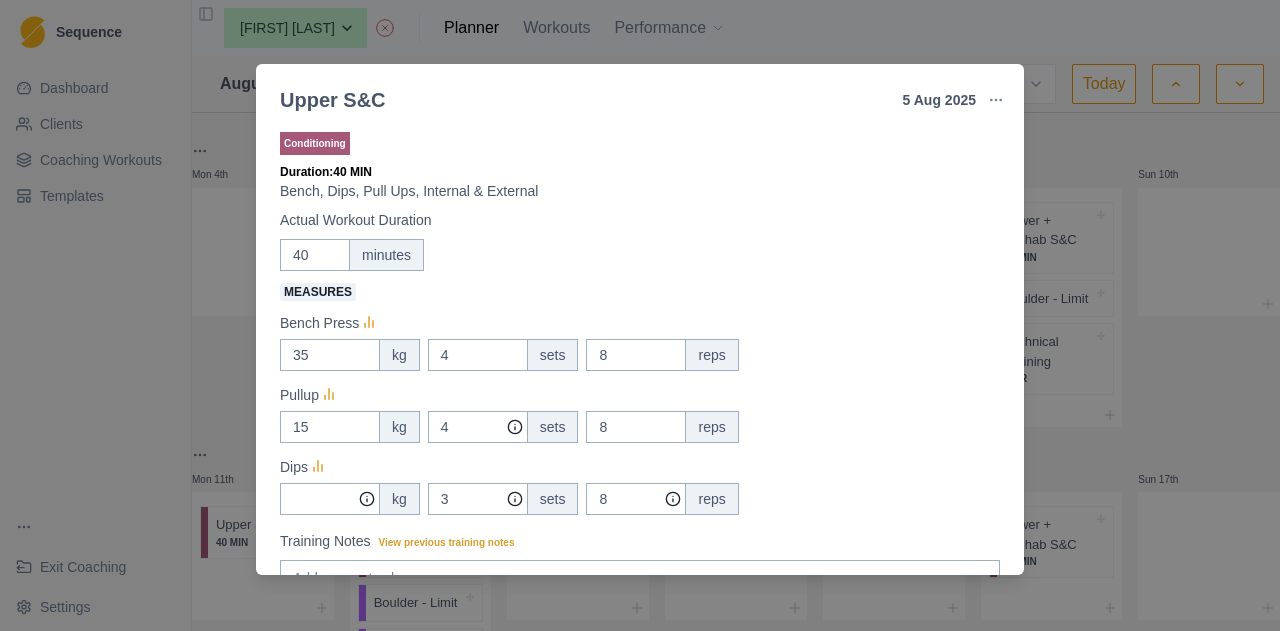 click on "Upper S&C 5 Aug 2025 Link To Goal View Workout Metrics Edit Original Workout Reschedule Workout Remove From Schedule Conditioning Duration:  40 MIN Bench, Dips, Pull Ups, Internal & External  Actual Workout Duration 40 minutes Measures Bench Press 35 kg 4 sets 8 reps Pullup 15 kg 4 sets 8 reps Dips kg 3 sets 8 reps Training Notes View previous training notes Mark as Incomplete Complete Workout" at bounding box center (640, 315) 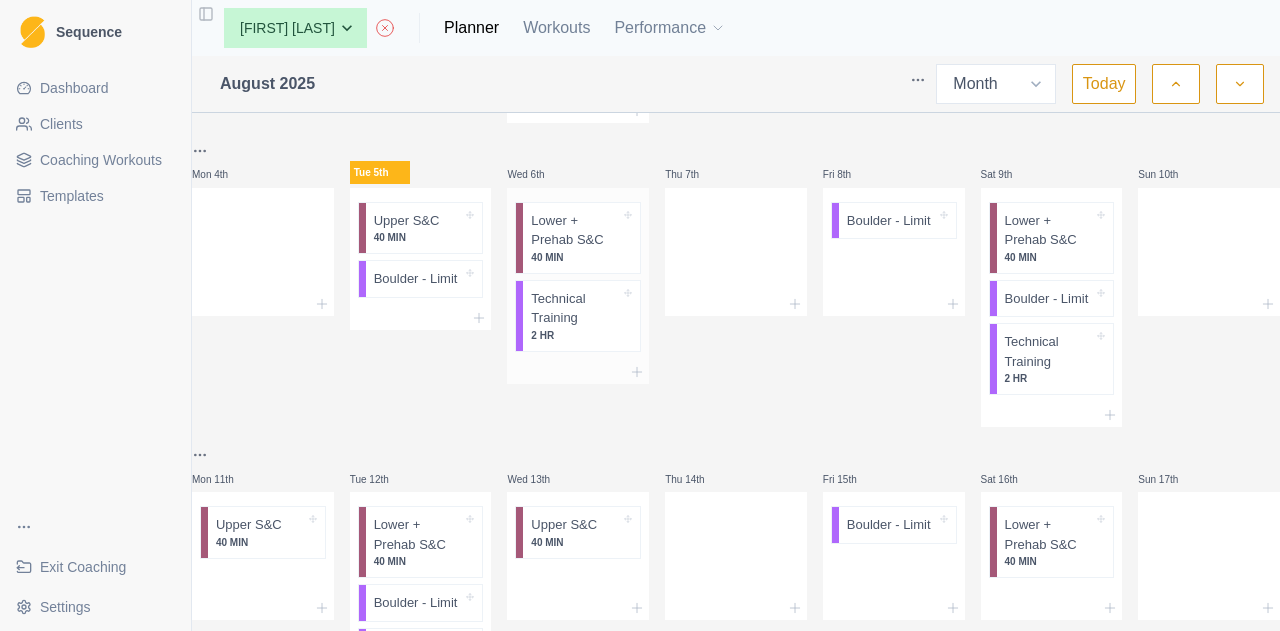 click on "Lower + Prehab S&C" at bounding box center (575, 230) 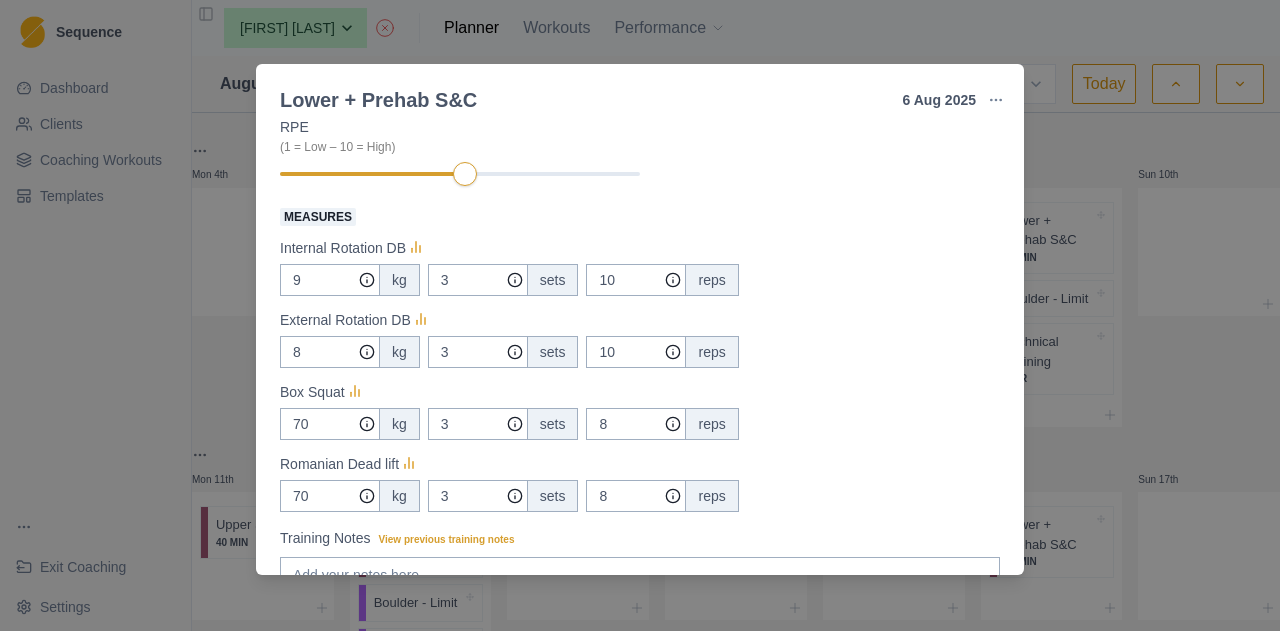 scroll, scrollTop: 200, scrollLeft: 0, axis: vertical 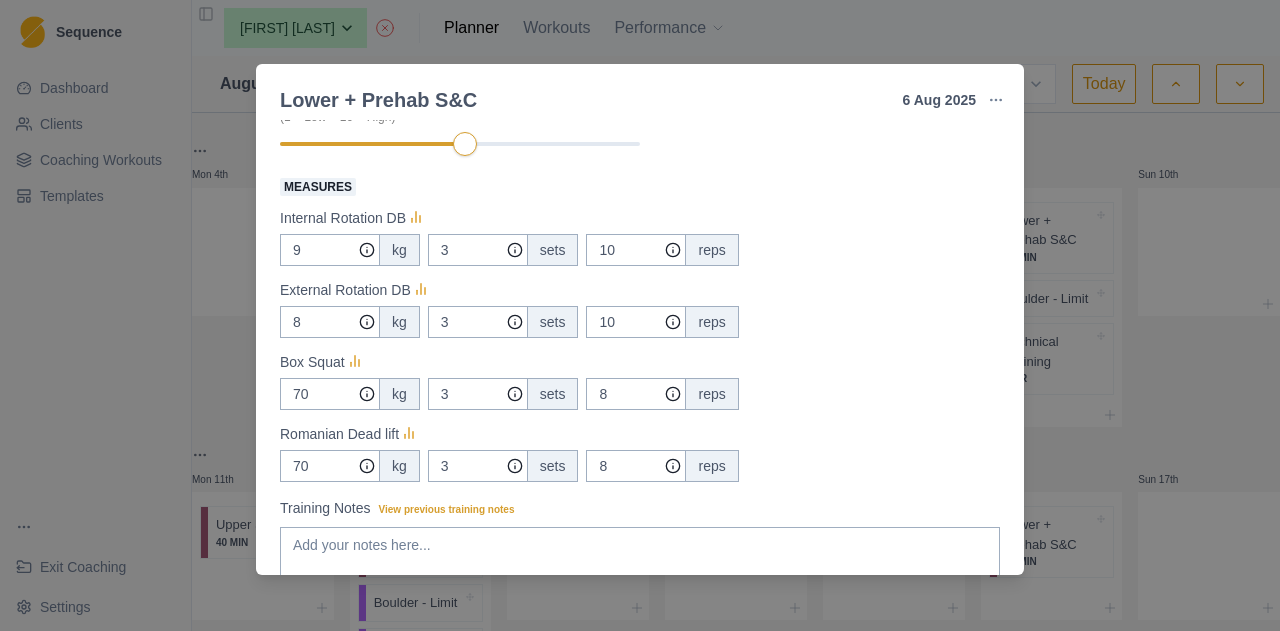 click on "Lower + Prehab S&C 6 Aug 2025 Link To Goal View Workout Metrics Edit Original Workout Reschedule Workout Remove From Schedule Conditioning Duration:  40 MIN RDL, Box Squat, Internal & External Rotators Actual Workout Duration 40 minutes RPE (1 = Low – 10 = High) Measures Internal Rotation DB 9 kg 3 sets 10 reps External Rotation DB 8 kg 3 sets 10 reps Box Squat 70 kg 3 sets 8 reps Romanian Dead lift 70 kg 3 sets 8 reps Training Notes View previous training notes Mark as Incomplete Complete Workout" at bounding box center (640, 315) 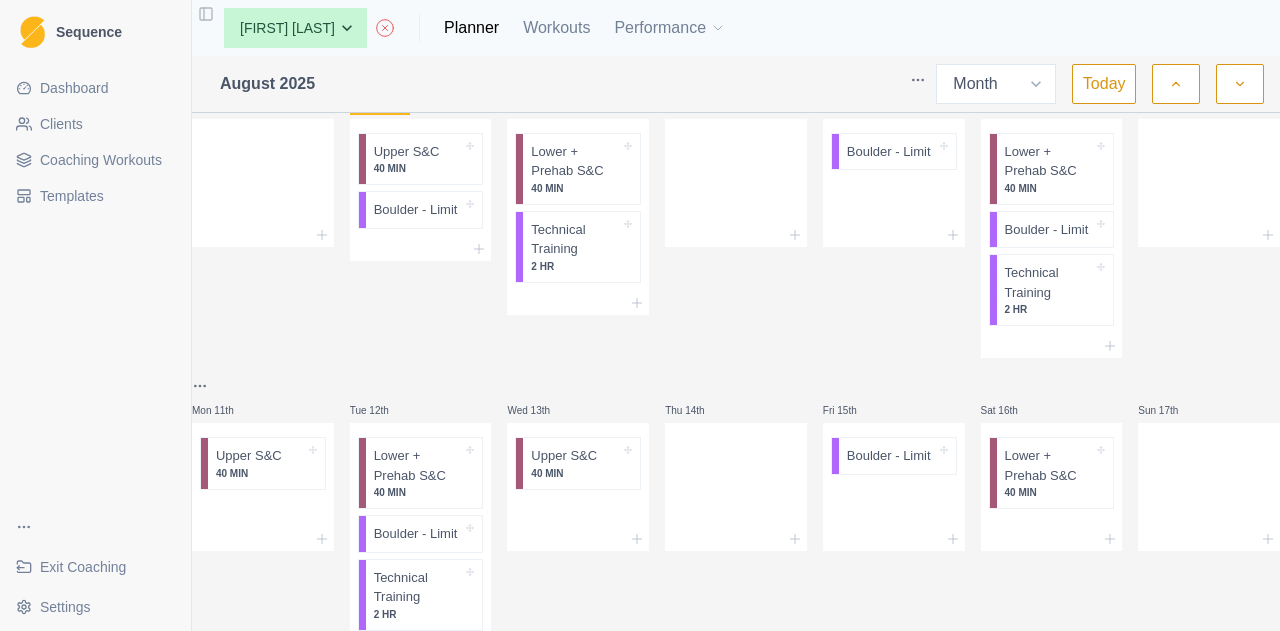 scroll, scrollTop: 500, scrollLeft: 0, axis: vertical 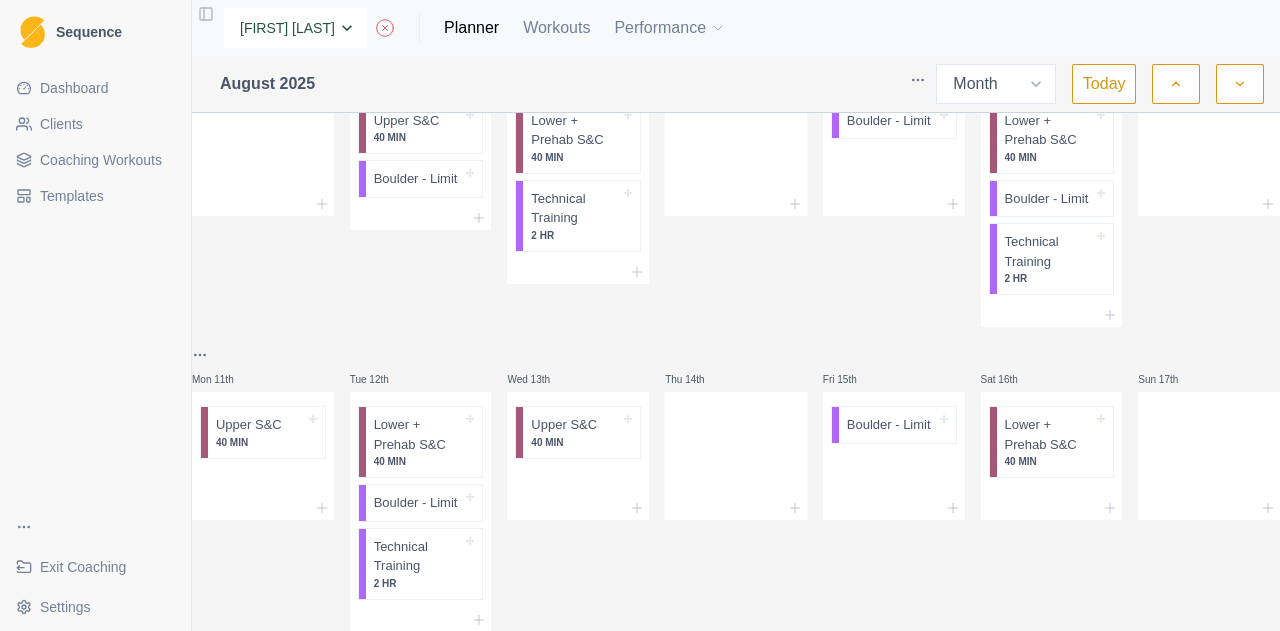 click on "None Alex Dees Ashwin Param Ben Colton Billy Zulkifli Isaac Waugh Jem Rolland Jimmy Justina Chan Luke Danzig Max Brogan Meg Hobson Michael O'Reilly Nick Ray Poppy Taylor Taj Madden Tim Coultas" at bounding box center (295, 28) 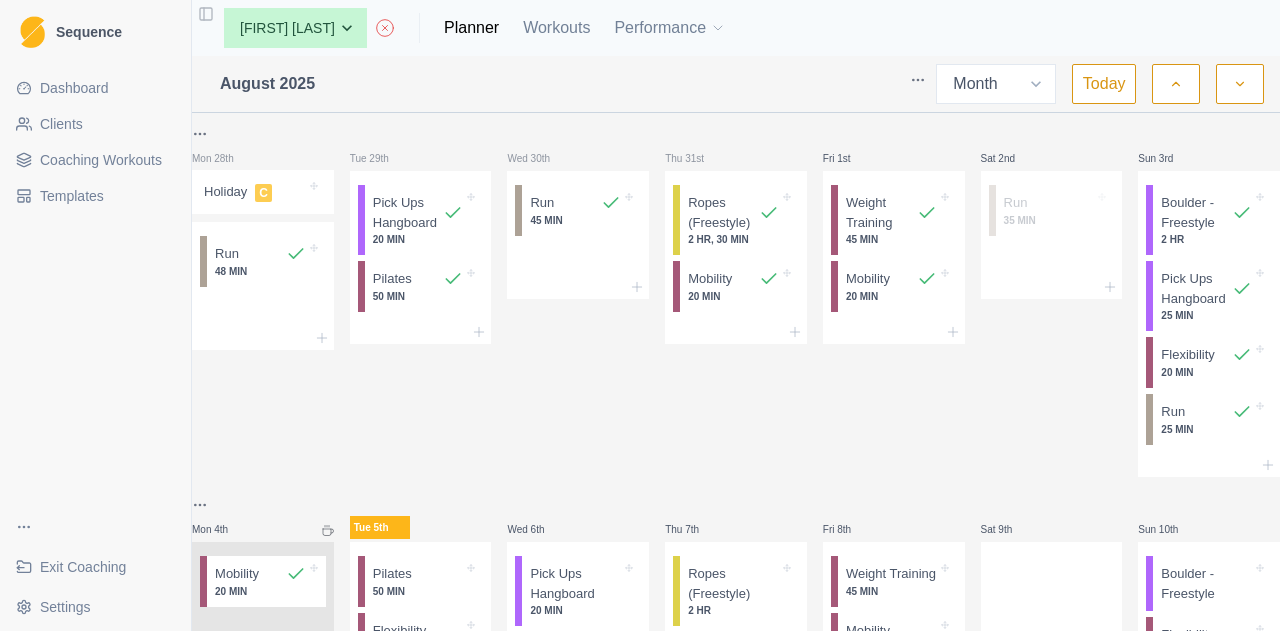 select on "month" 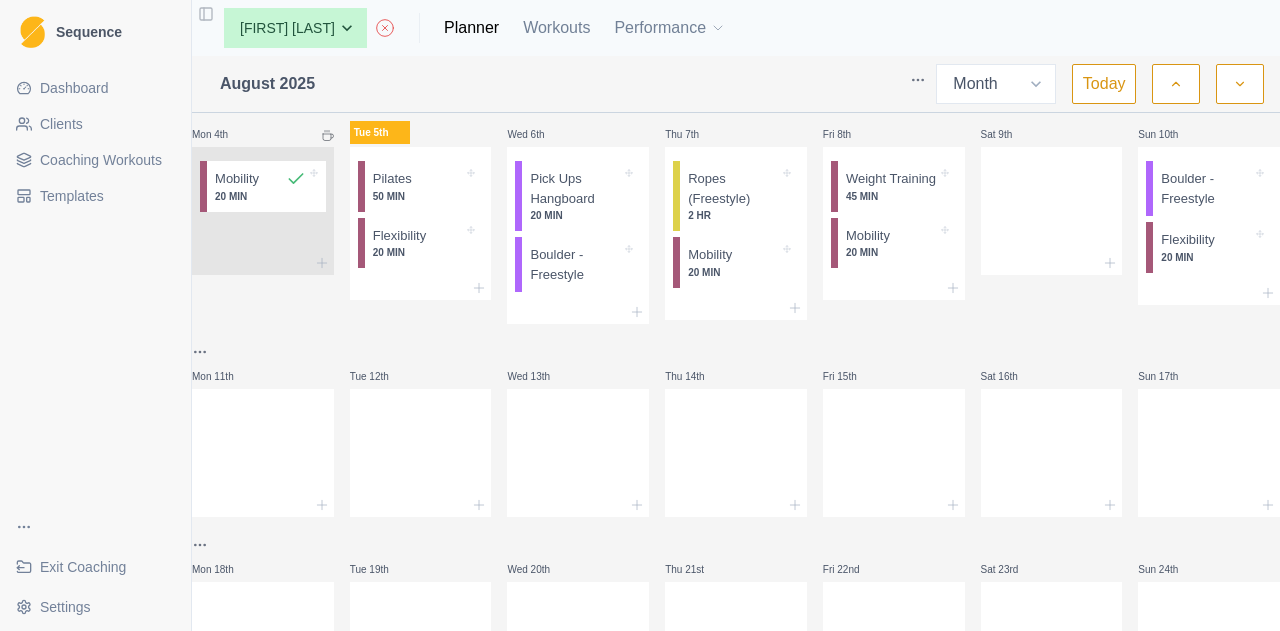 scroll, scrollTop: 400, scrollLeft: 0, axis: vertical 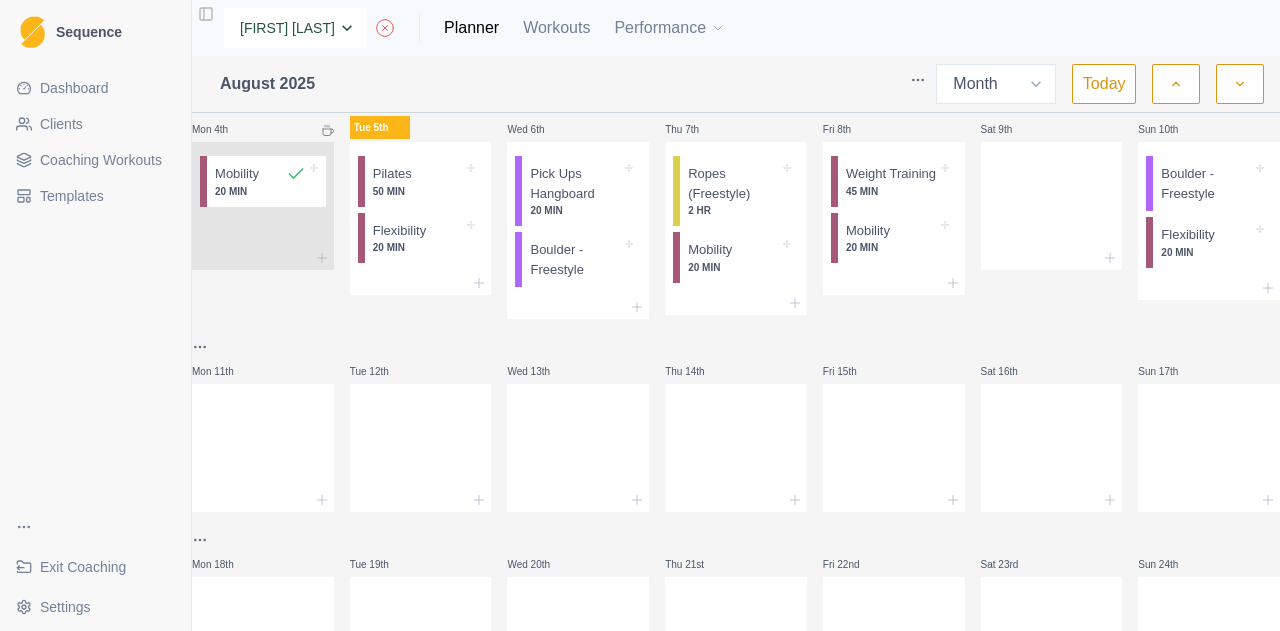 click on "Sequence Dashboard Clients Coaching Workouts Templates Exit Coaching Settings Toggle Sidebar None [FIRST] [LAST] [FIRST] [LAST] [FIRST] [LAST] [FIRST] [LAST] [FIRST] [LAST] [FIRST] [LAST] [FIRST] [LAST] [FIRST] [LAST] [FIRST] [LAST] [FIRST] [LAST] [FIRST] [LAST] [FIRST] [LAST] [FIRST] [LAST] [FIRST] [LAST] Planner Workouts Performance September [YEAR] Week Month Today Mon 1st Tue 2nd Wed 3rd Thu 4th Fri 5th Sat 6th Sun 7th Mon 8th Tue 9th Wed 10th Thu 11th Fri 12th Sat 13th Sun 14th Mon 15th Tue 16th Leave for Greece C Wed 17th Thu 18th Fri 19th Sat 20th Sun 21st Mon 22nd Tue 23rd Wed 24th Thu 25th Fri 26th Sat 27th Sun 28th Mon 29th Tue 30th Wed 1st Thu 2nd Fri 3rd Sat 4th Sun 5th
Metrics Goals Tests
Press space bar to start a drag.
When dragging you can use the arrow keys to move the item around and escape to cancel.
Some screen readers may require you to be in focus mode or to use your pass through key
Week Actions Add a week label Duplicate week Insert week Clear week Delete week" at bounding box center [295, 28] 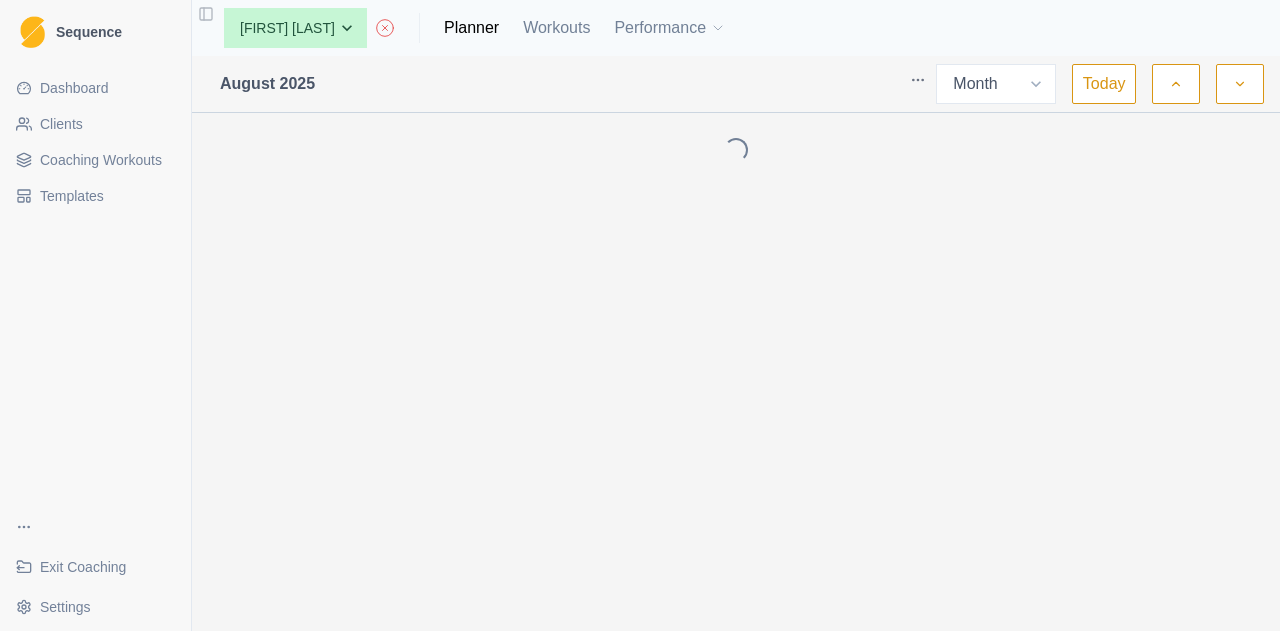 select on "month" 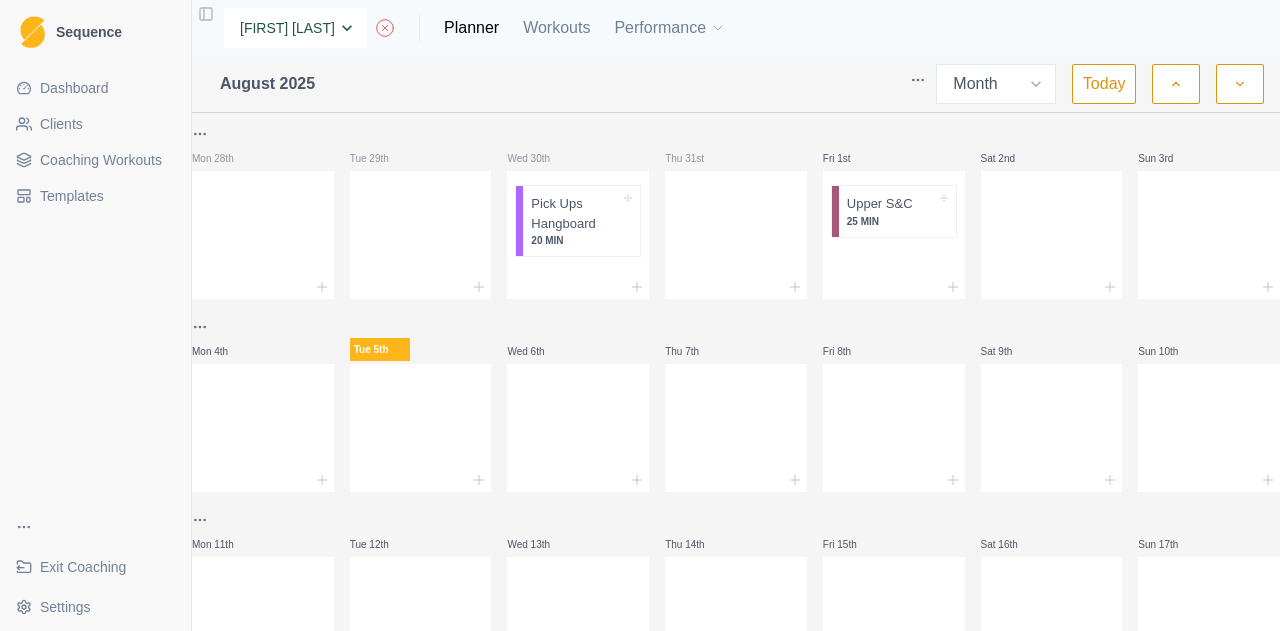 click on "None [FIRST] [LAST] [FIRST] [LAST] [FIRST] [LAST] [FIRST] [LAST] [FIRST] [LAST] [FIRST] [LAST] [FIRST] [LAST] [FIRST] [LAST] [FIRST] [LAST] [FIRST] [LAST] [FIRST] [LAST] [FIRST] [LAST] [FIRST] [LAST]" at bounding box center [295, 28] 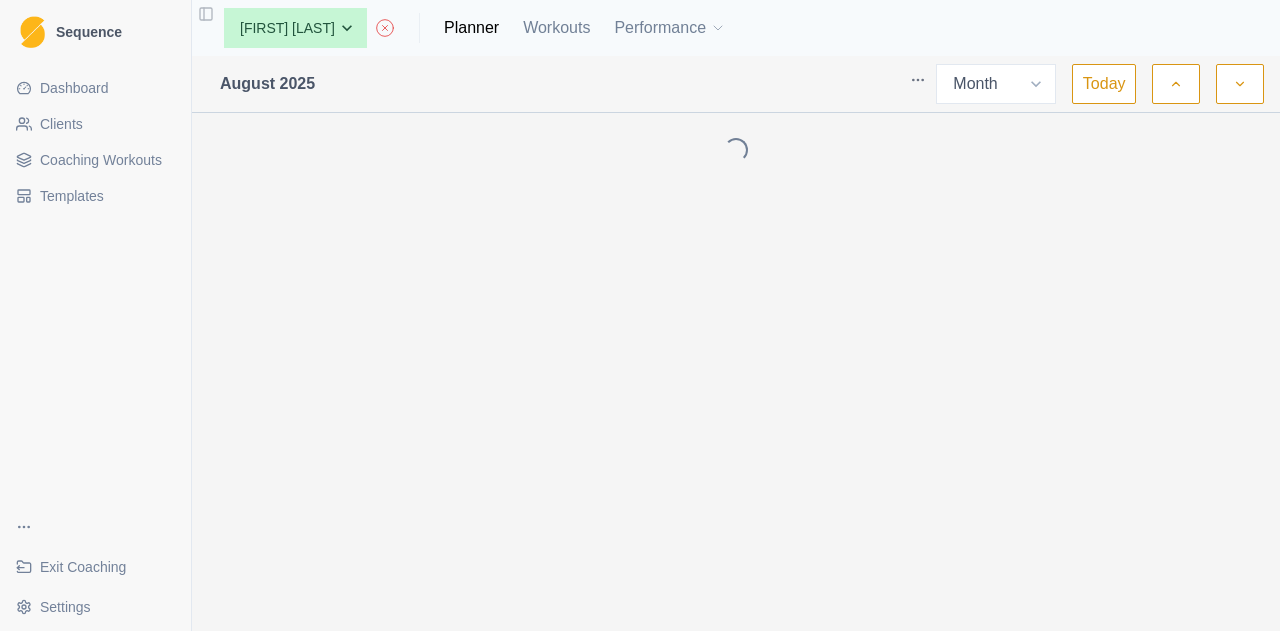 select on "month" 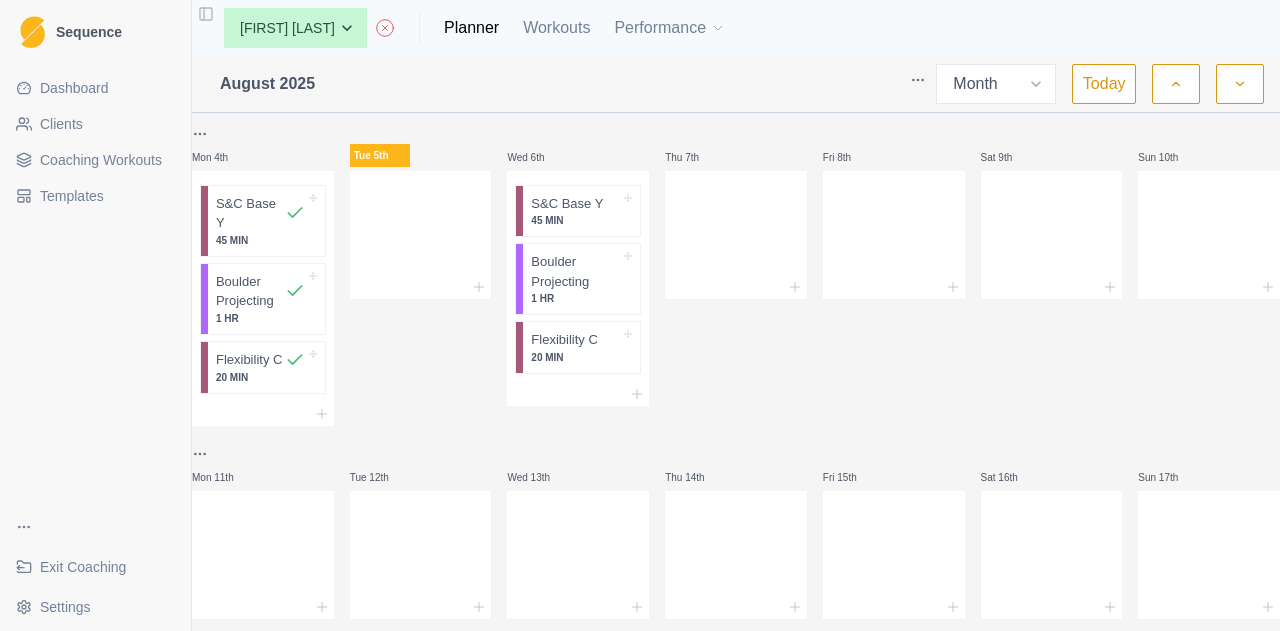 scroll, scrollTop: 500, scrollLeft: 0, axis: vertical 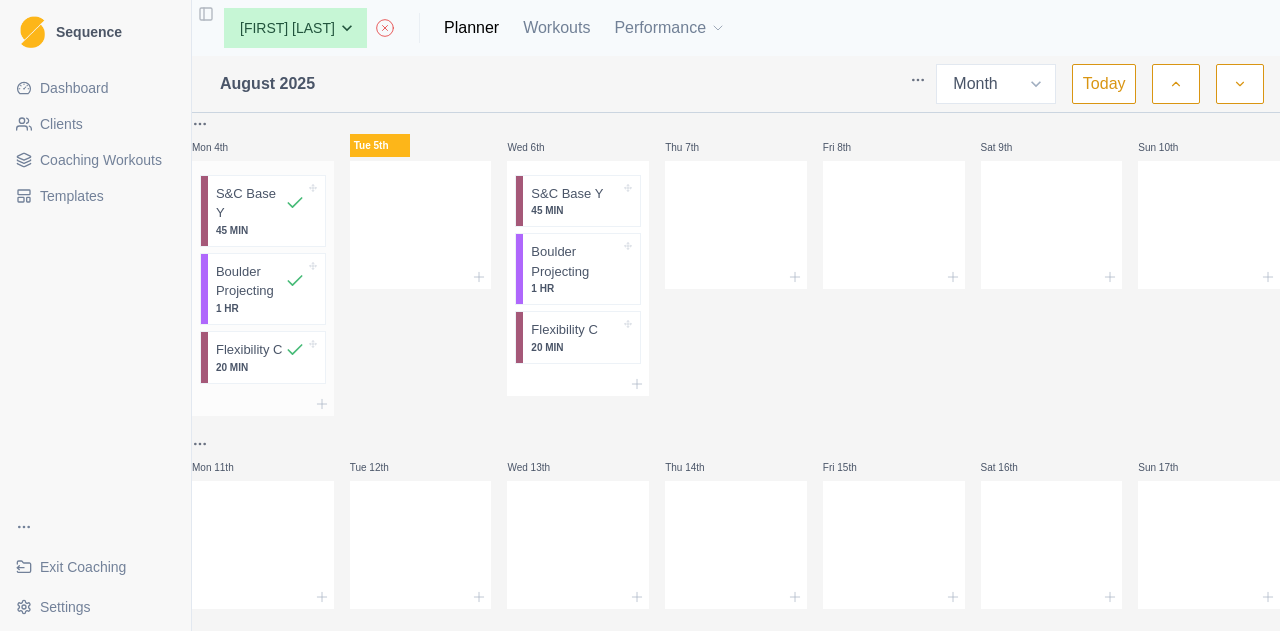 click on "S&C Base Y" at bounding box center [250, 203] 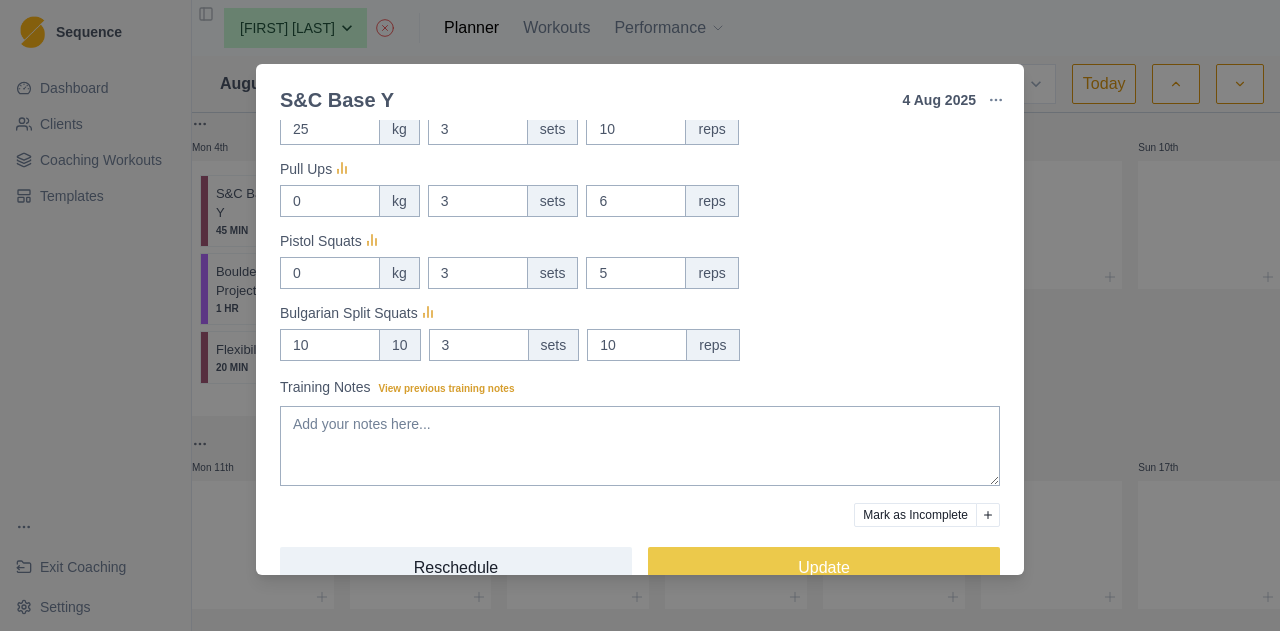 scroll, scrollTop: 300, scrollLeft: 0, axis: vertical 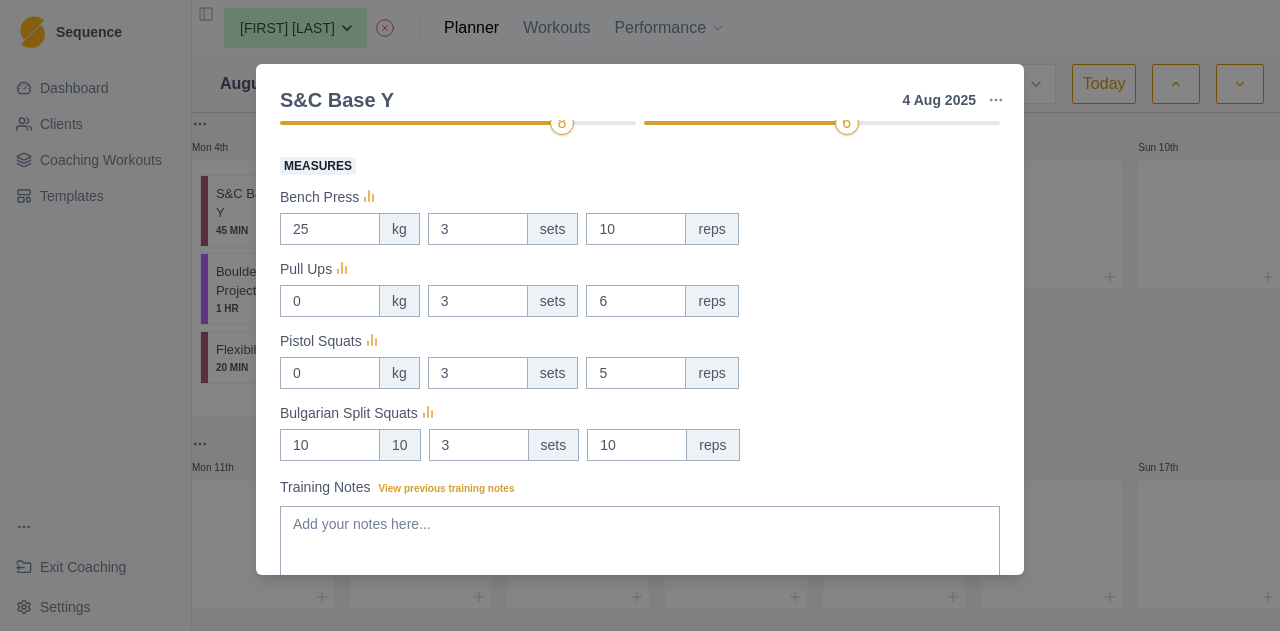 click on "S&C Base Y 4 Aug 2025 Link To Goal View Workout Metrics Edit Original Workout Reschedule Workout Remove From Schedule Conditioning Duration:  45 MIN Pull ups, Bench Press, Bulgarian Split Squats & Pistol Squats
3 minute rest between sets.  Actual Workout Duration 45 minutes Feeling Clear (1 = Low – 10 = High) 10 Motivation Clear (1 = Low – 10 = High) 10 Performance Clear (1 = Low – 10 = High) 8 RPE Clear (1 = Low – 10 = High) 6 Measures Bench Press 25 kg 3 sets 10 reps Pull Ups 0 kg 3 sets 6 reps Pistol Squats 0 kg 3 sets 5 reps Bulgarian Split Squats 10 10 3 sets 10 reps Training Notes View previous training notes Mark as Incomplete Reschedule Update" at bounding box center (640, 315) 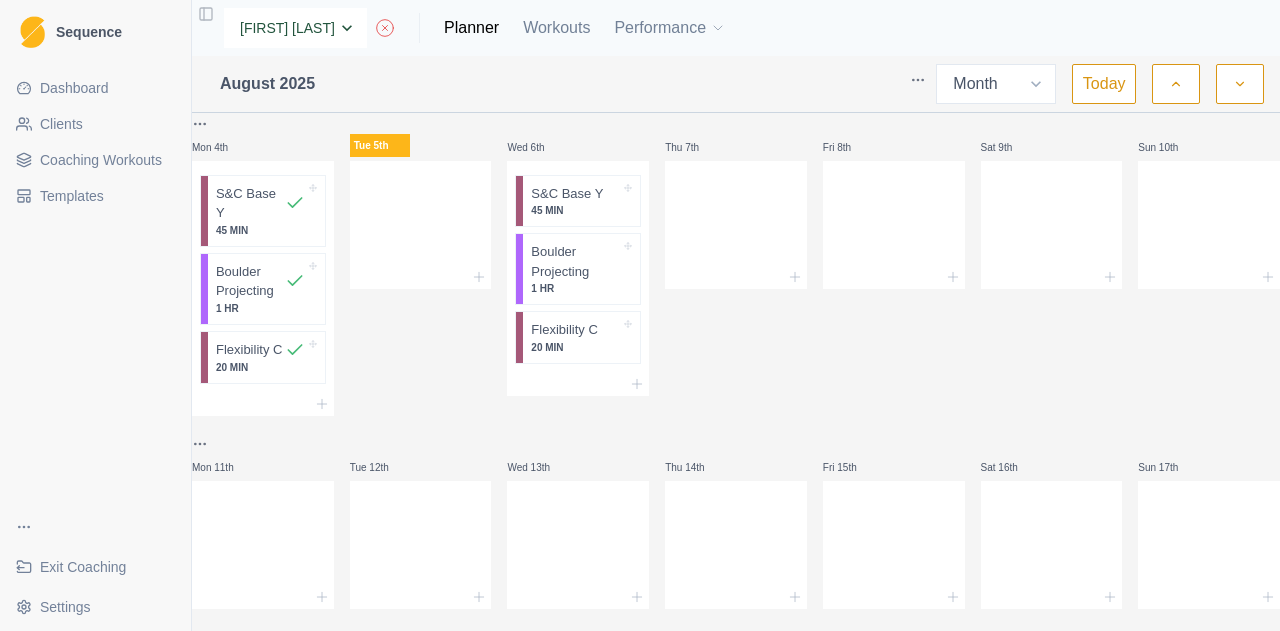 click on "None [FIRST] [LAST] [FIRST] [LAST] [FIRST] [LAST] [FIRST] [LAST] [FIRST] [LAST] [FIRST] [LAST] [FIRST] [LAST] [FIRST] [LAST] [FIRST] [LAST] [FIRST] [LAST] [FIRST] [LAST] [FIRST] [LAST] [FIRST] [LAST] [FIRST] [LAST] [FIRST] [LAST]" at bounding box center [295, 28] 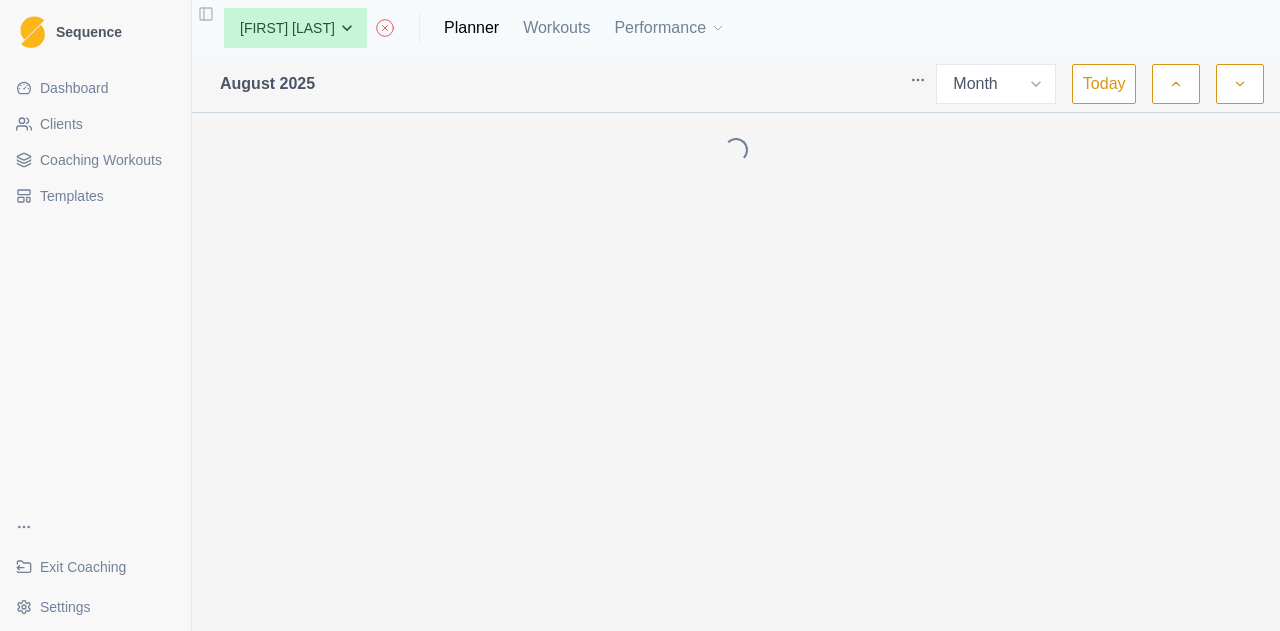 select on "month" 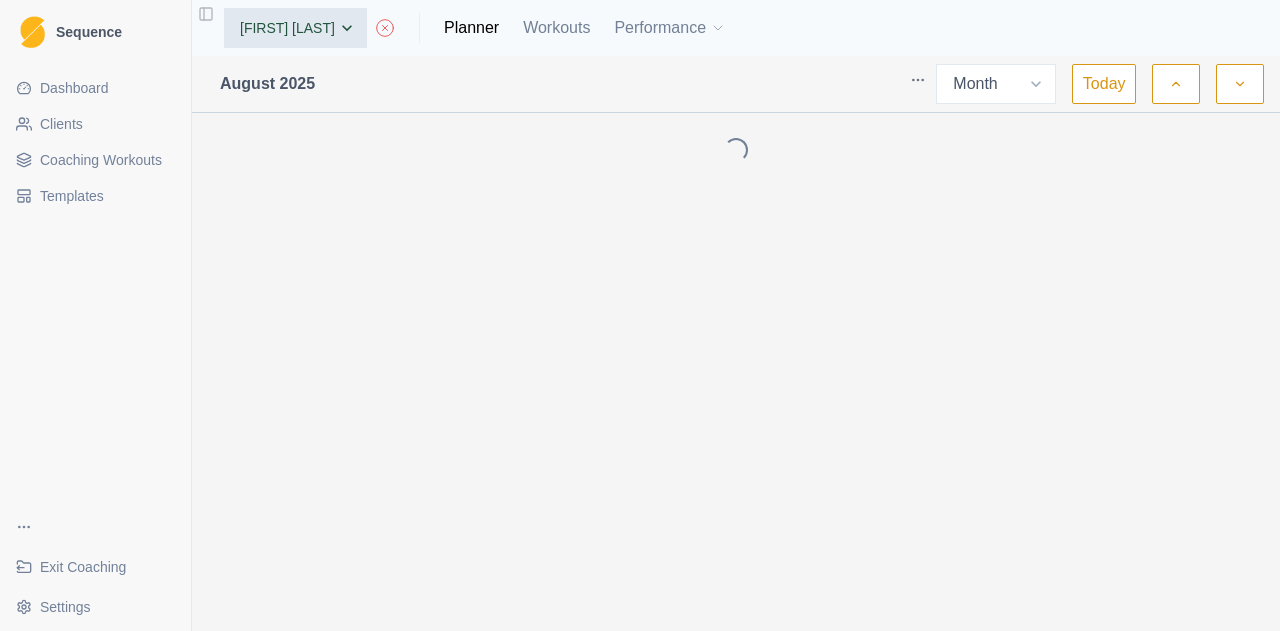 scroll, scrollTop: 0, scrollLeft: 0, axis: both 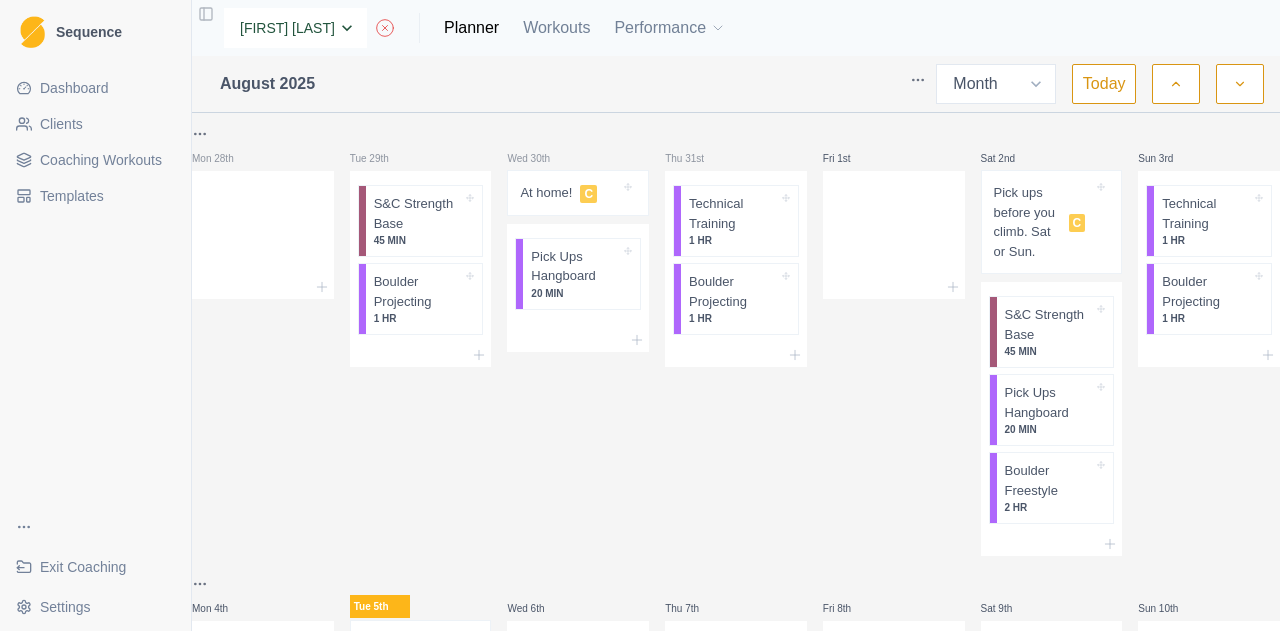 click on "None [FIRST] [LAST] [FIRST] [LAST] [FIRST] [LAST] [FIRST] [LAST] [FIRST] [LAST] [FIRST] [LAST] [FIRST] [LAST] [FIRST] [LAST] [FIRST] [LAST] [FIRST] [LAST] [FIRST] [LAST] [FIRST] [LAST] [FIRST] [LAST] [FIRST] [LAST] [FIRST] [LAST]" at bounding box center [295, 28] 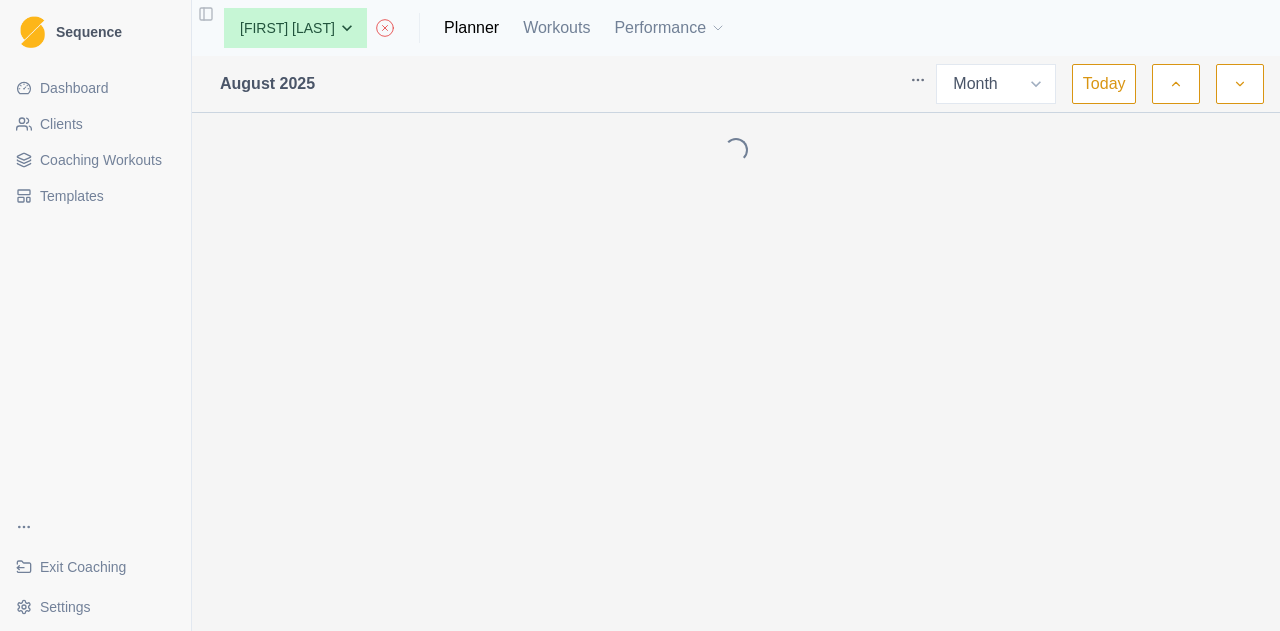 select on "month" 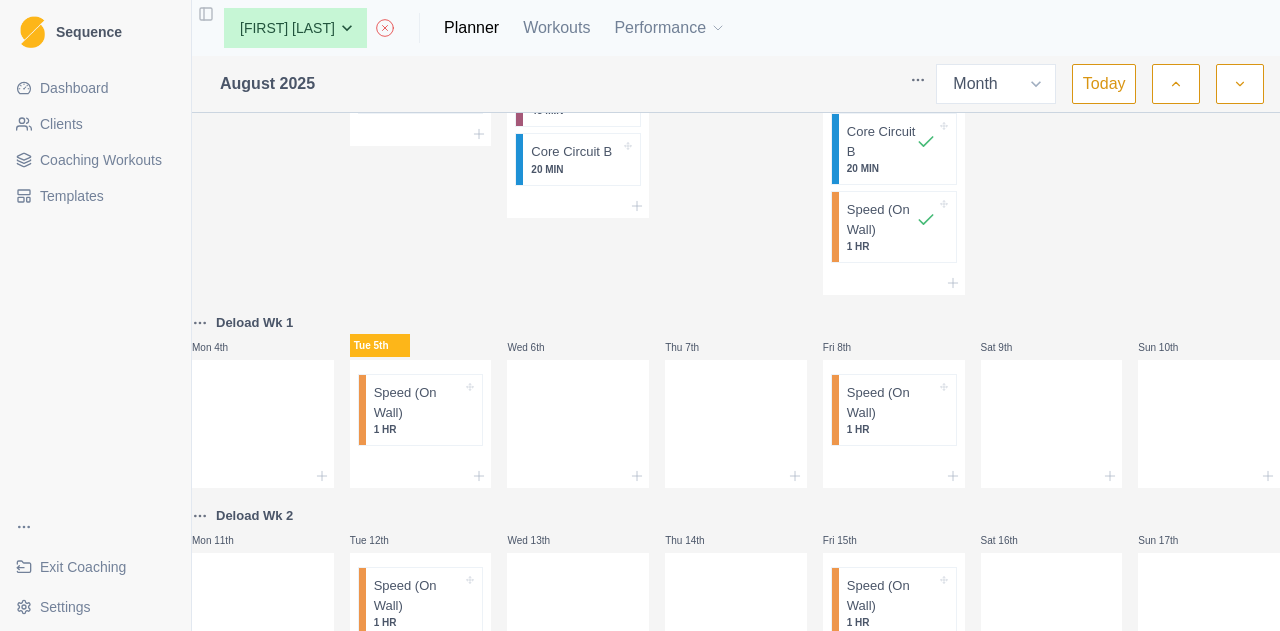 scroll, scrollTop: 300, scrollLeft: 0, axis: vertical 